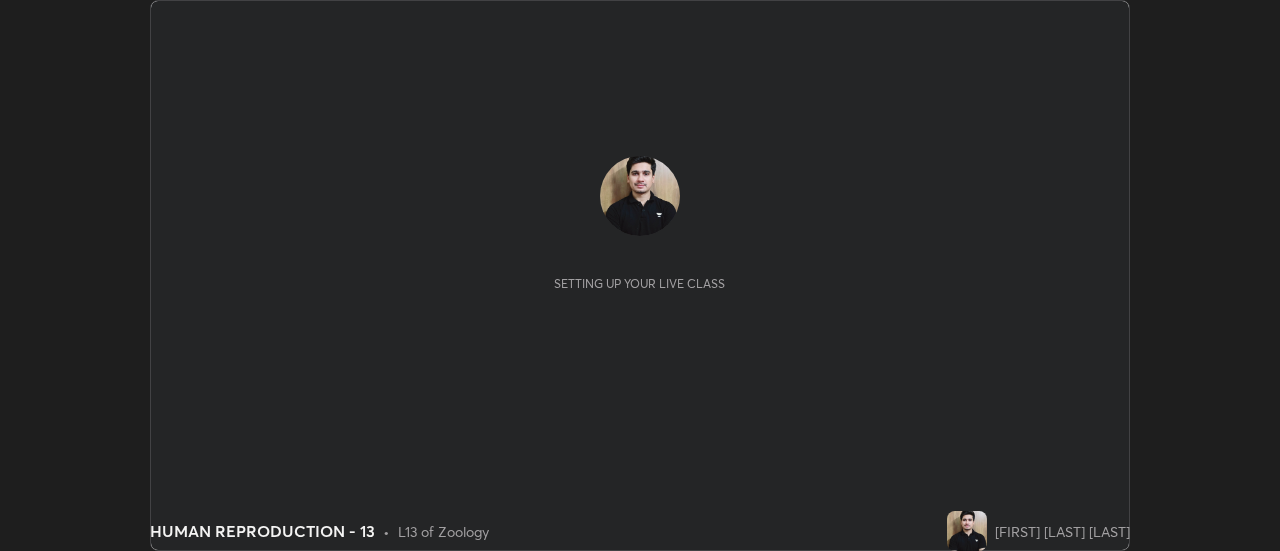 scroll, scrollTop: 0, scrollLeft: 0, axis: both 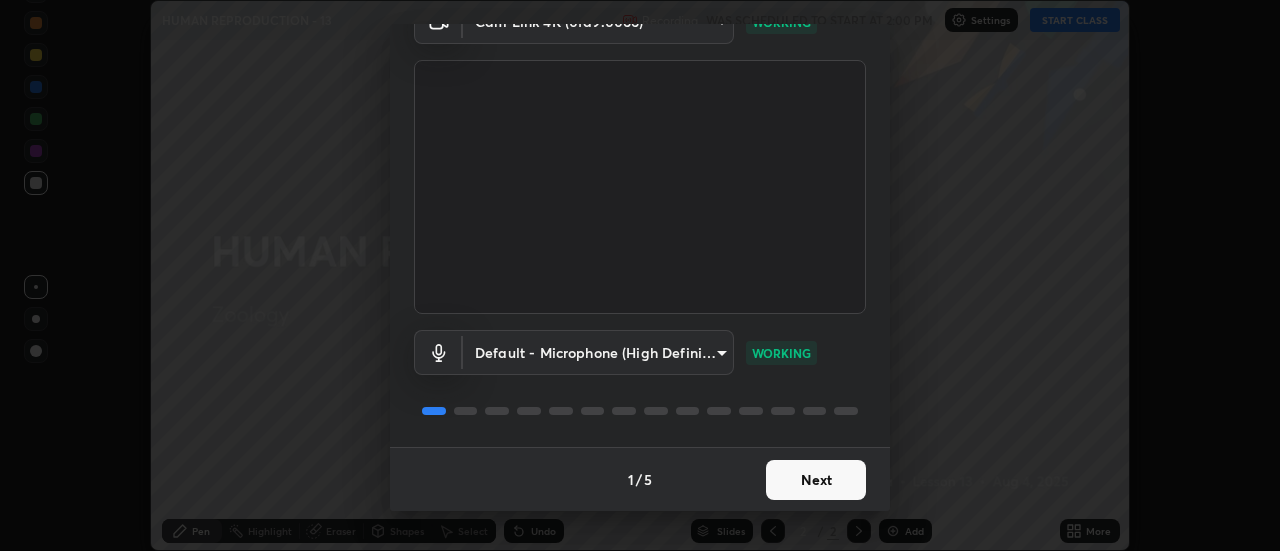 click on "Next" at bounding box center [816, 480] 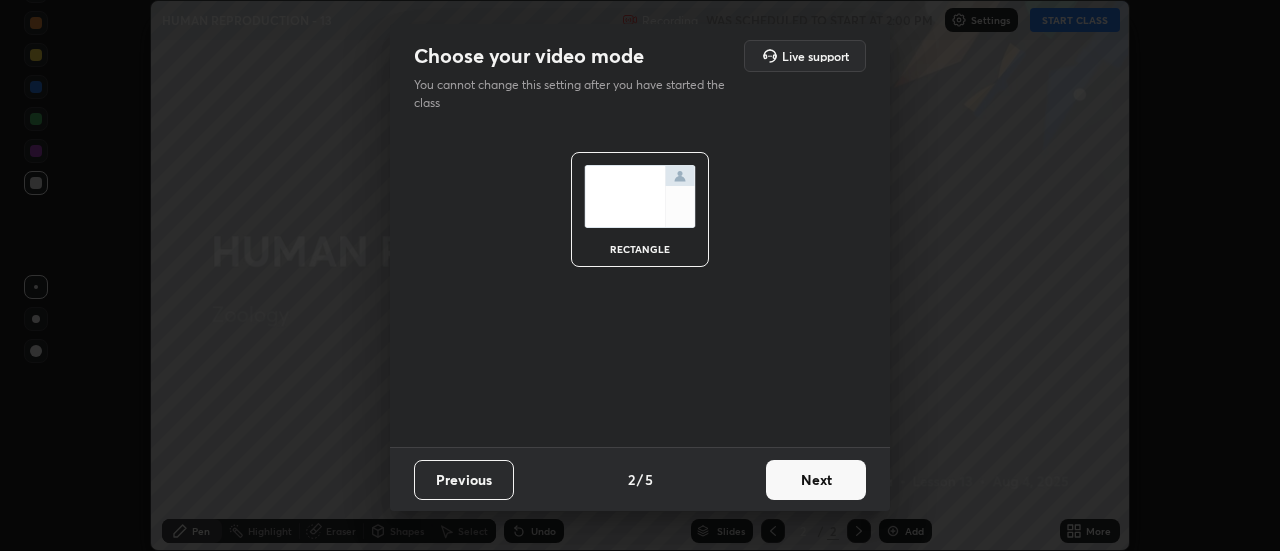 scroll, scrollTop: 0, scrollLeft: 0, axis: both 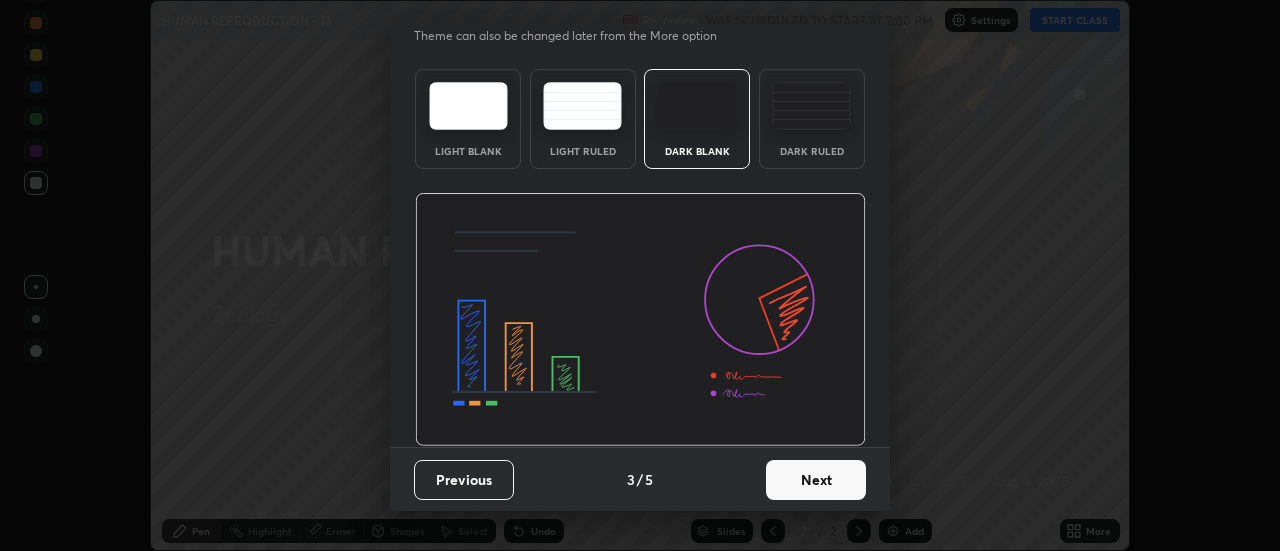 click on "Next" at bounding box center [816, 480] 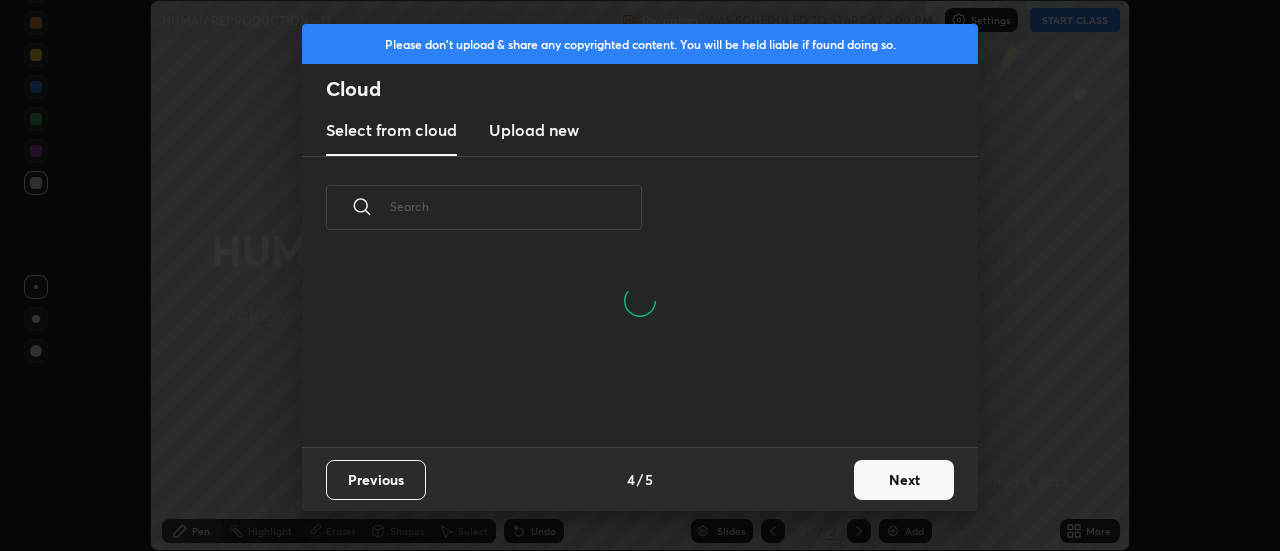 click on "Next" at bounding box center [904, 480] 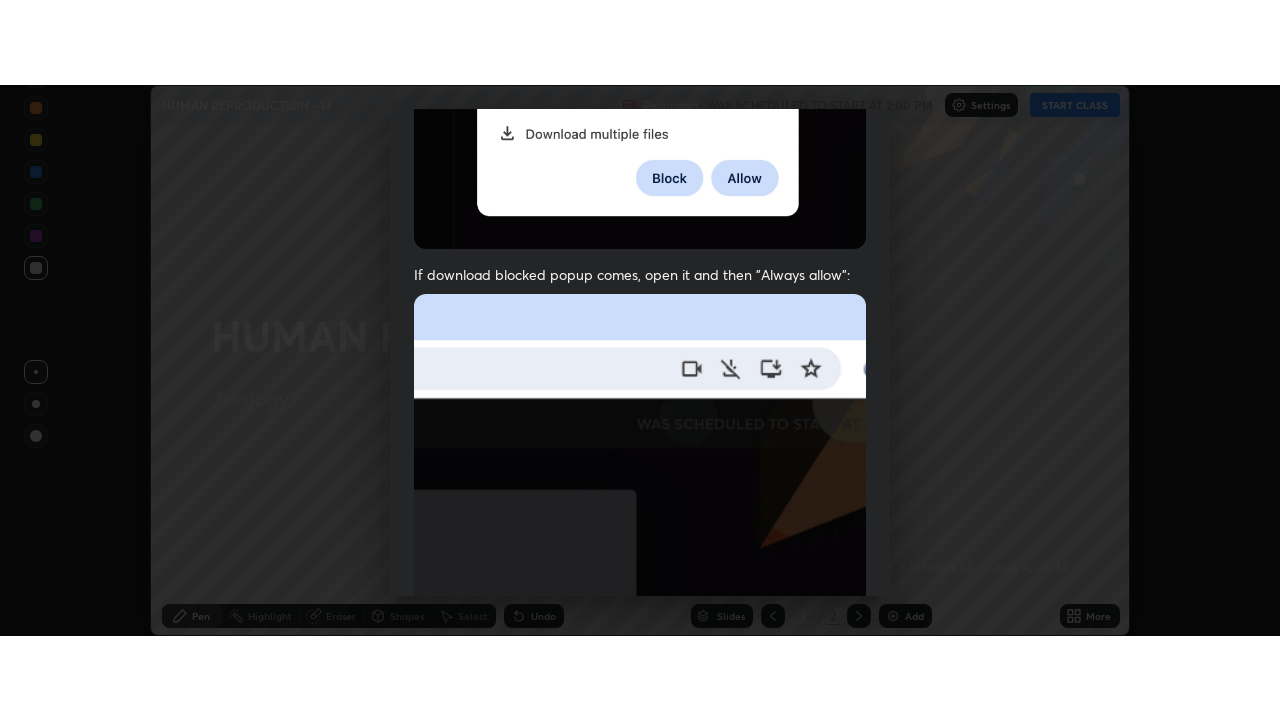 scroll, scrollTop: 513, scrollLeft: 0, axis: vertical 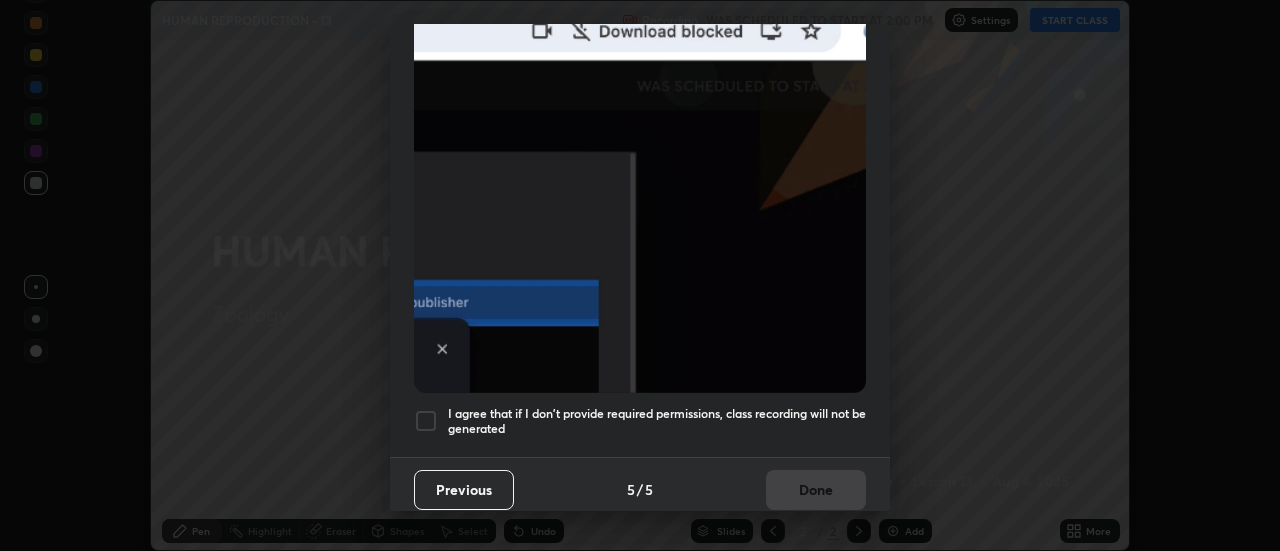 click on "I agree that if I don't provide required permissions, class recording will not be generated" at bounding box center [657, 421] 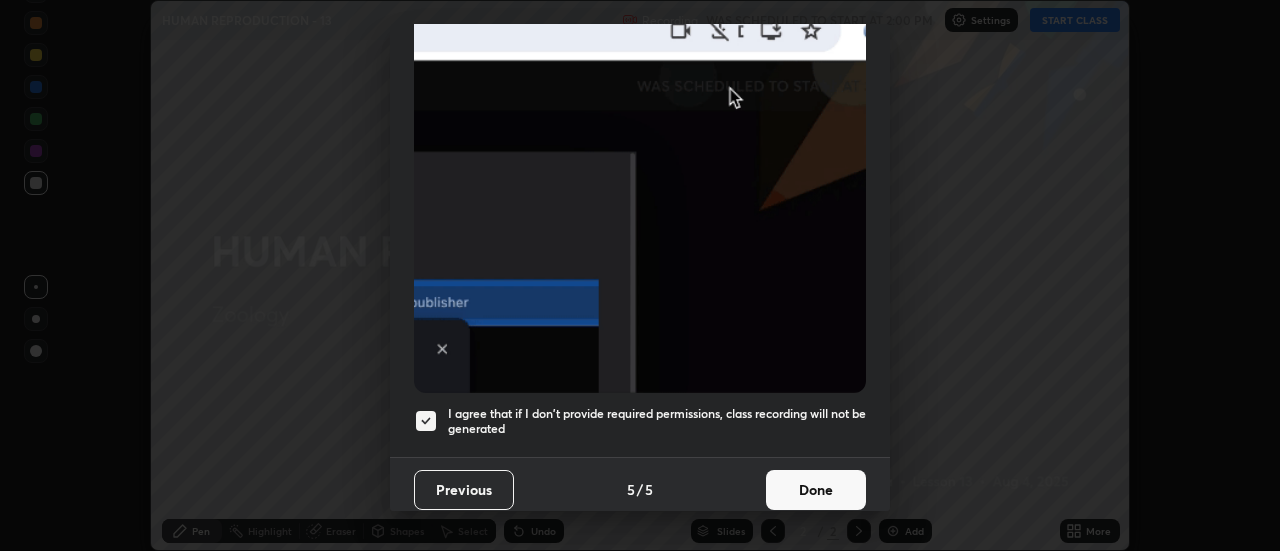 click on "Done" at bounding box center (816, 490) 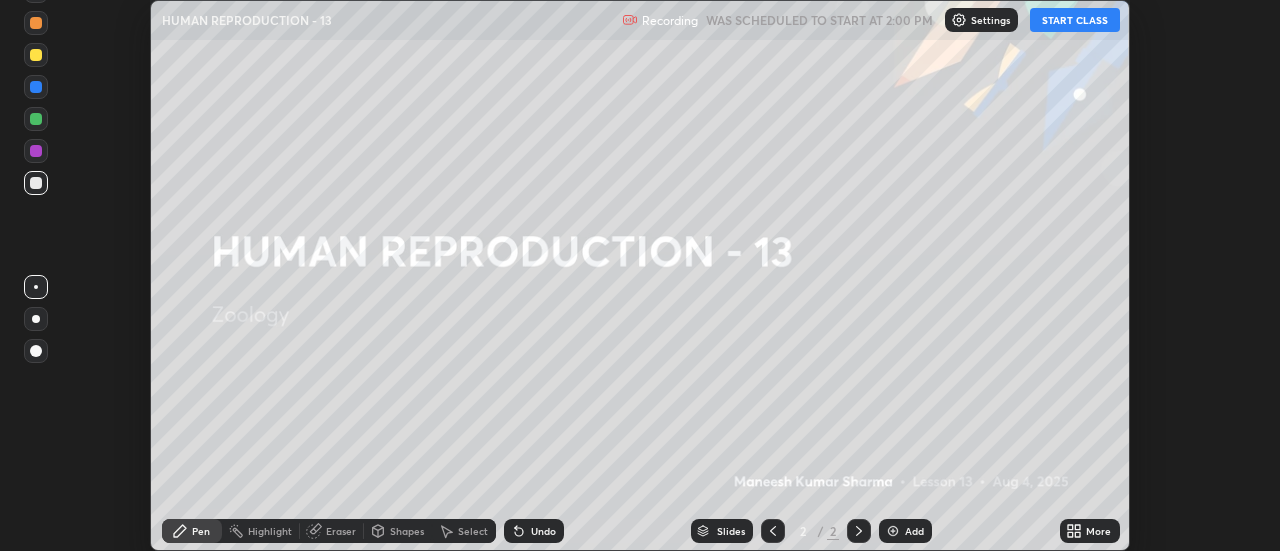 click on "START CLASS" at bounding box center (1075, 20) 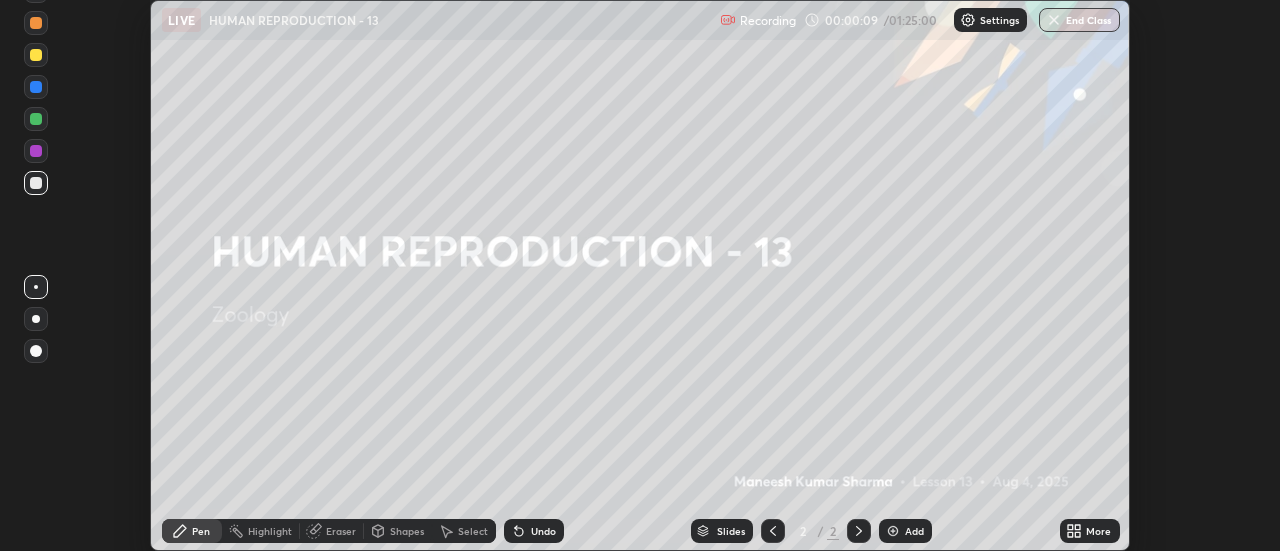 click at bounding box center (893, 531) 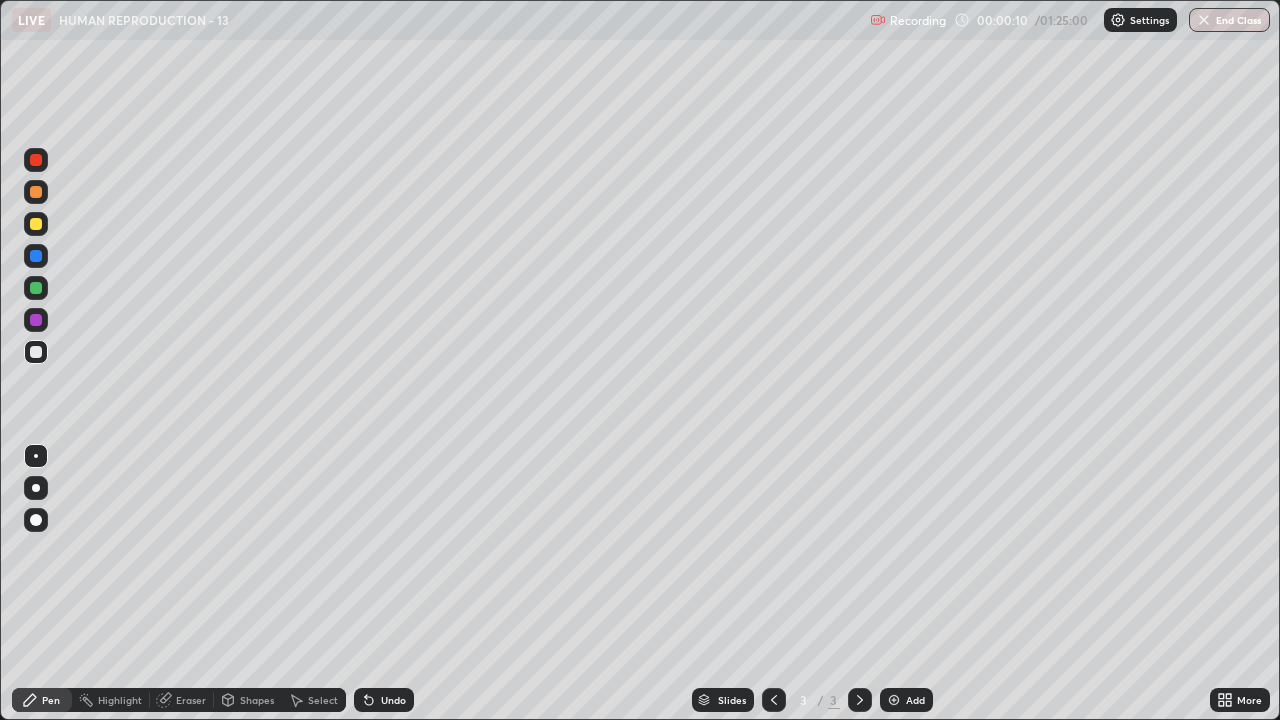 scroll, scrollTop: 99280, scrollLeft: 98720, axis: both 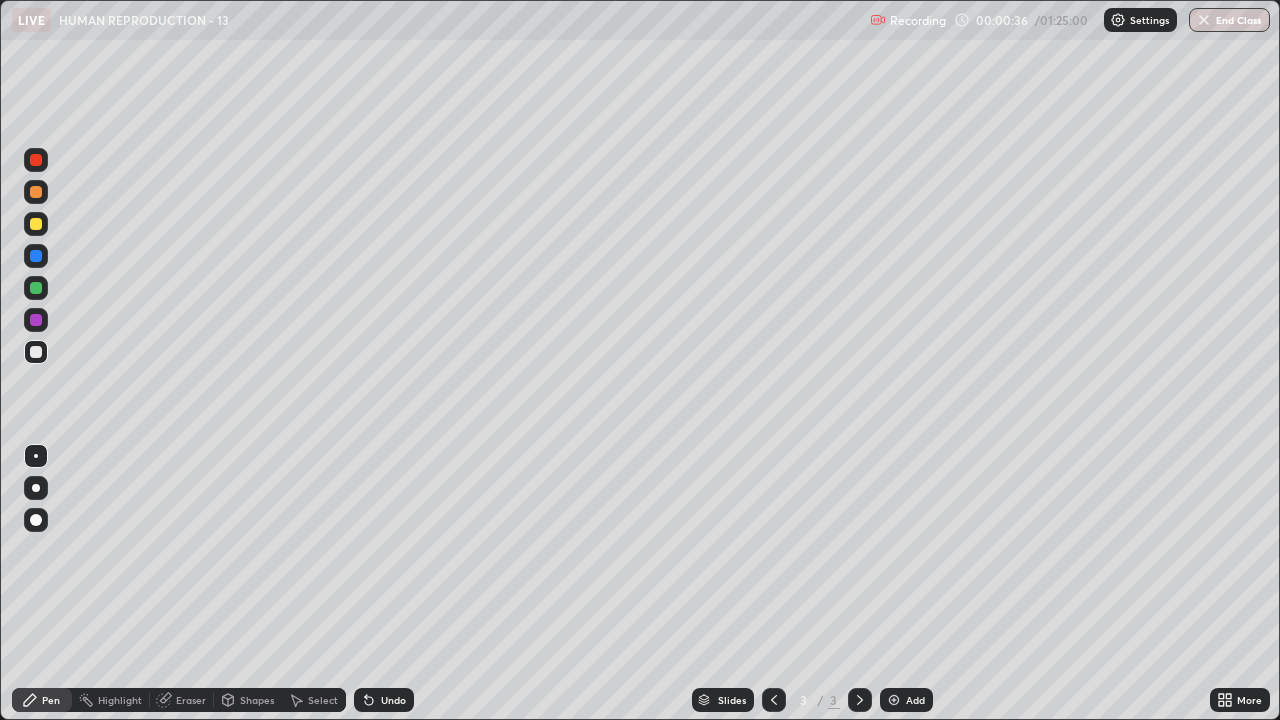 click at bounding box center [36, 224] 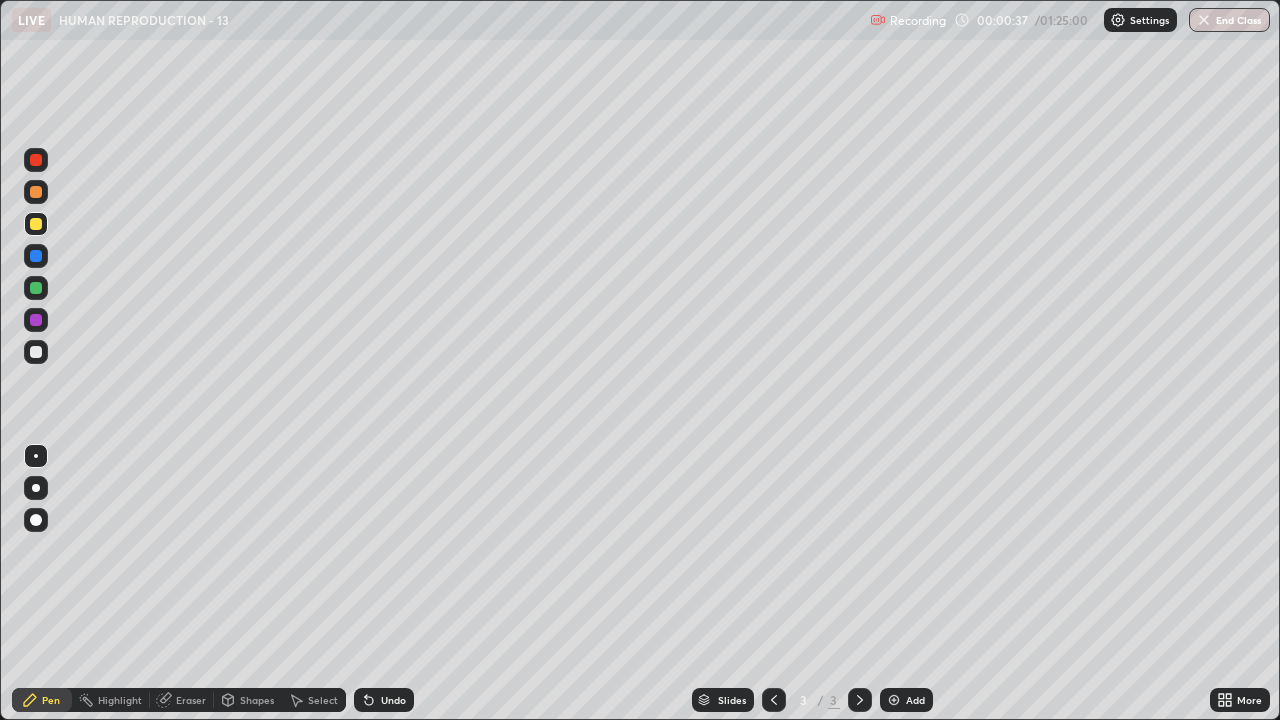 click at bounding box center (36, 488) 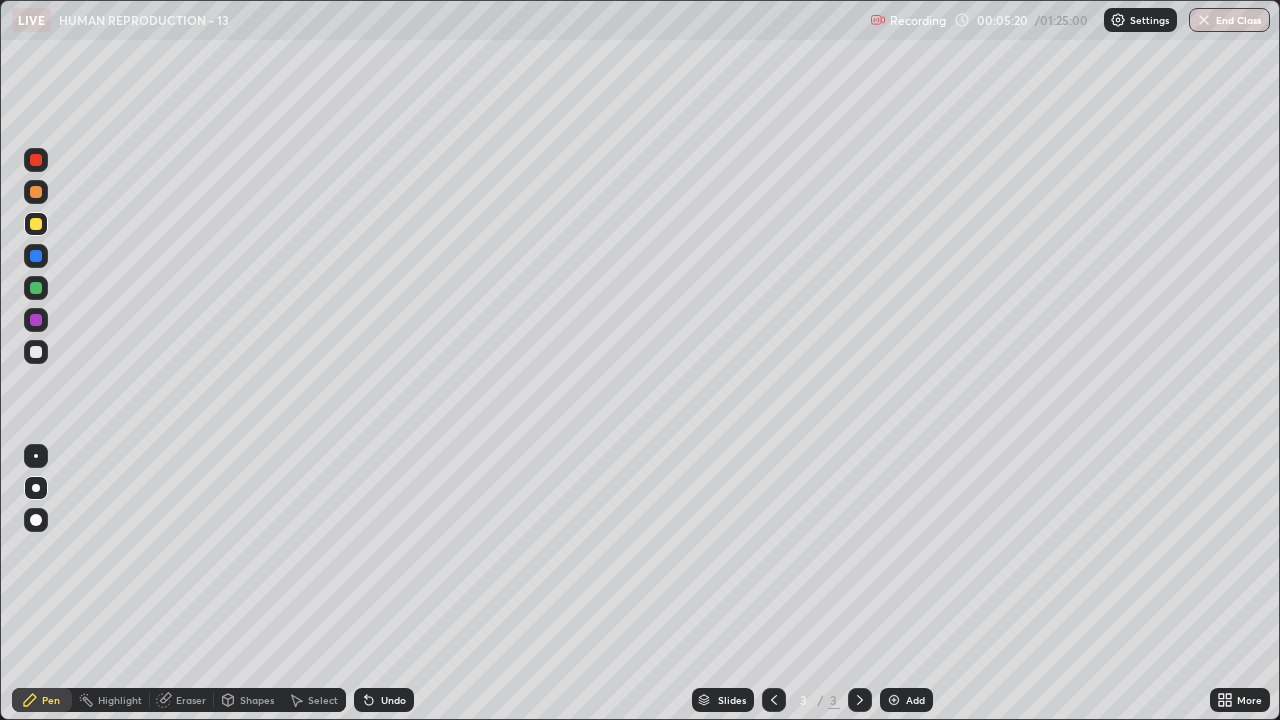 click on "Add" at bounding box center (915, 700) 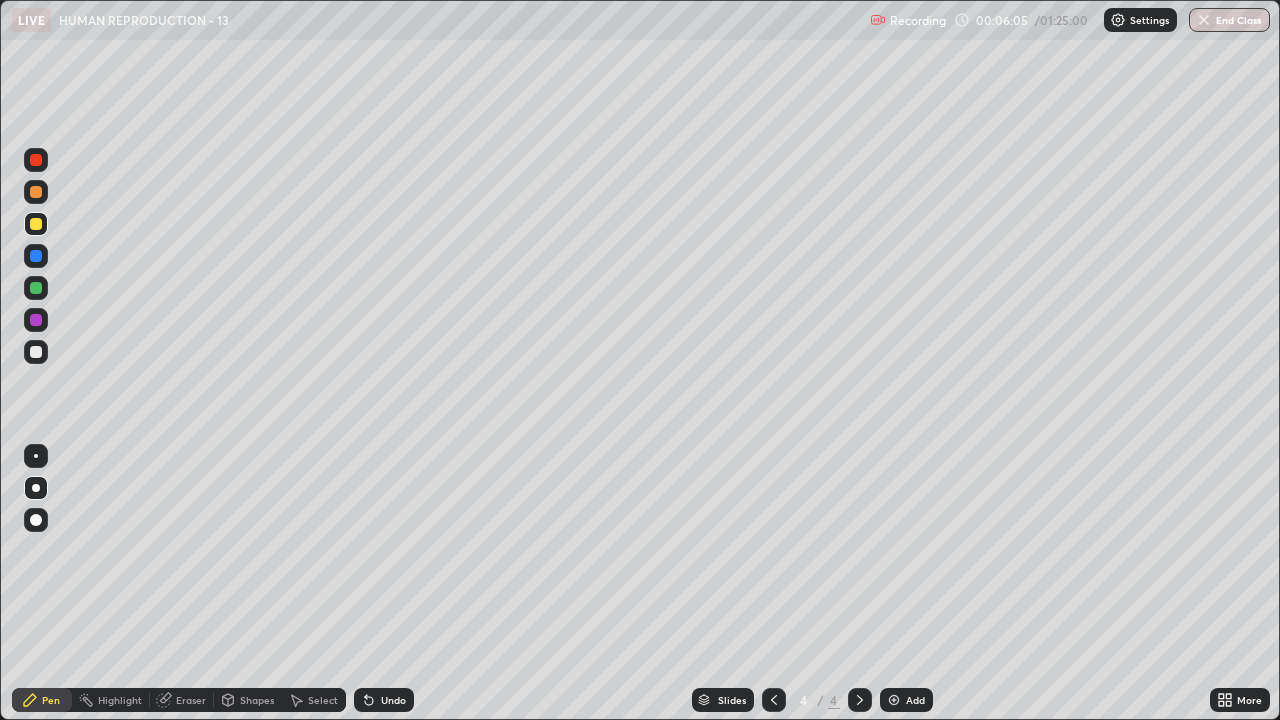 click on "Shapes" at bounding box center [257, 700] 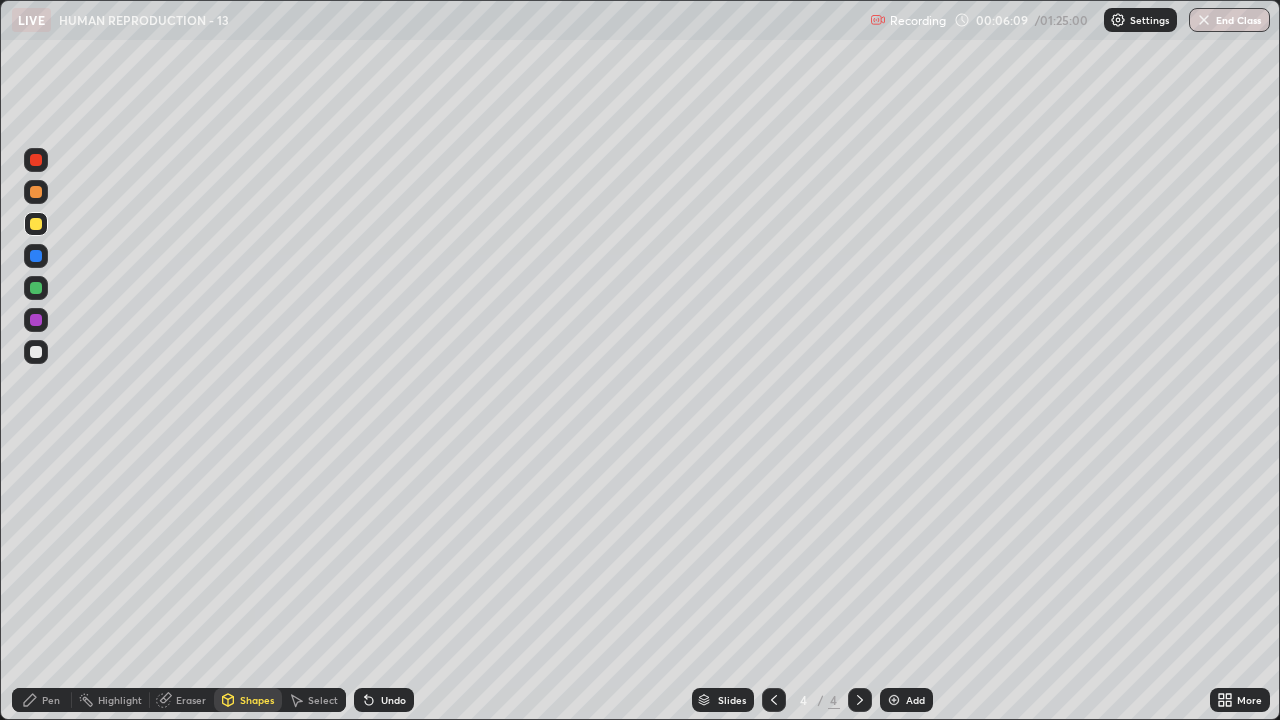 click on "Pen" at bounding box center (42, 700) 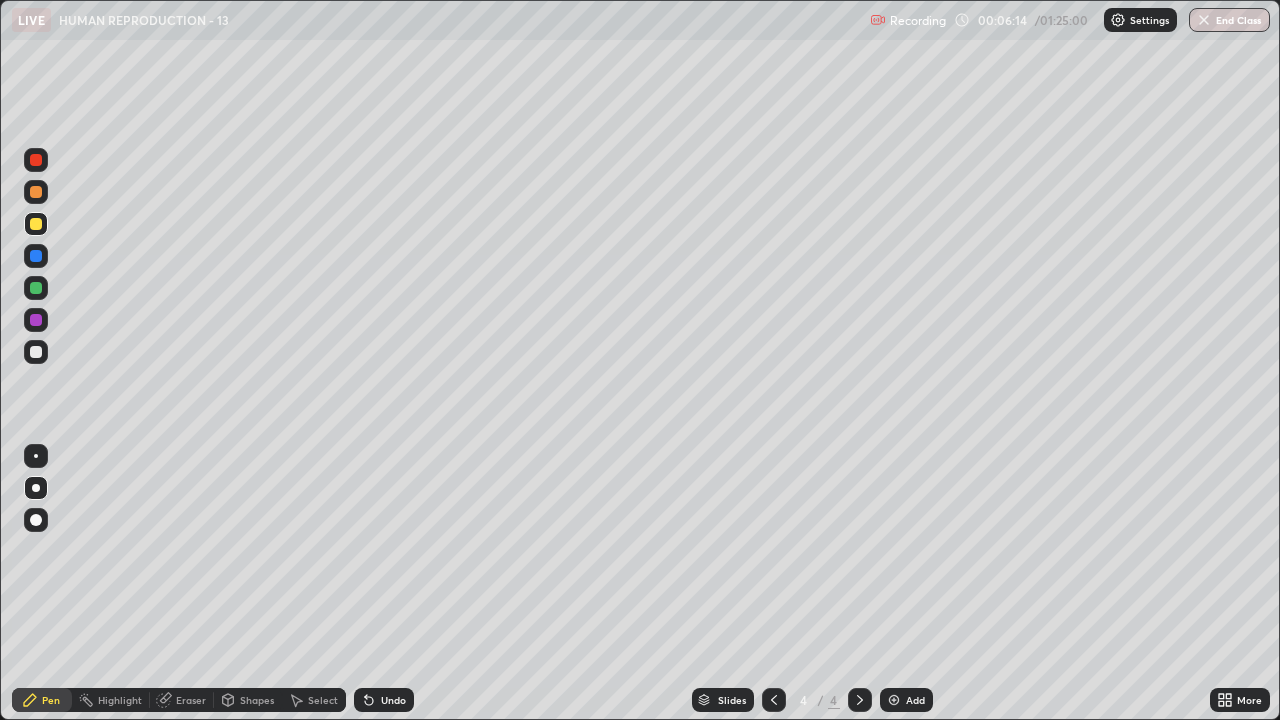 click at bounding box center (36, 352) 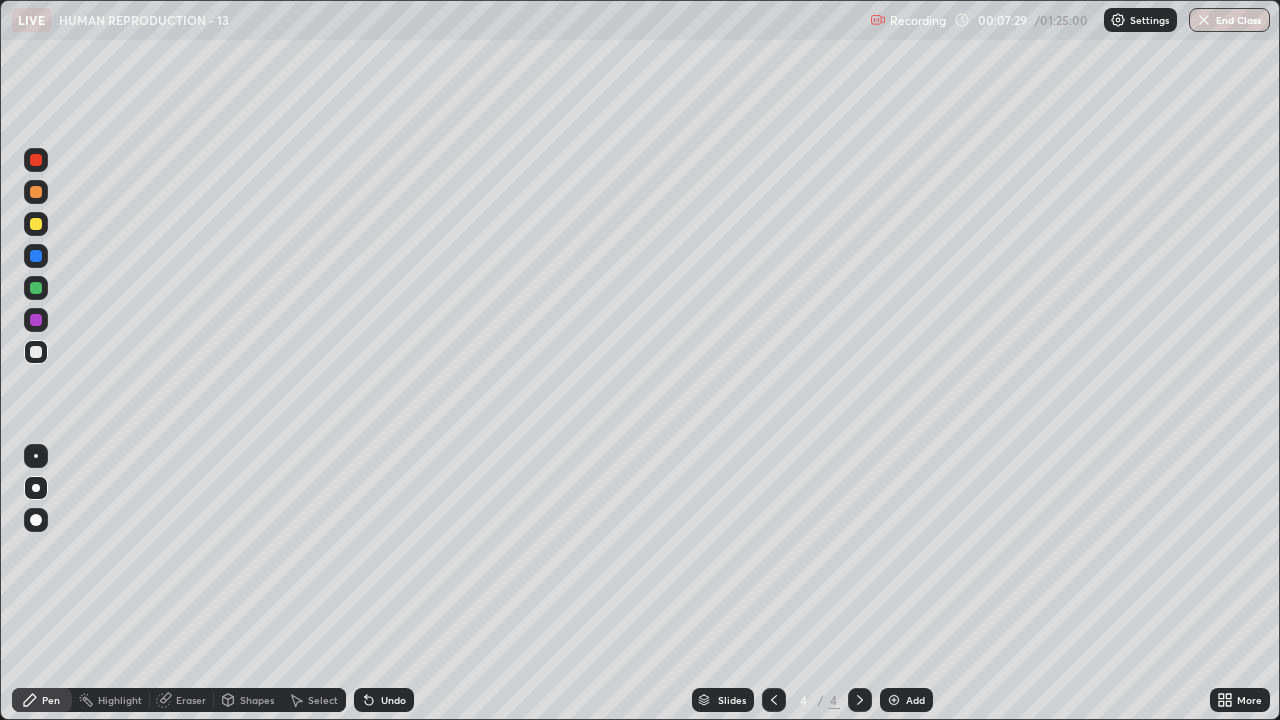 click on "Add" at bounding box center (915, 700) 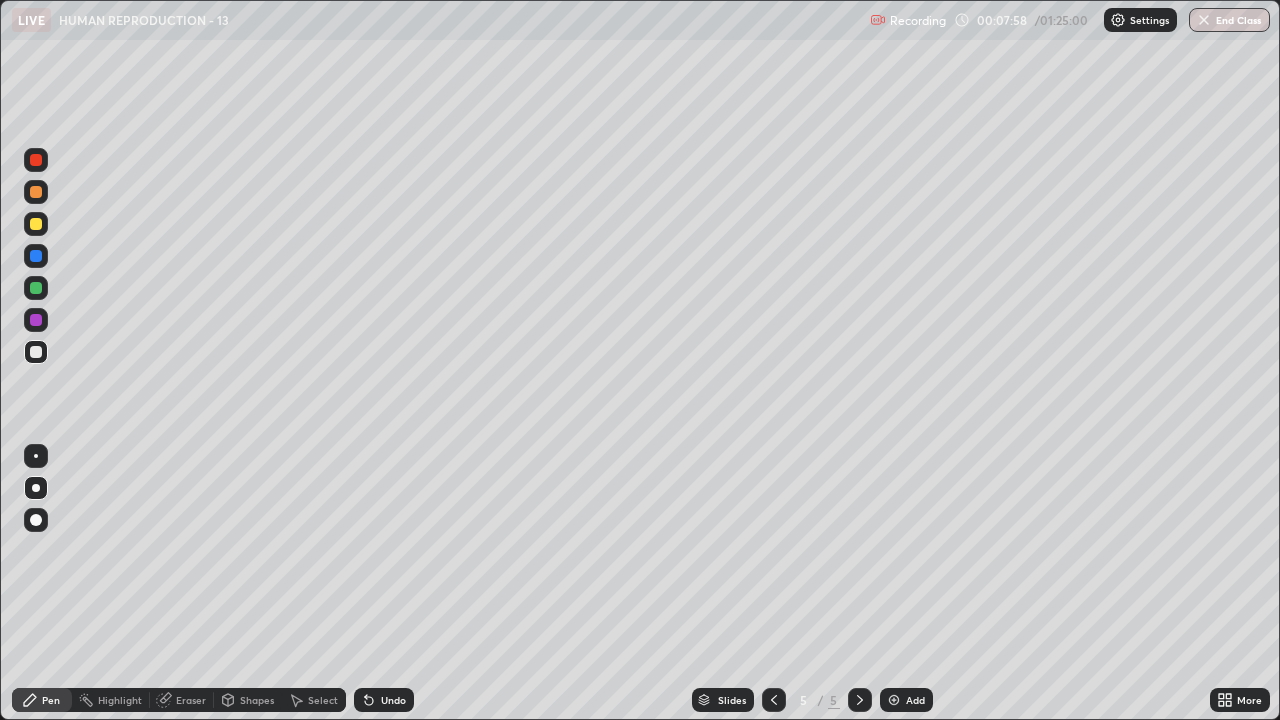 click 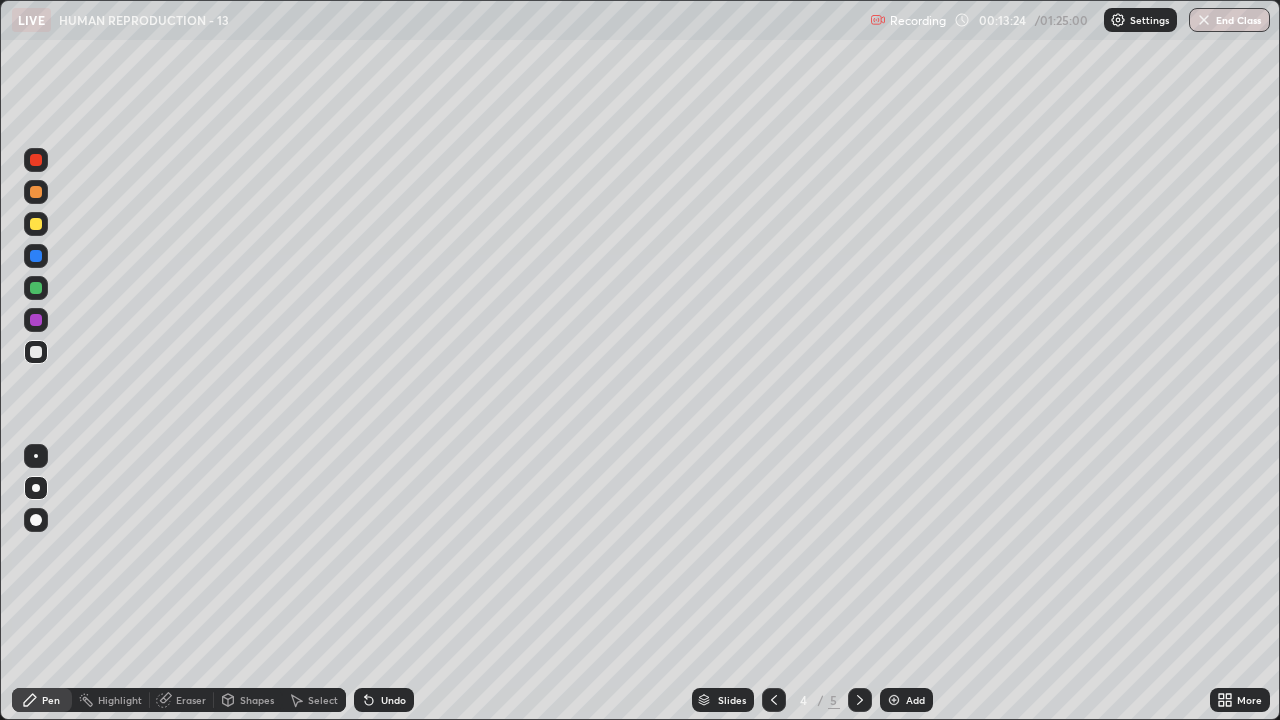 click at bounding box center [36, 288] 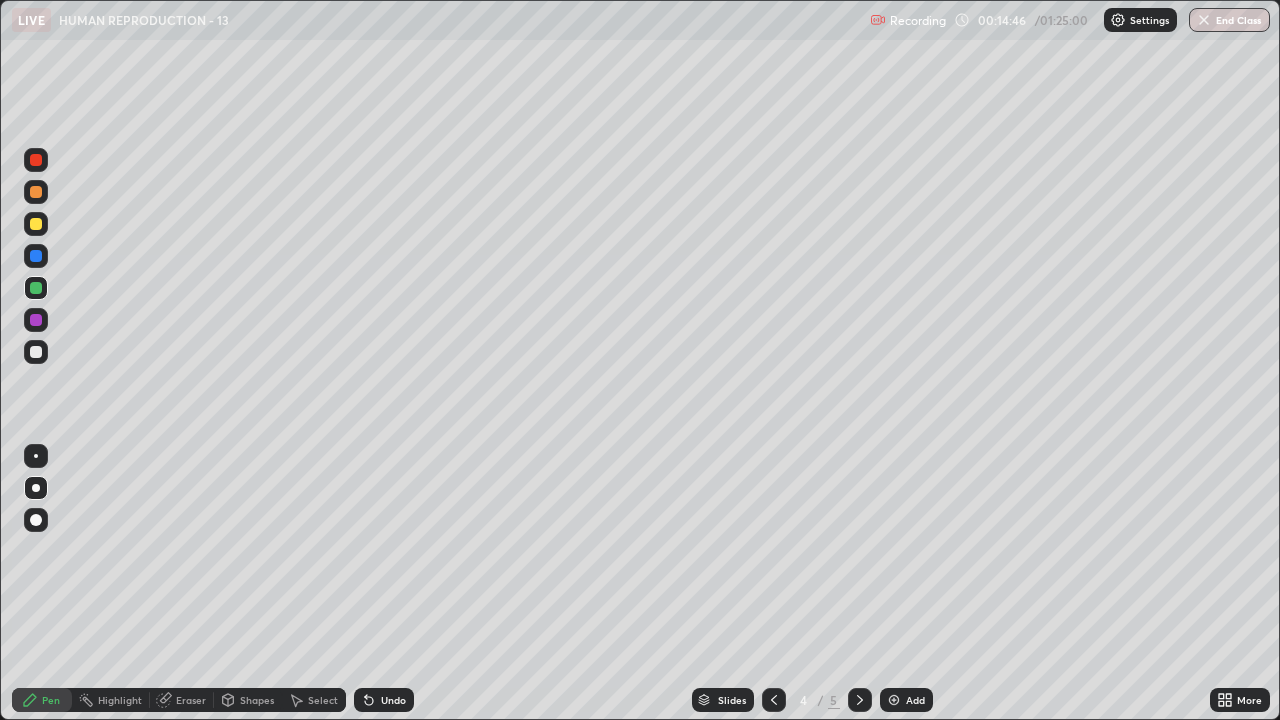 click at bounding box center (894, 700) 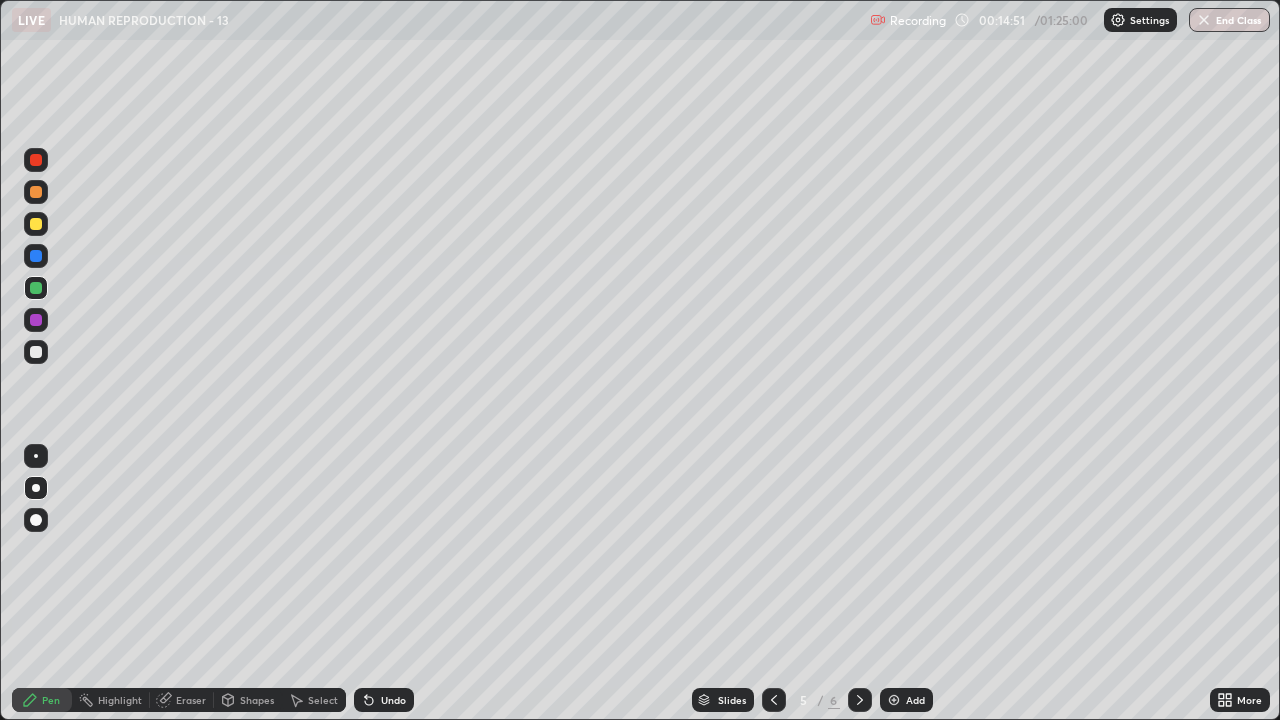 click at bounding box center [36, 224] 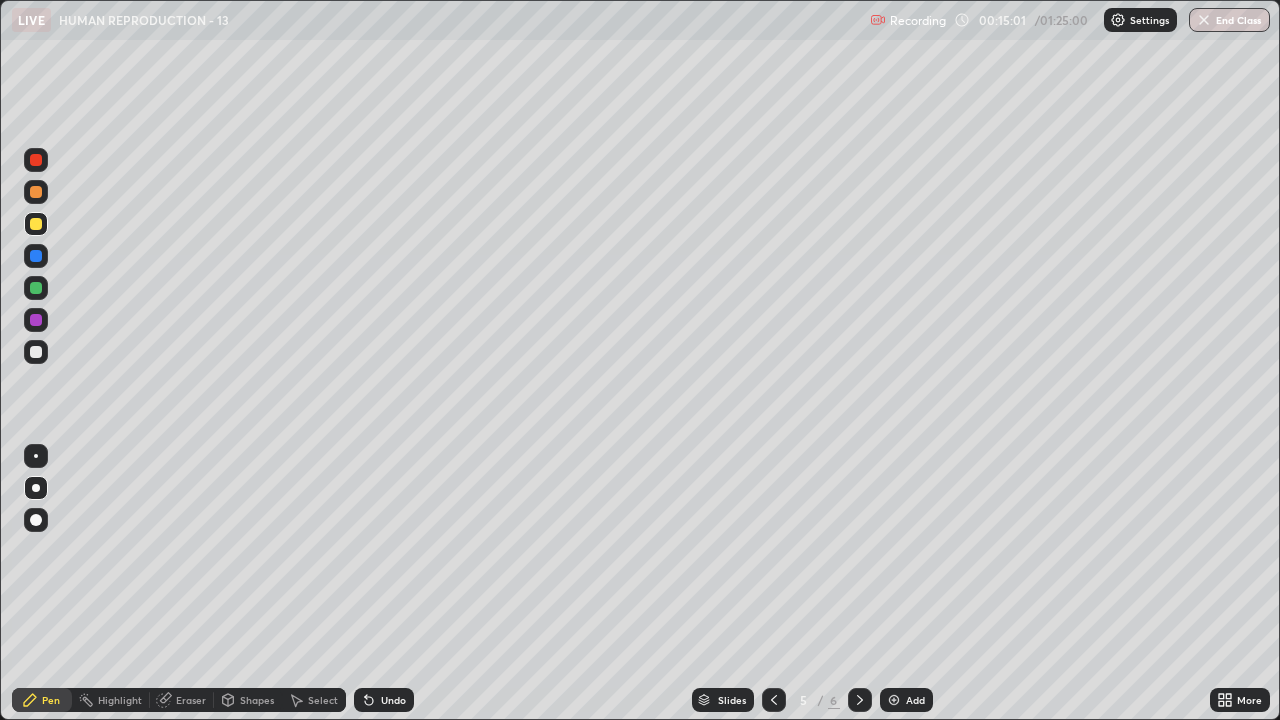 click on "Shapes" at bounding box center [257, 700] 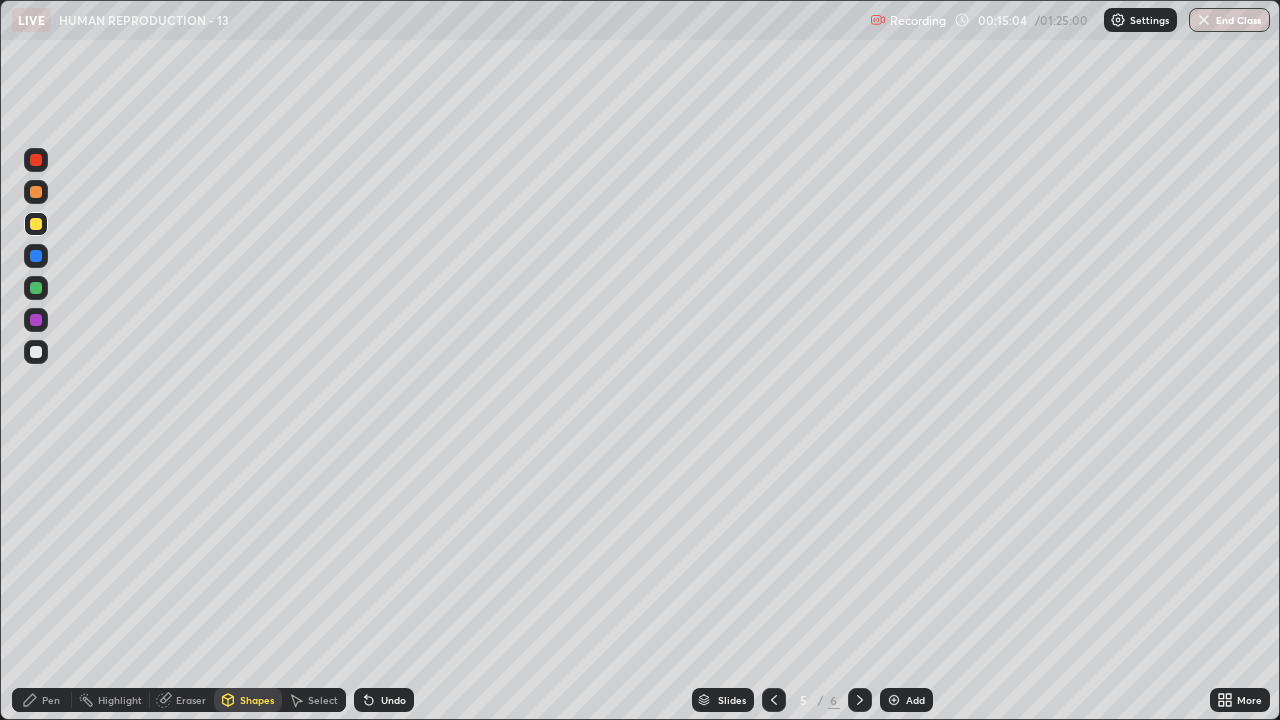 click at bounding box center [36, 352] 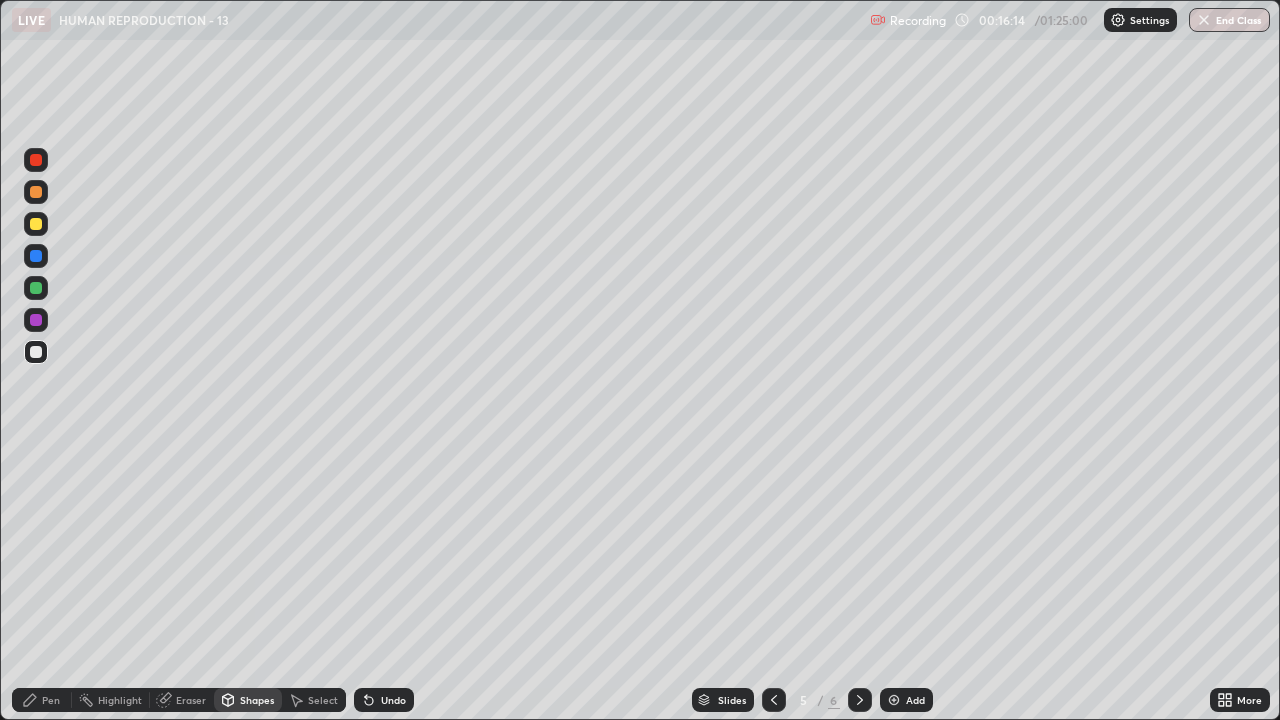 click on "Add" at bounding box center [906, 700] 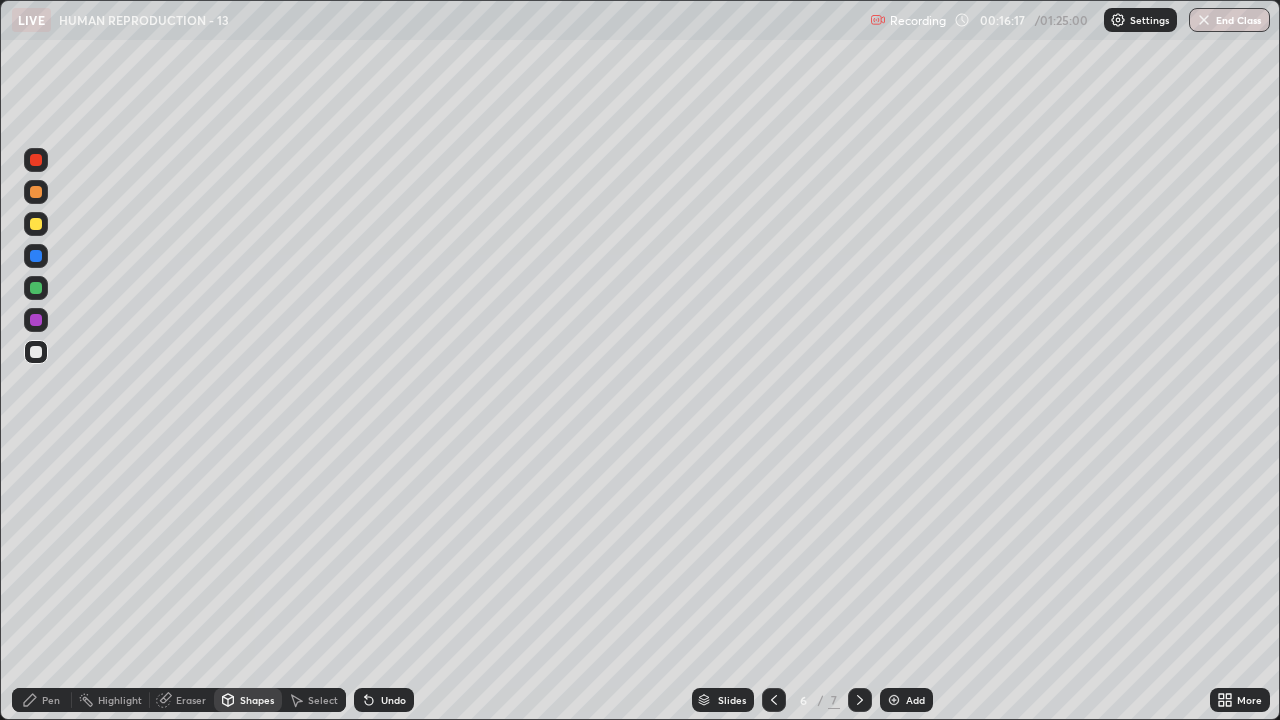 click on "Undo" at bounding box center [384, 700] 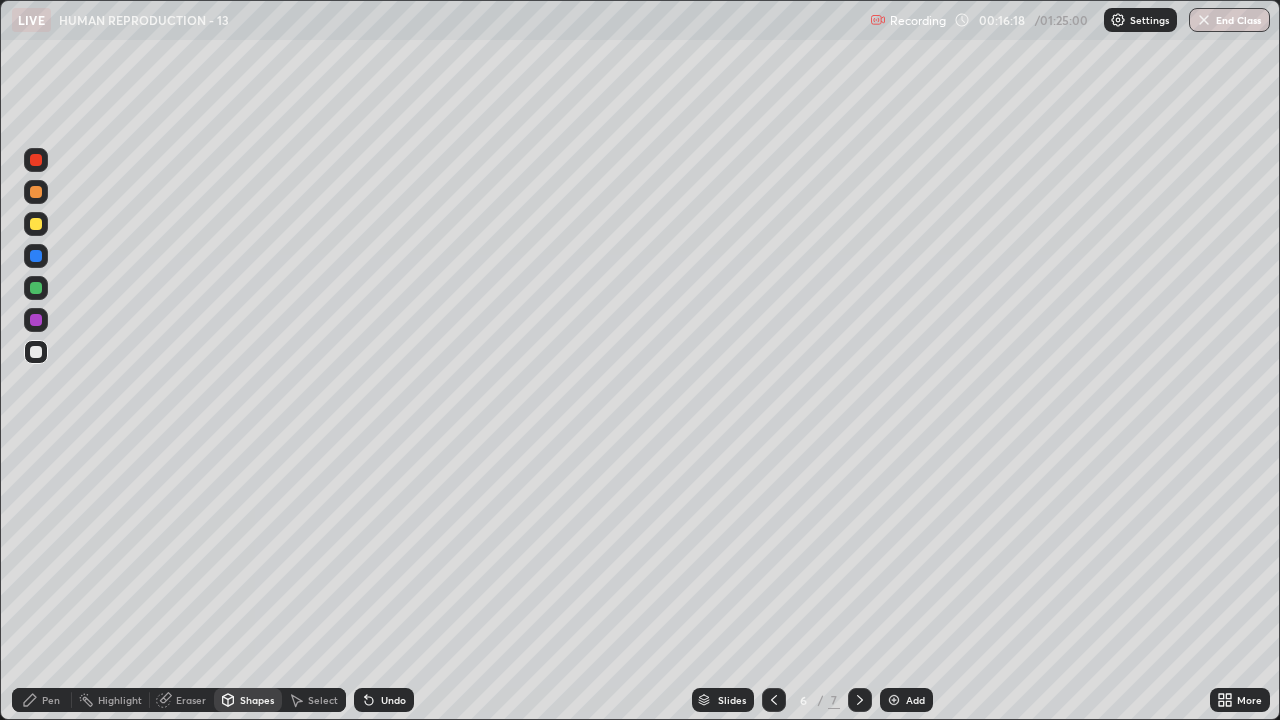 click on "Pen" at bounding box center [42, 700] 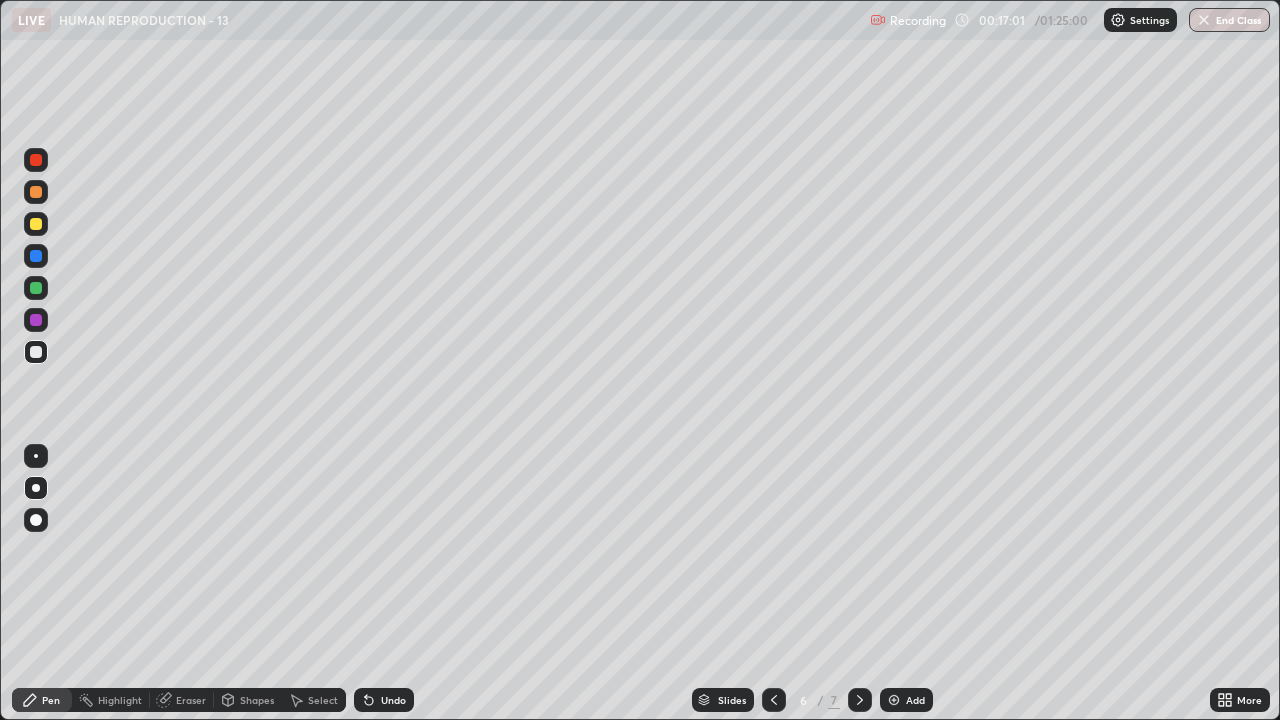 click 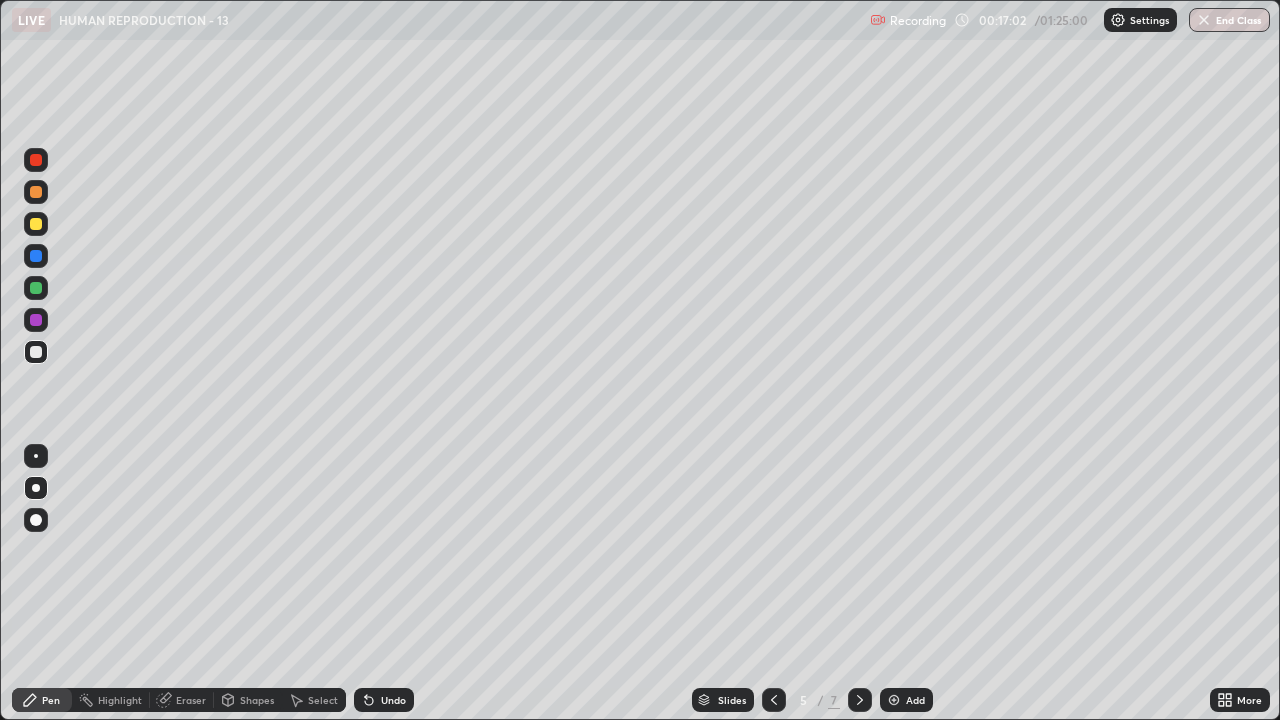 click on "Add" at bounding box center (906, 700) 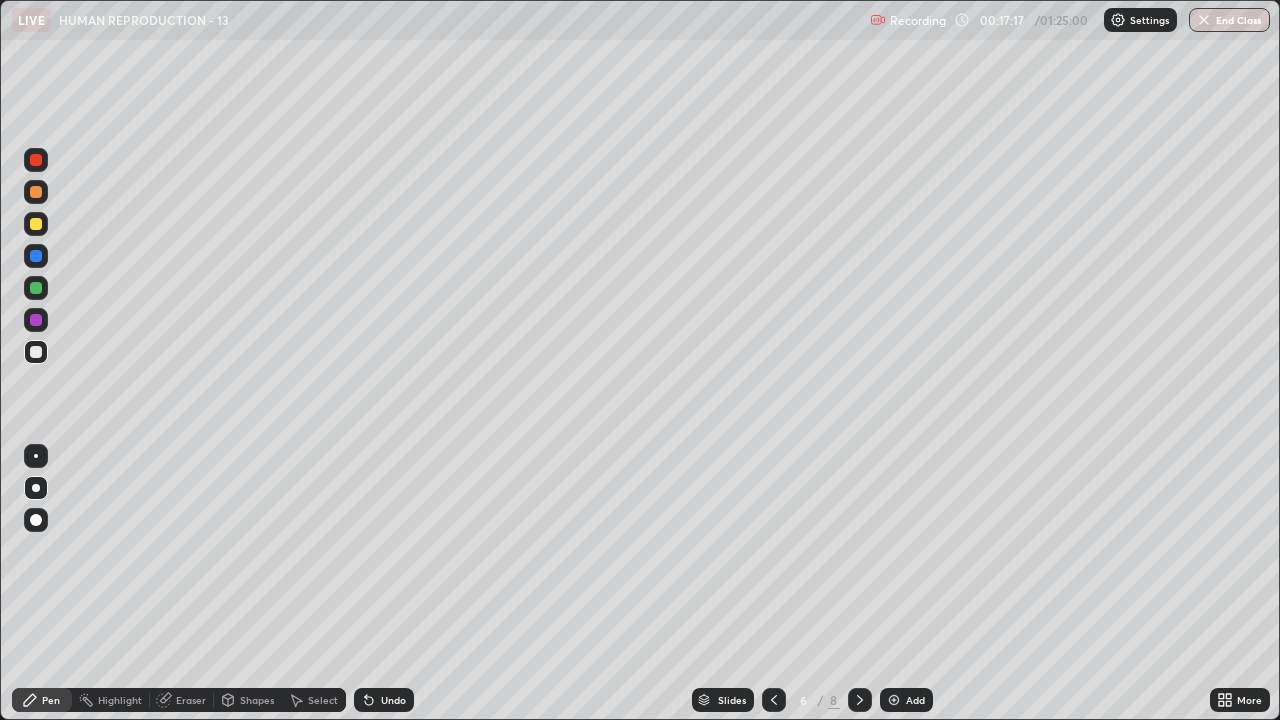 click 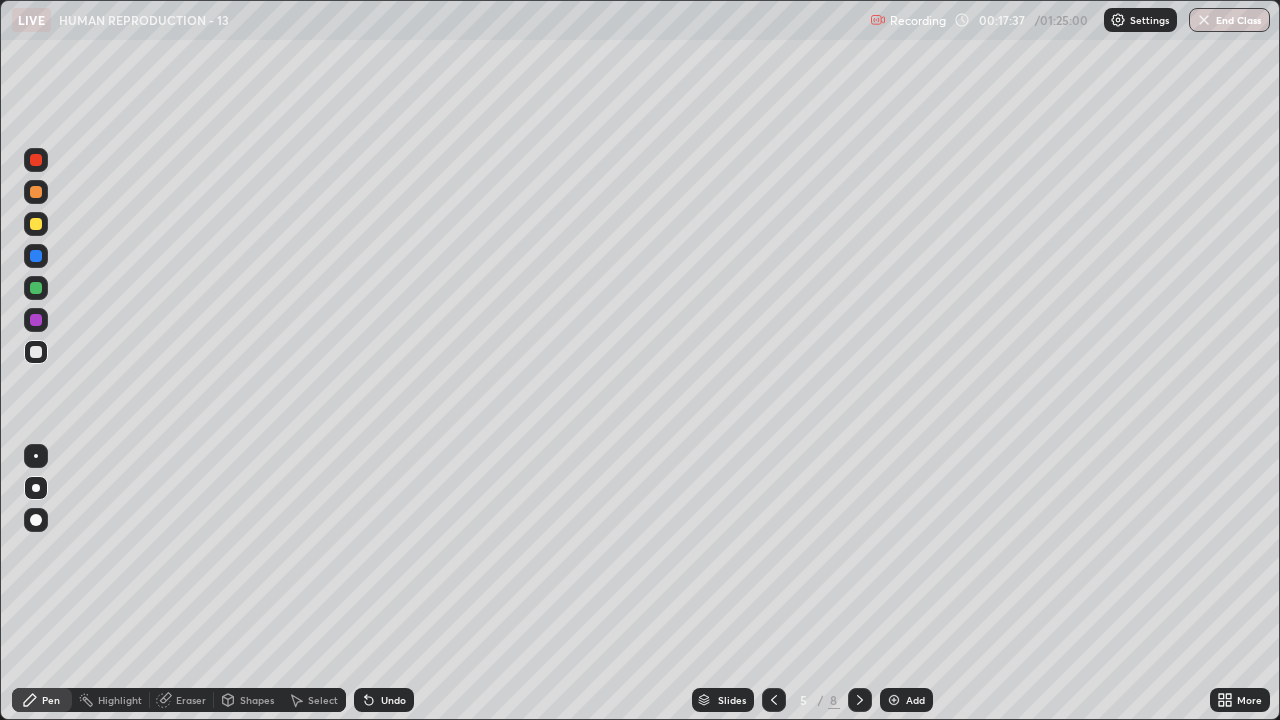 click at bounding box center (36, 224) 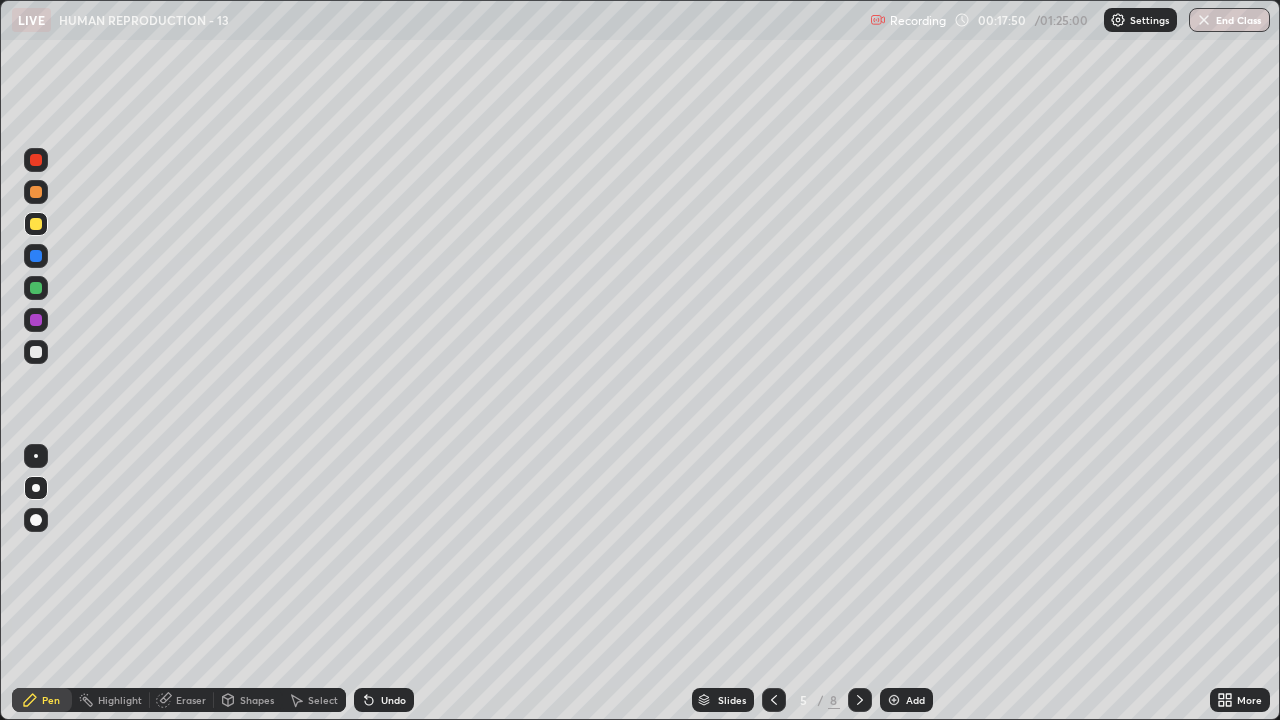 click at bounding box center (36, 288) 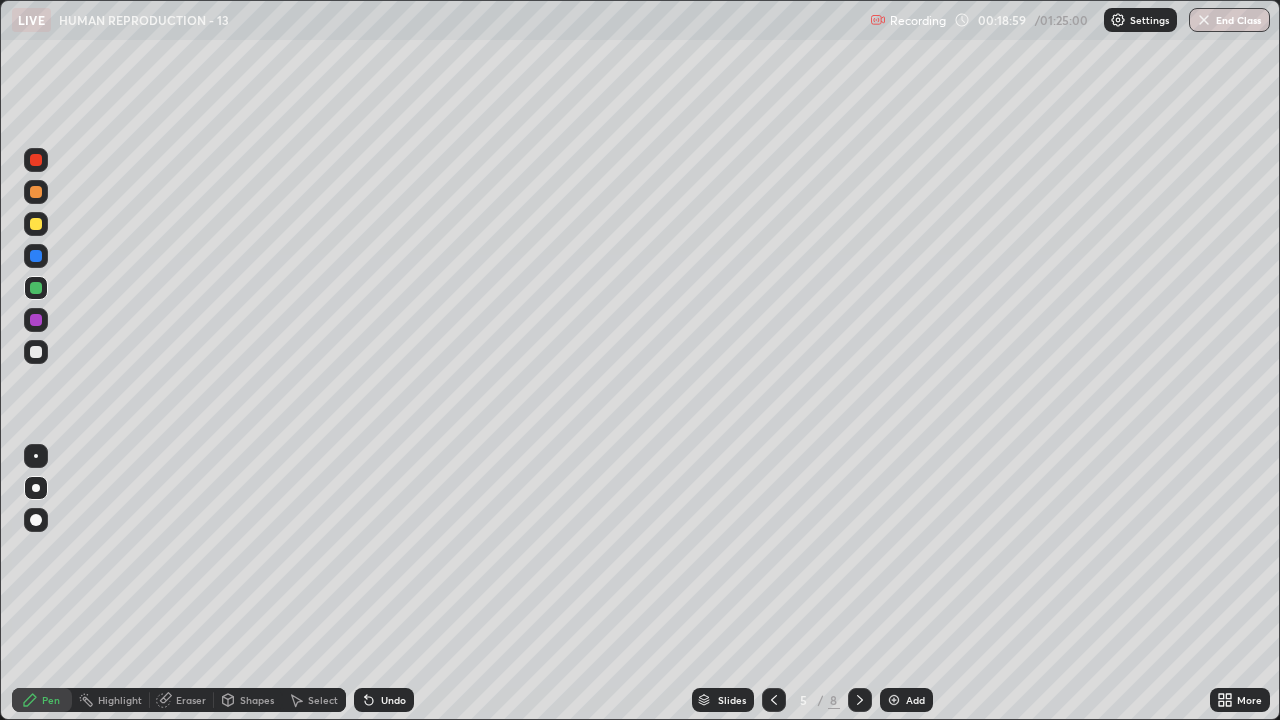 click at bounding box center (36, 224) 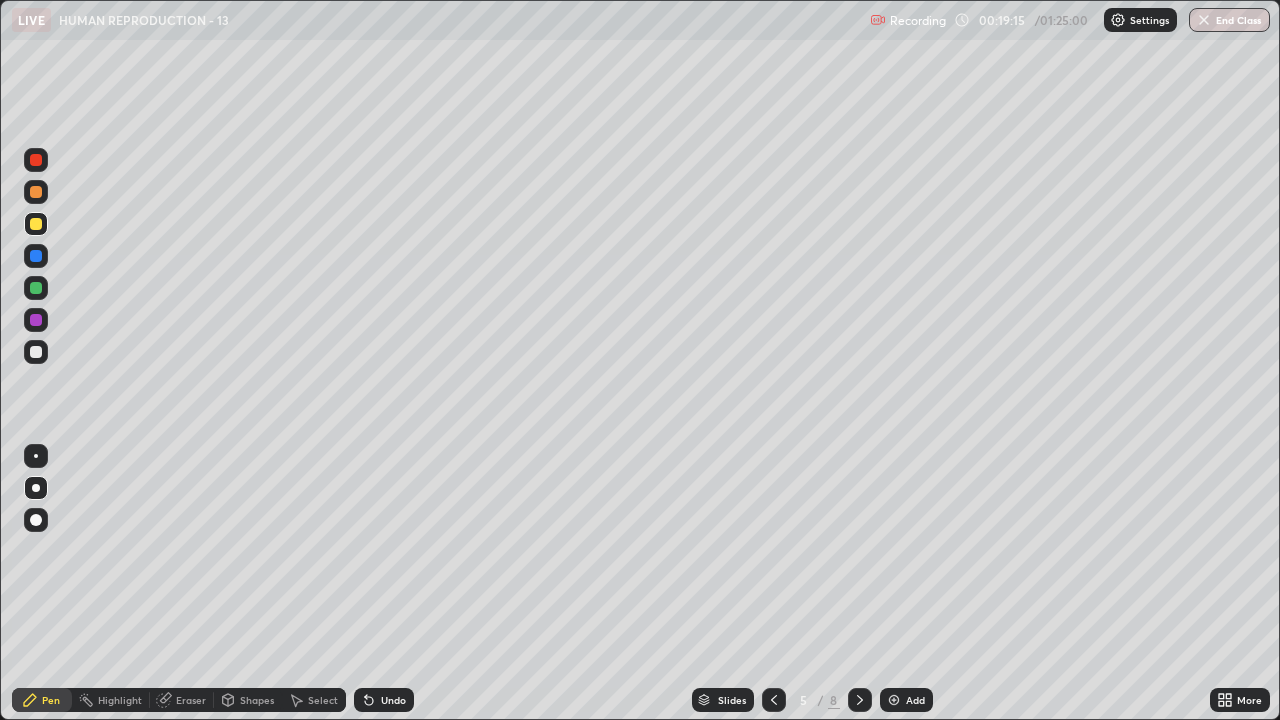click at bounding box center (36, 352) 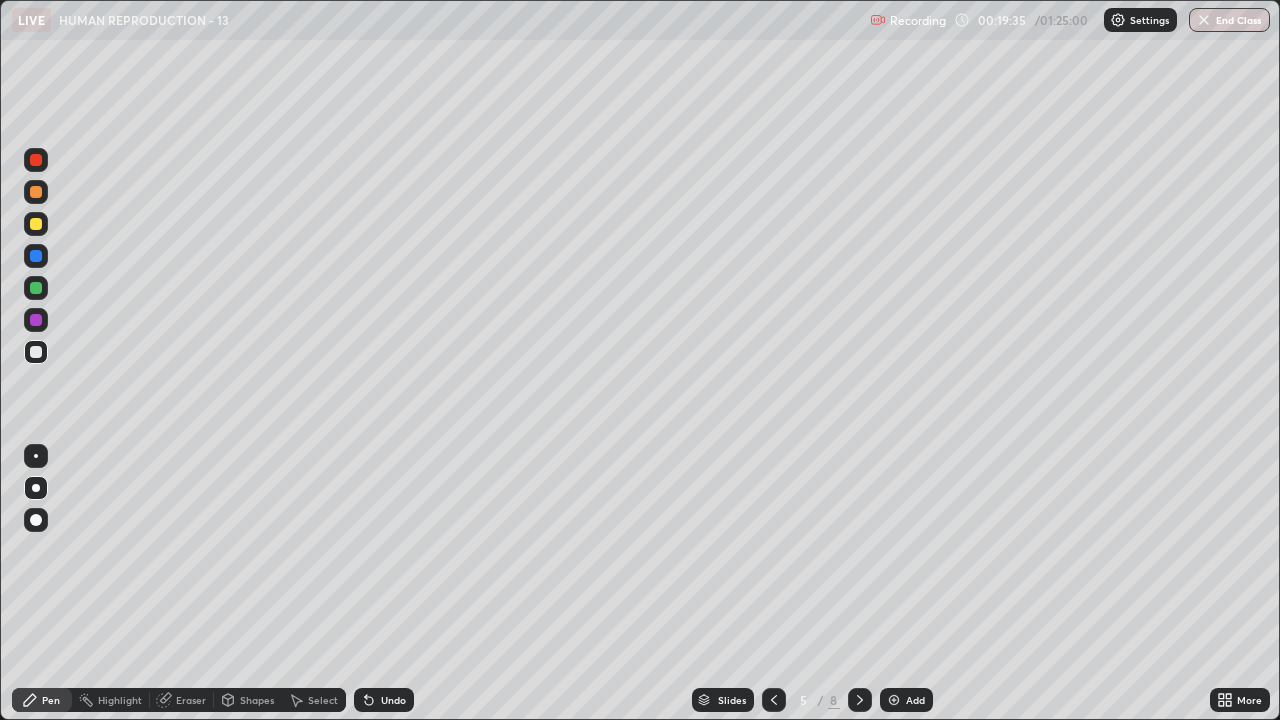 click at bounding box center (36, 288) 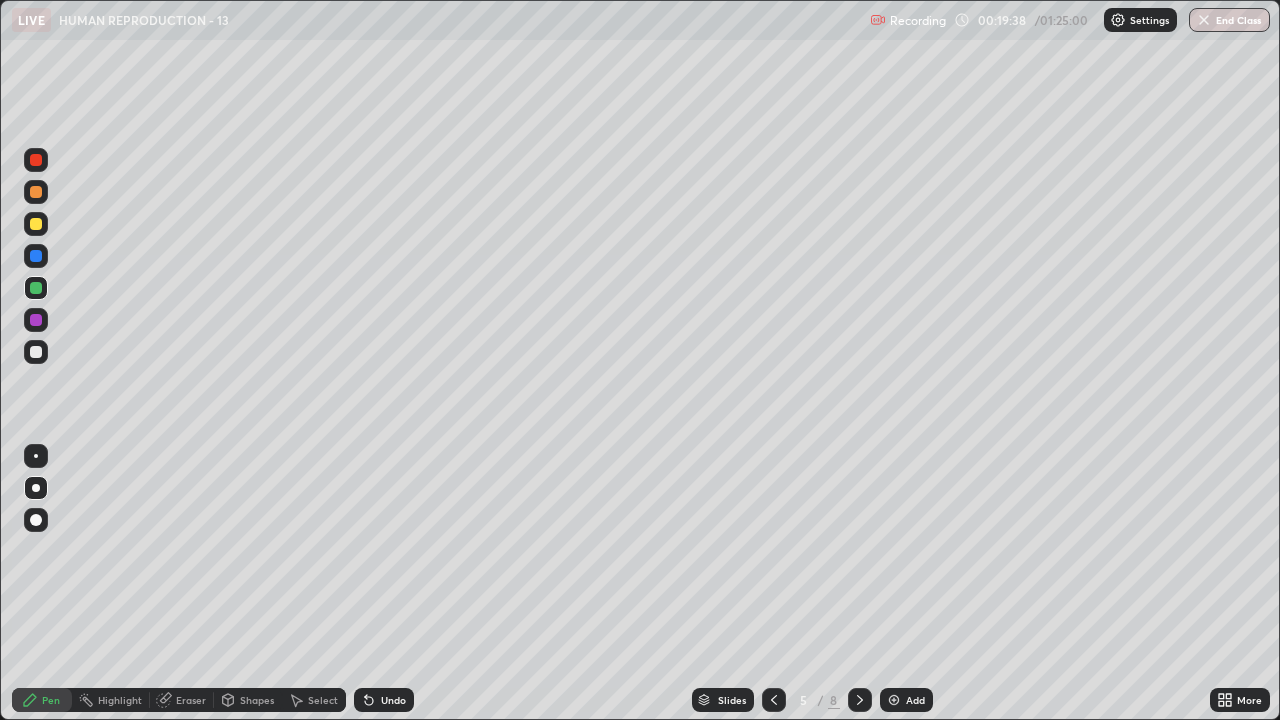 click at bounding box center (36, 224) 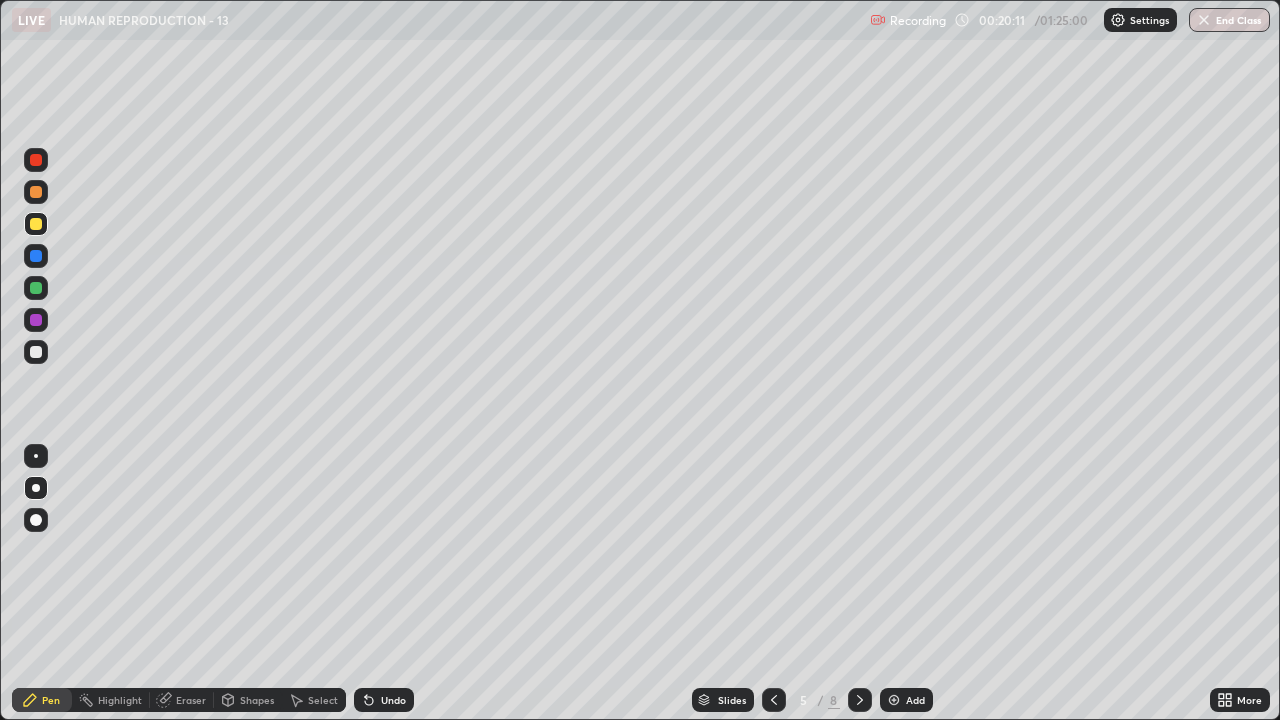 click on "Add" at bounding box center (915, 700) 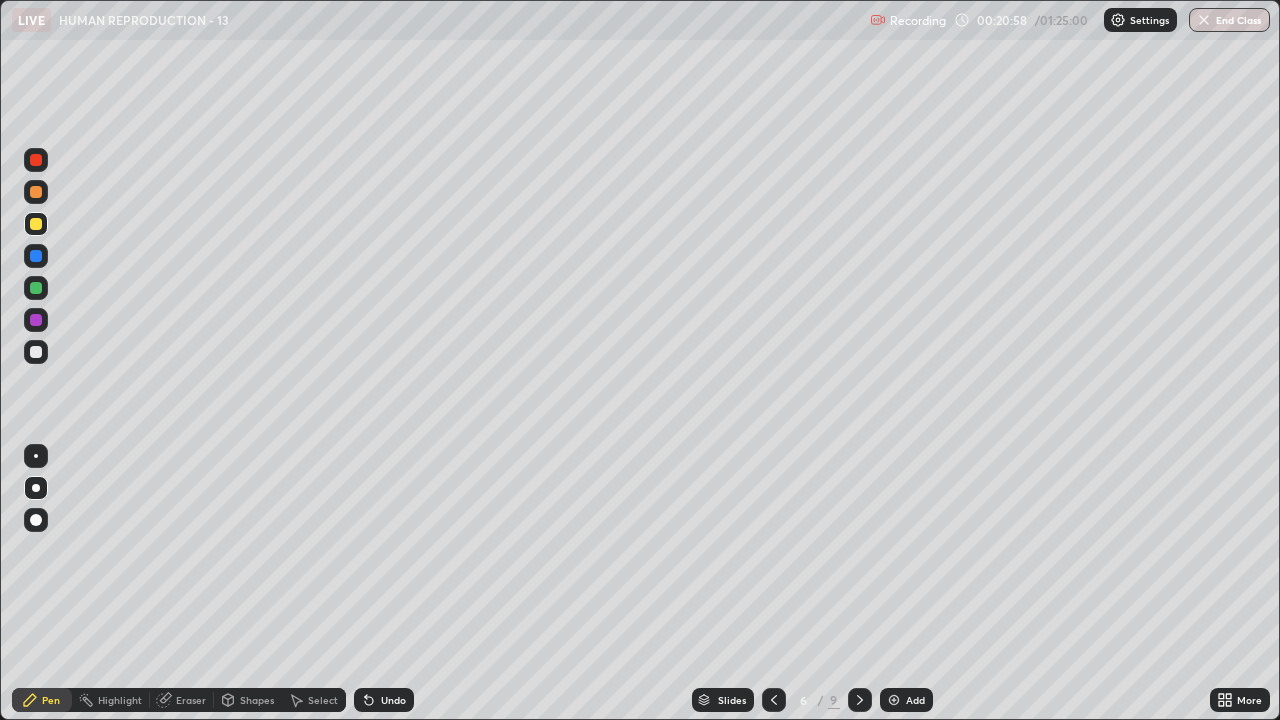 click 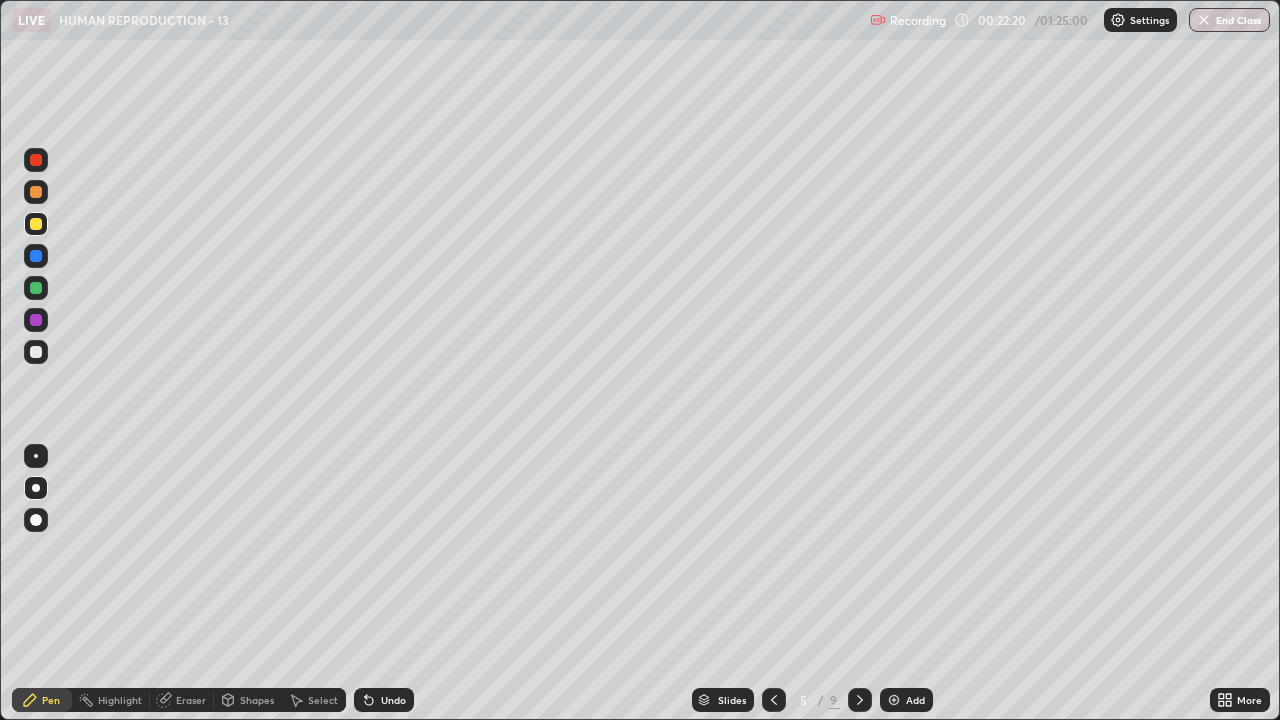 click 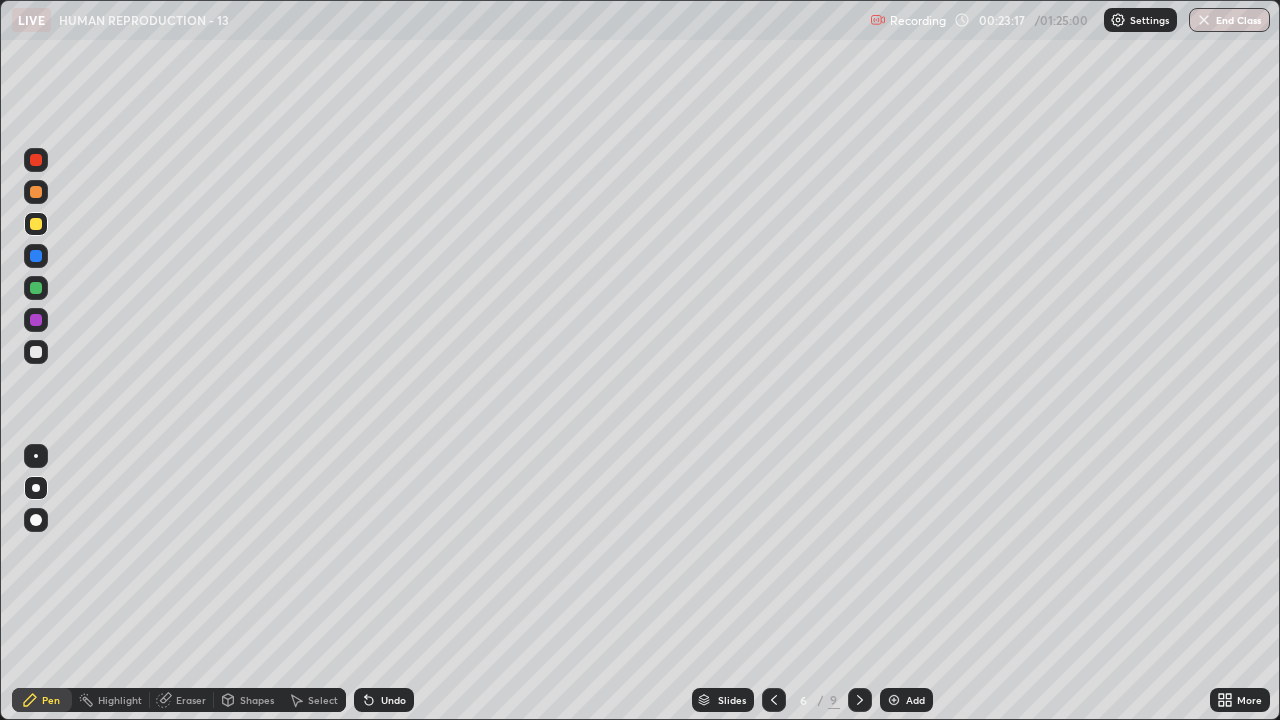 click 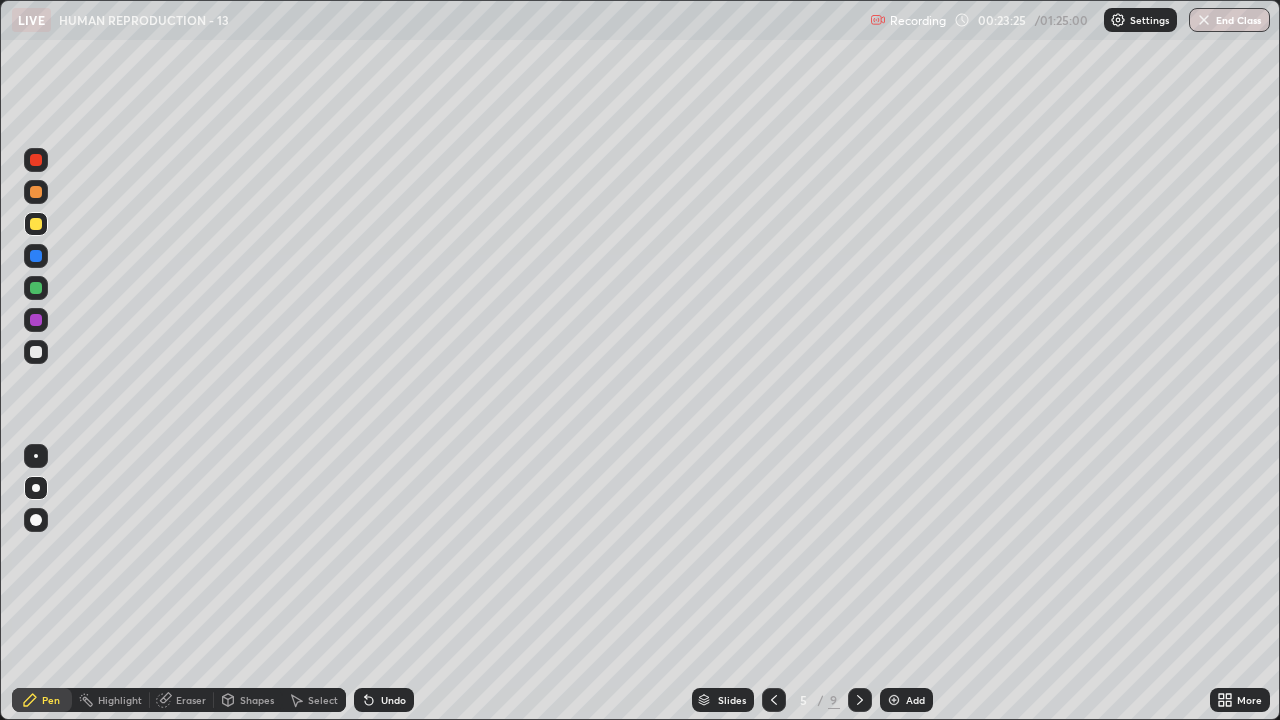 click at bounding box center [36, 352] 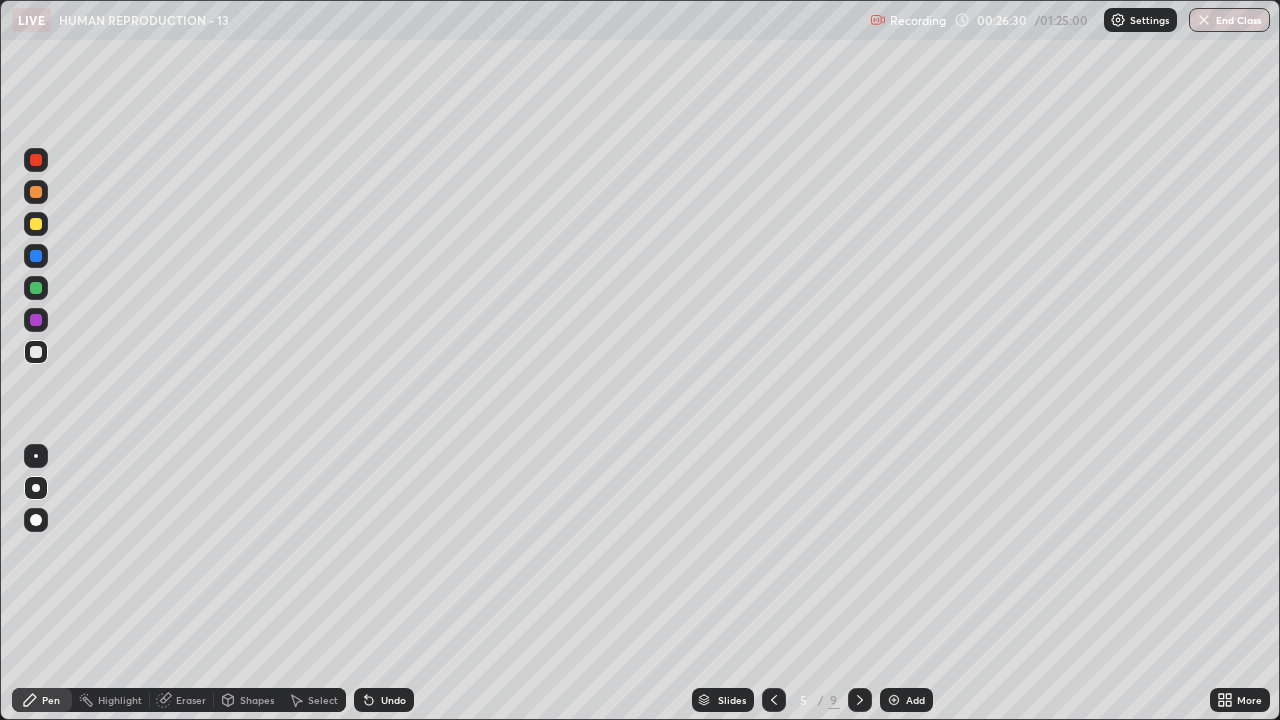 click on "Add" at bounding box center [906, 700] 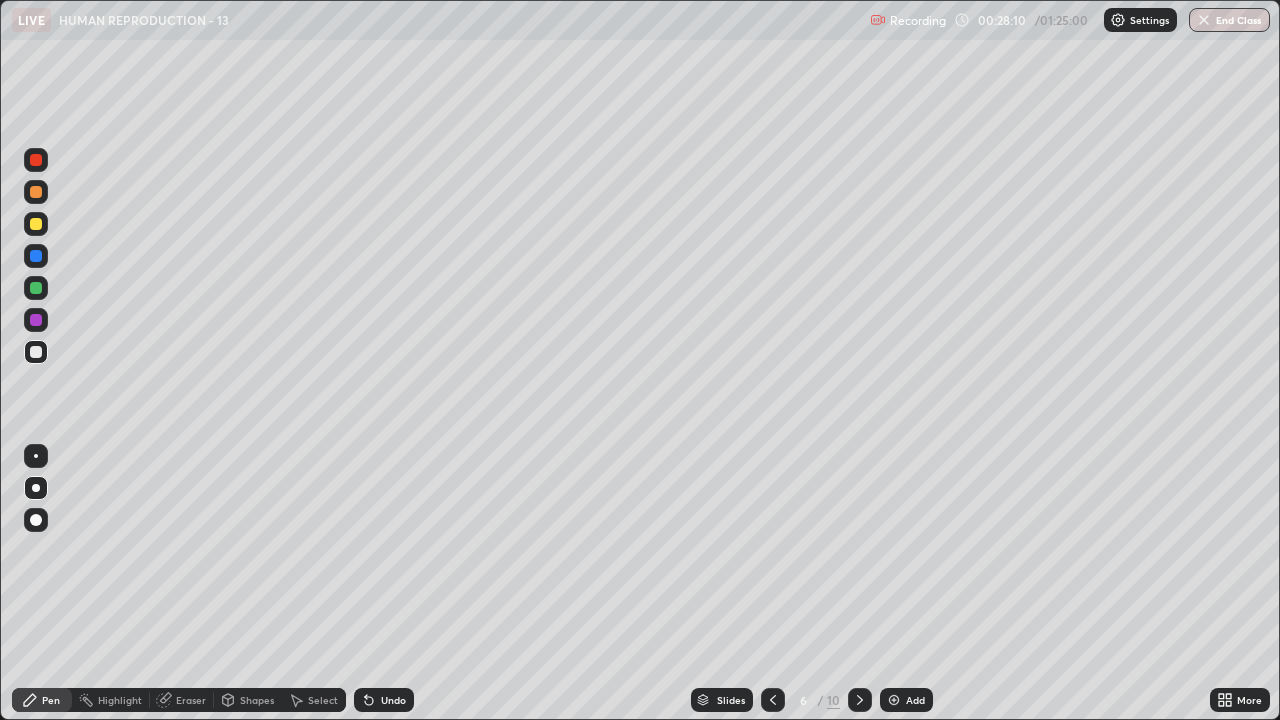 click 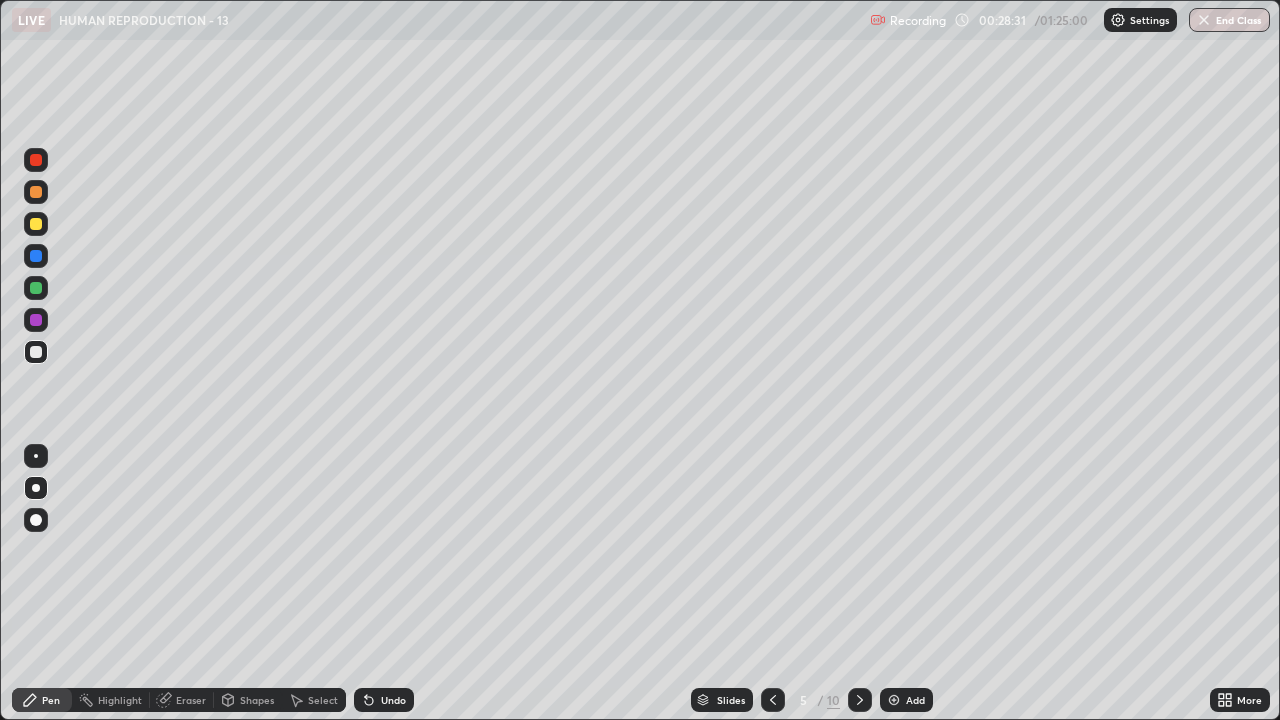 click 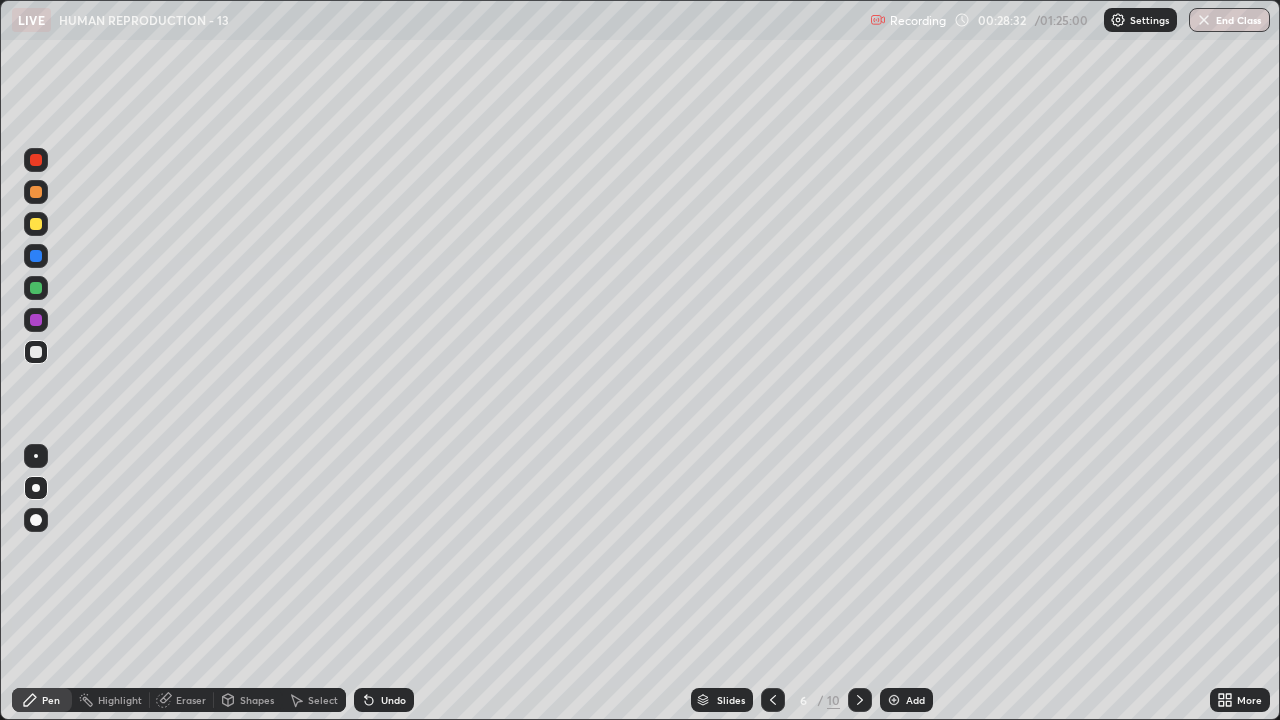 click at bounding box center [894, 700] 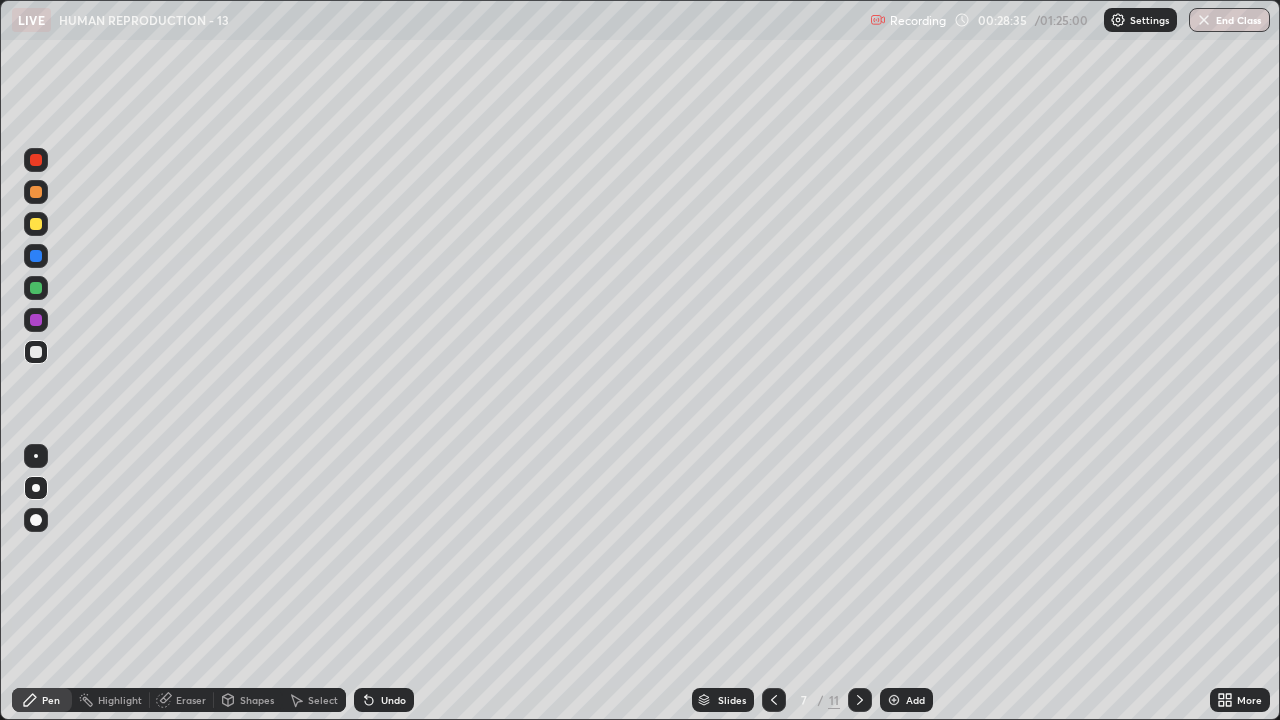click at bounding box center [36, 224] 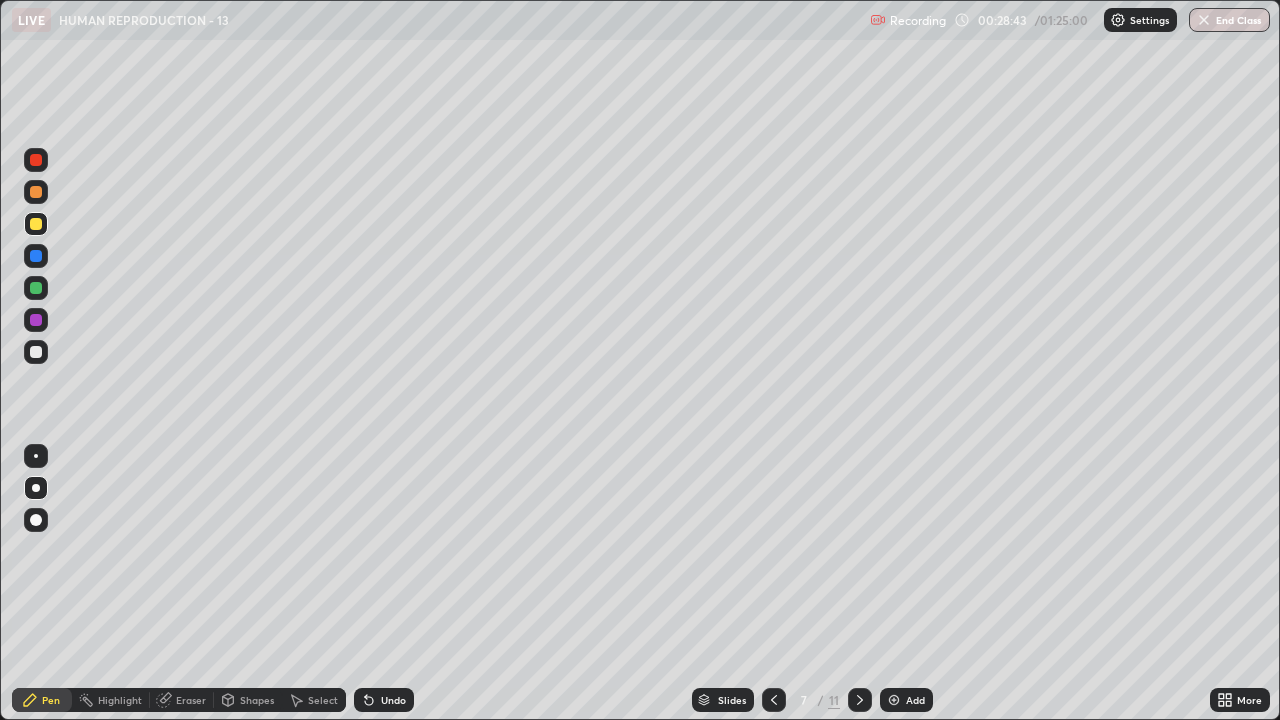 click on "Shapes" at bounding box center (257, 700) 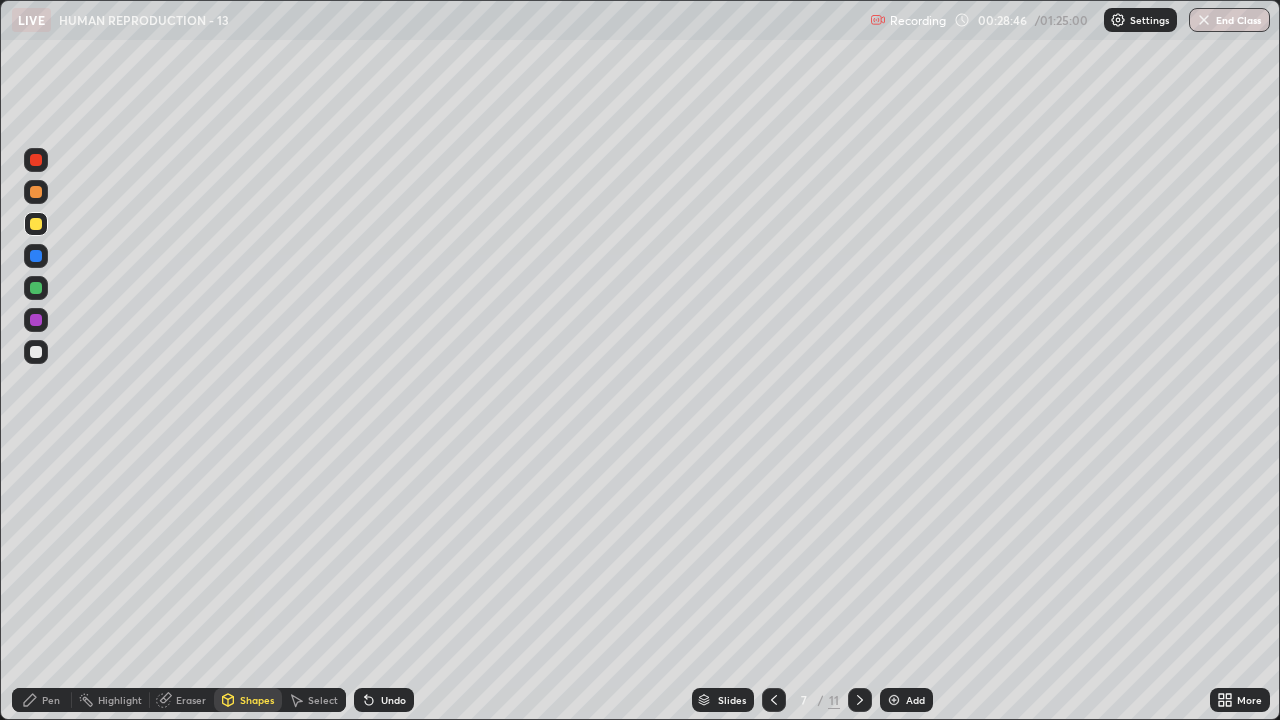 click at bounding box center [36, 352] 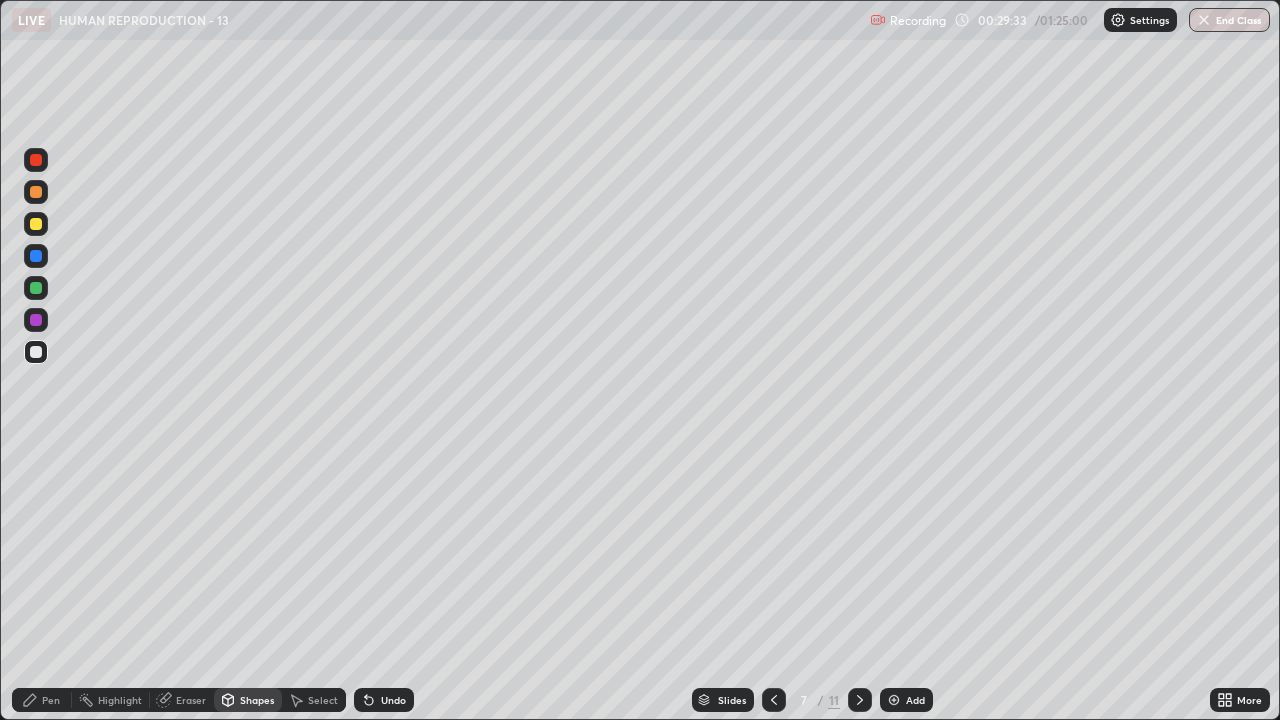 click on "Pen" at bounding box center [42, 700] 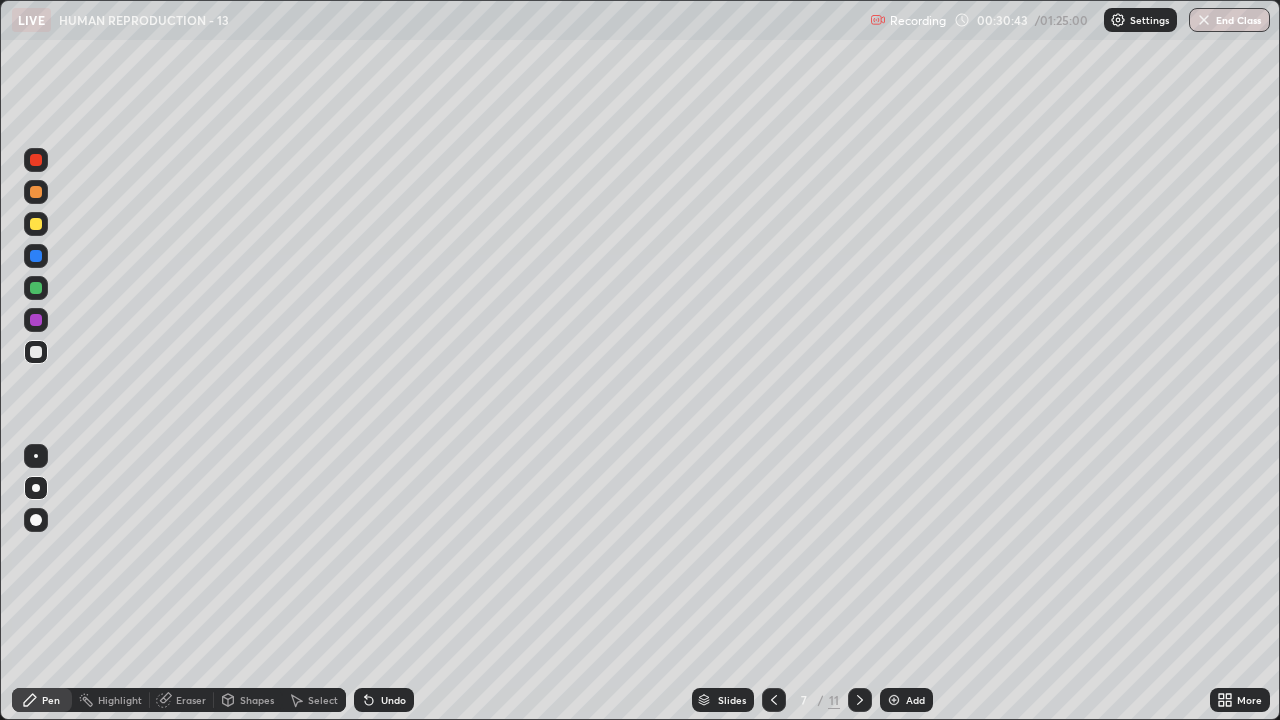 click at bounding box center [894, 700] 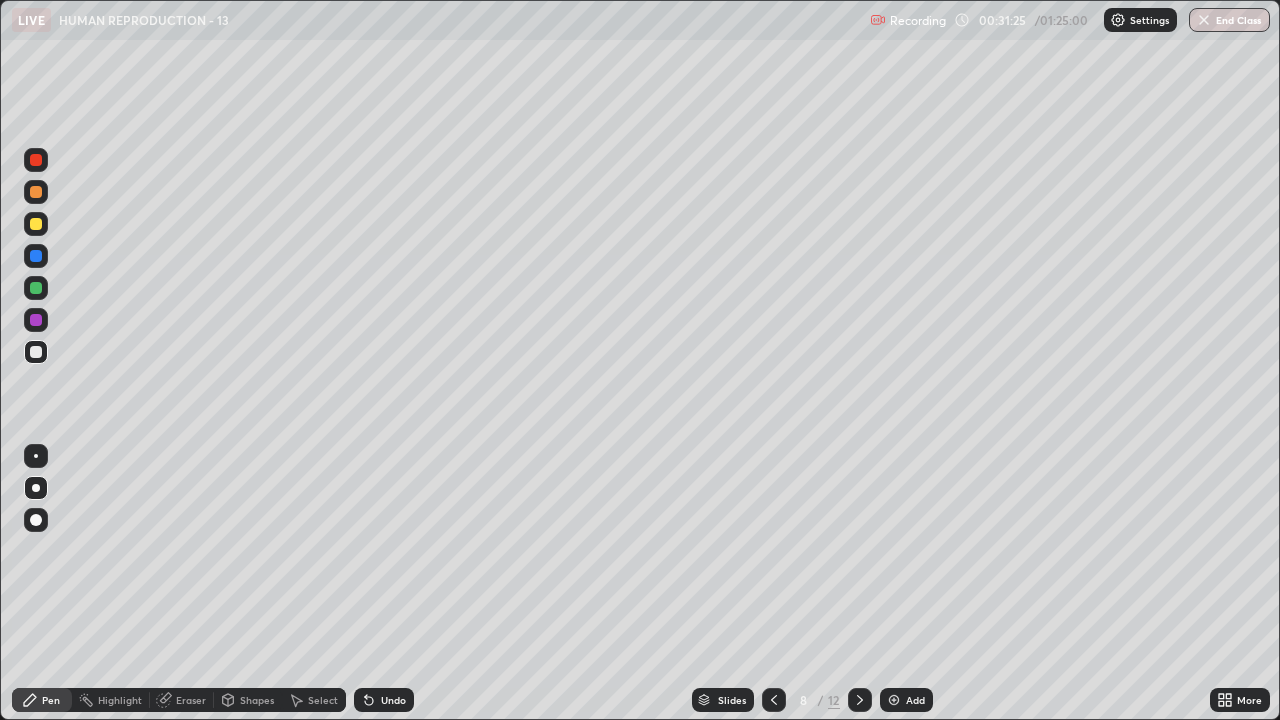 click 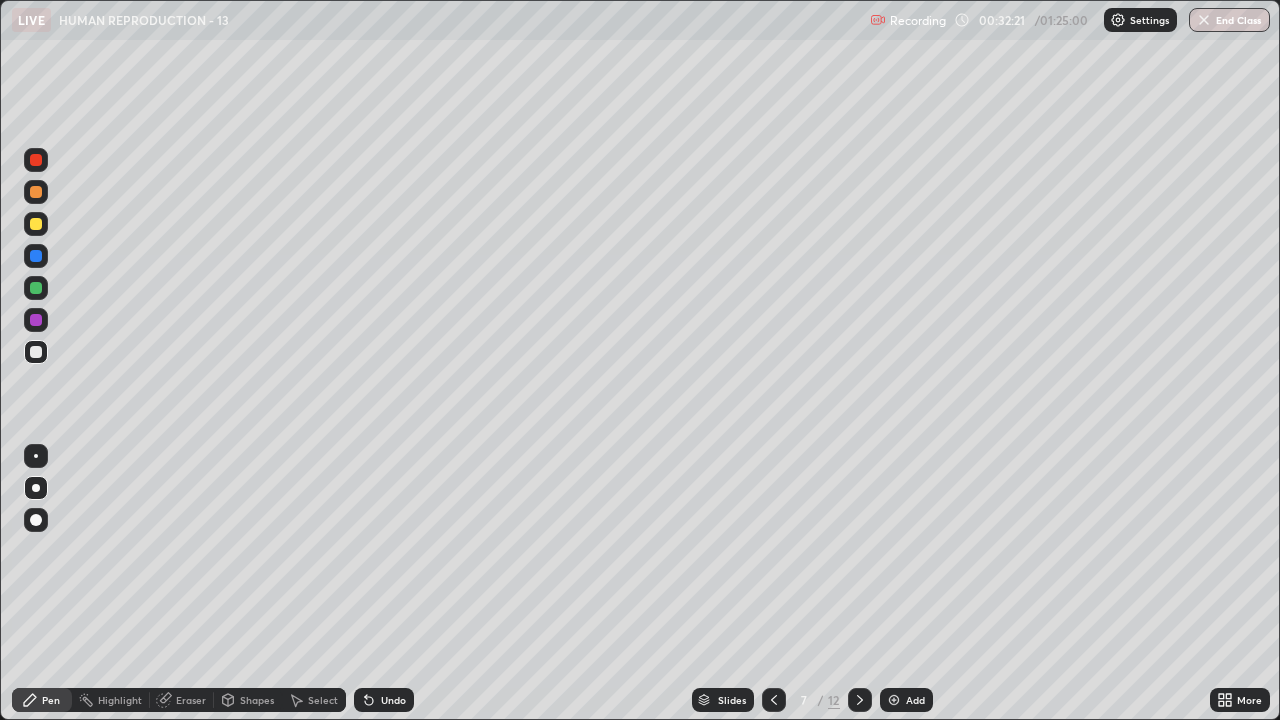 click on "Add" at bounding box center (915, 700) 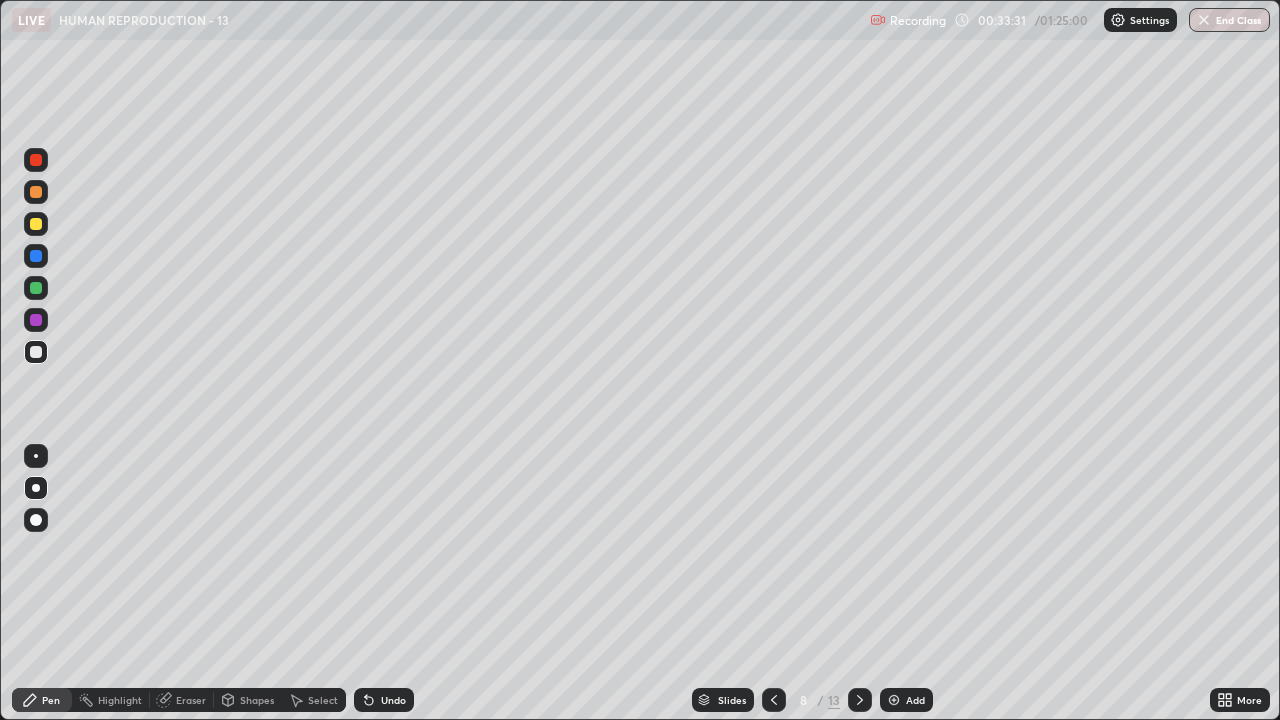 click 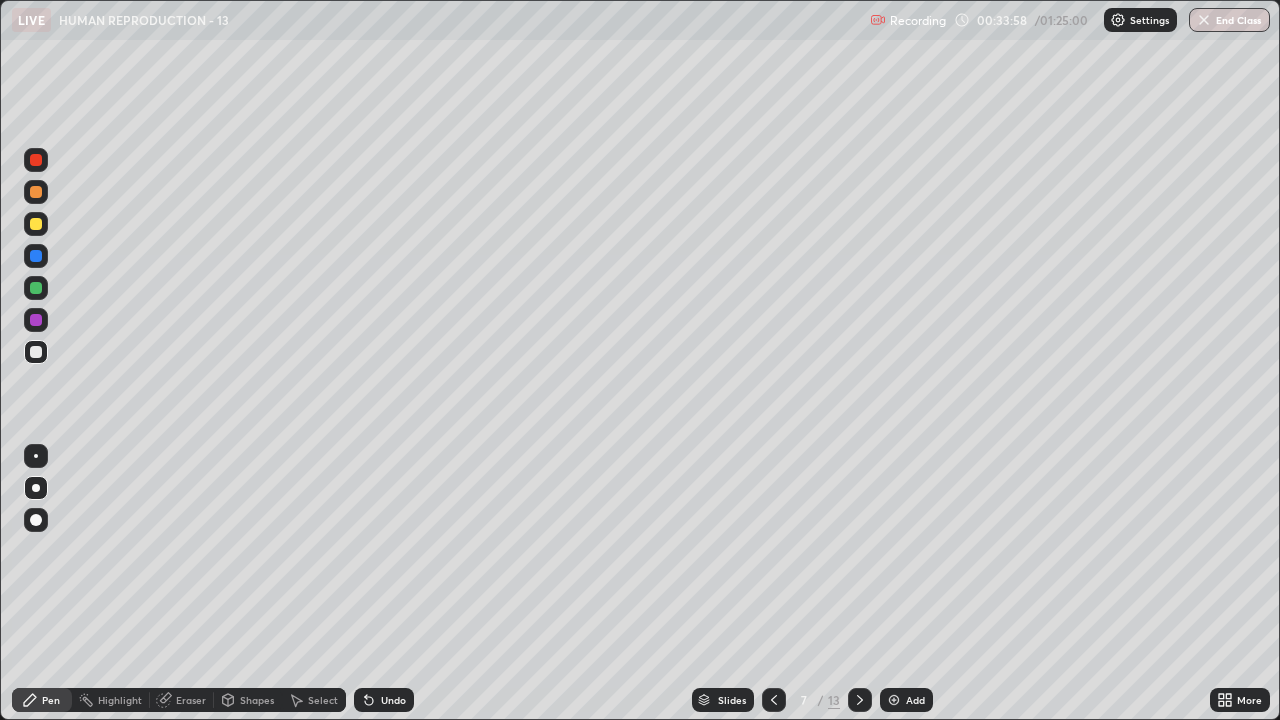 click on "Add" at bounding box center [915, 700] 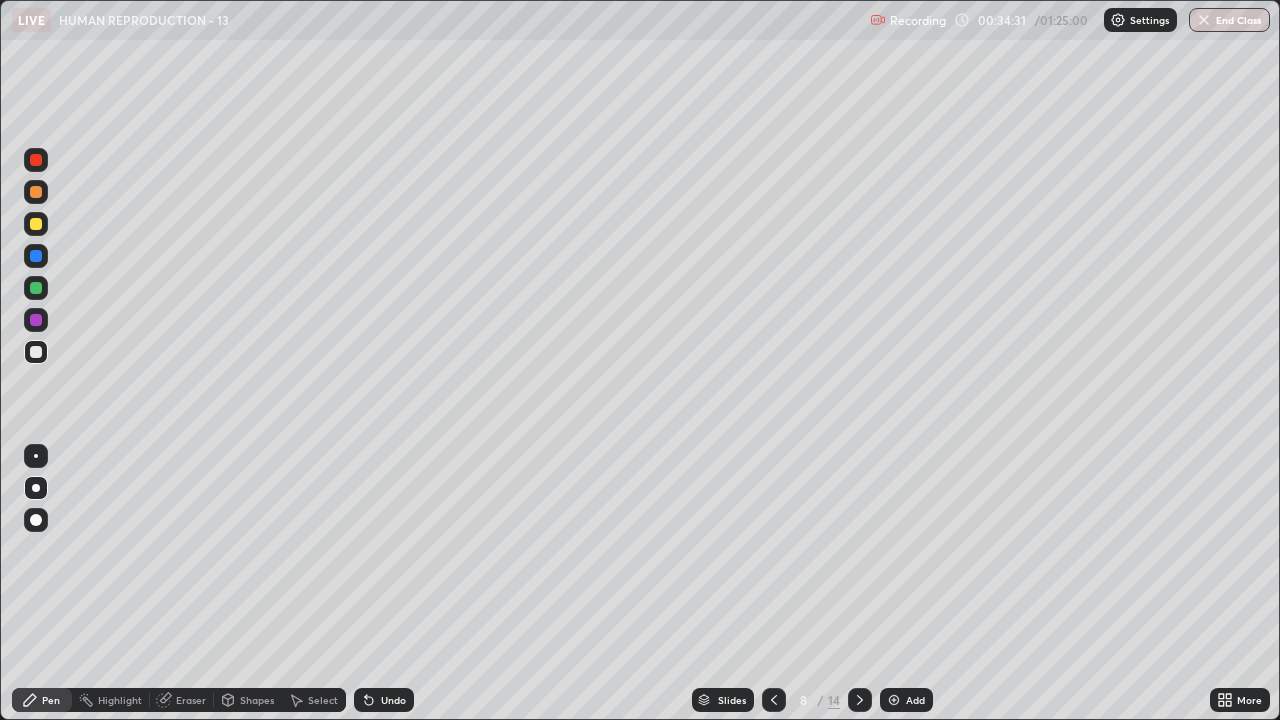 click 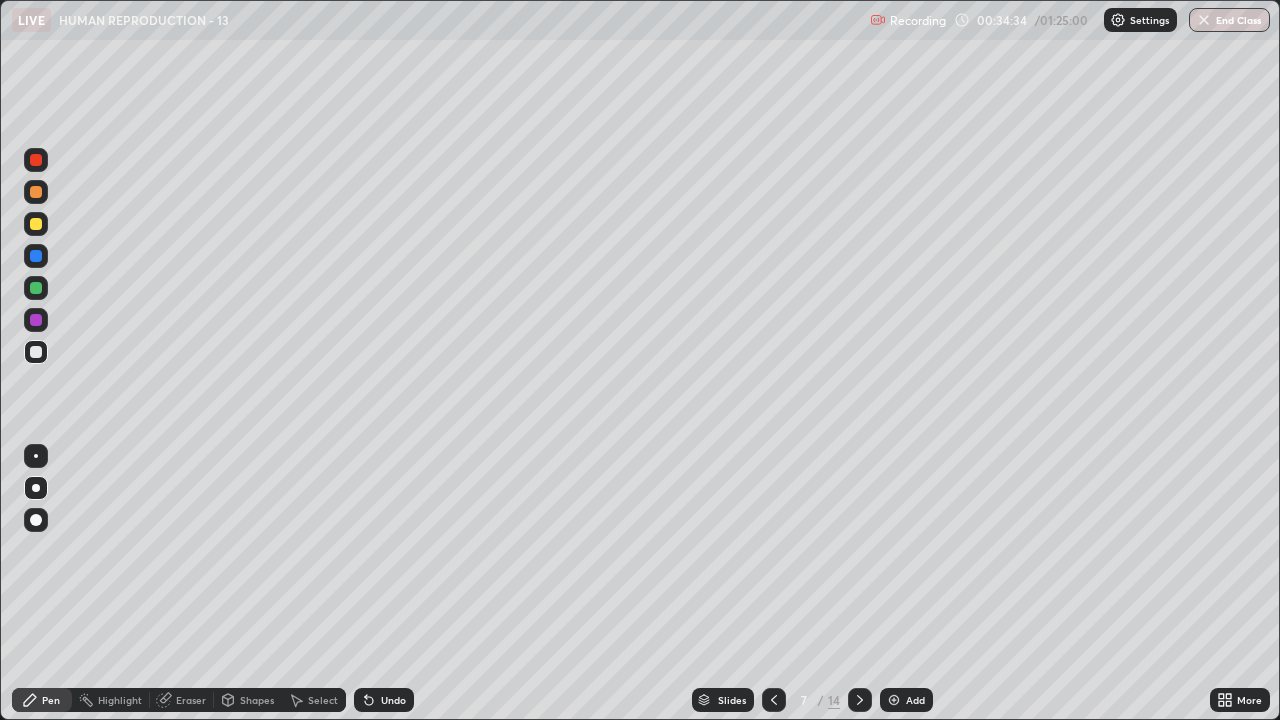 click 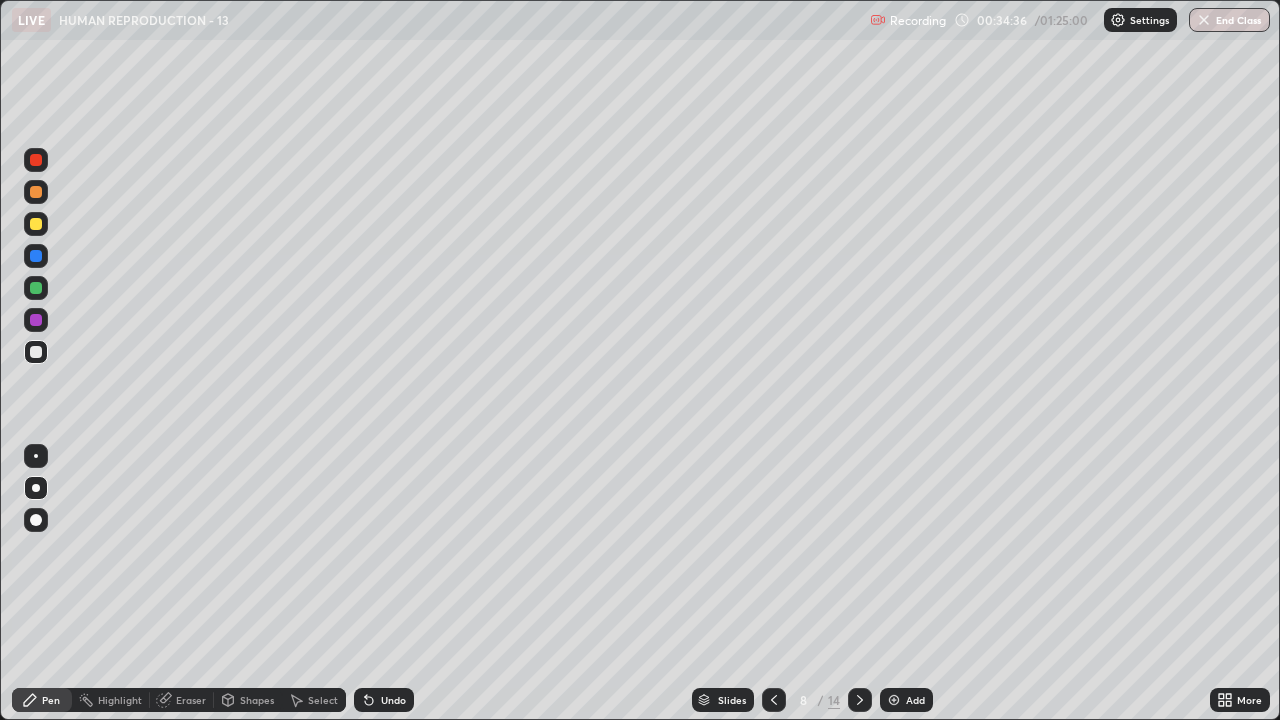 click at bounding box center (36, 288) 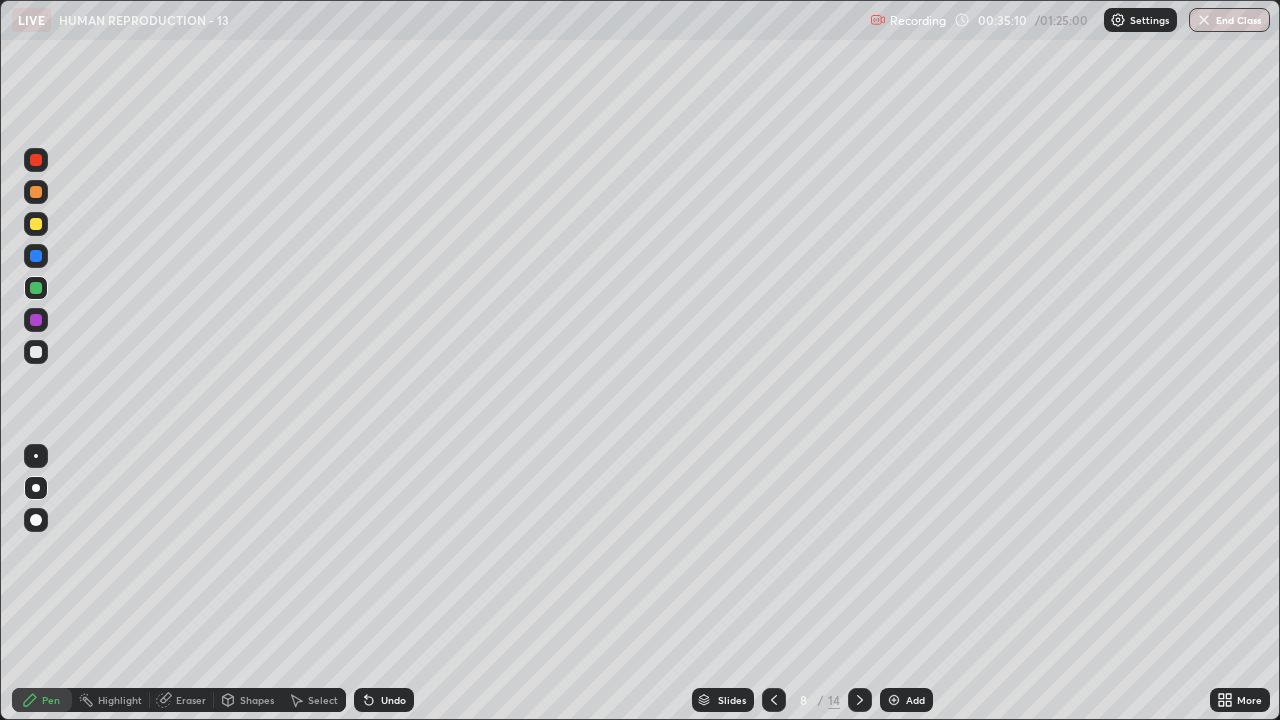 click 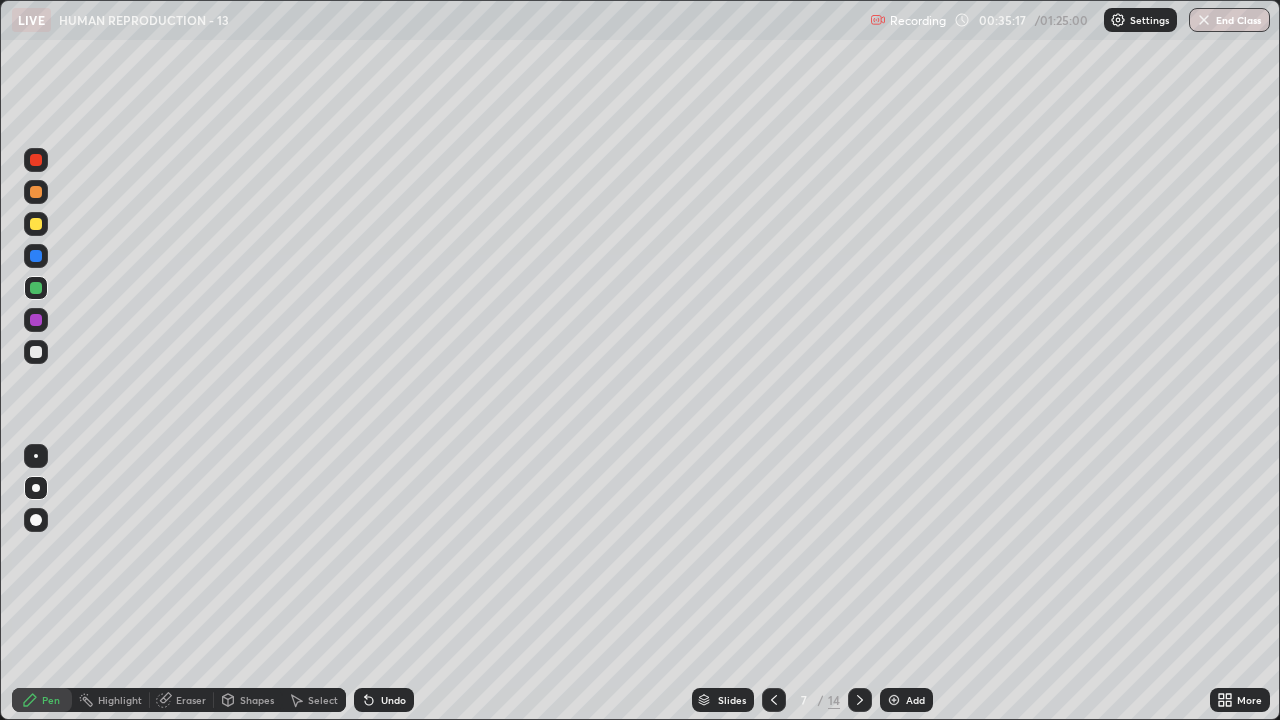 click at bounding box center [36, 352] 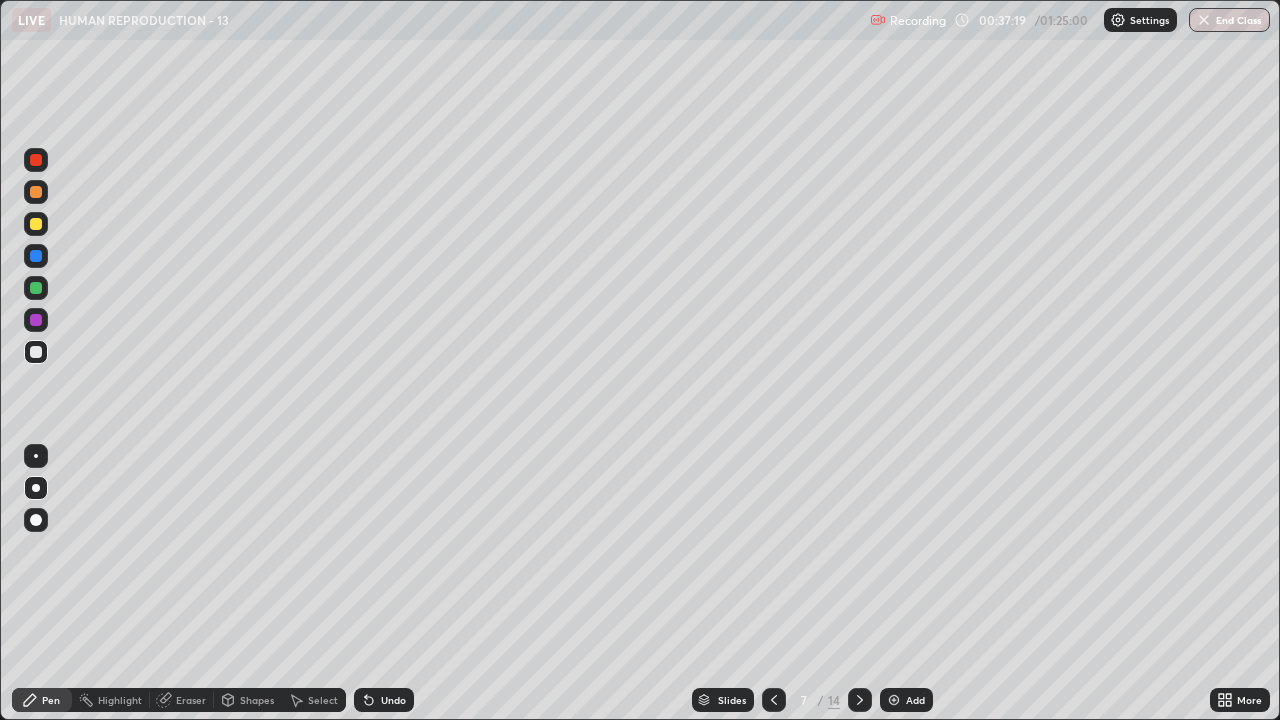 click 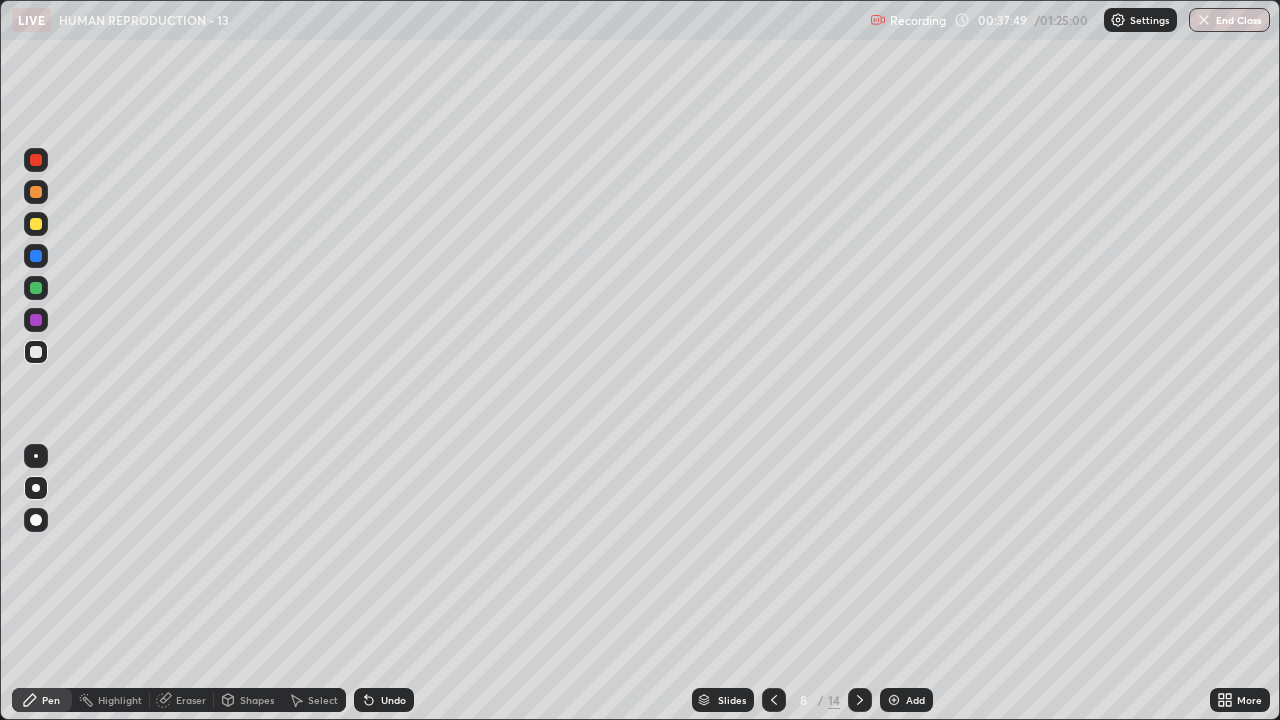 click 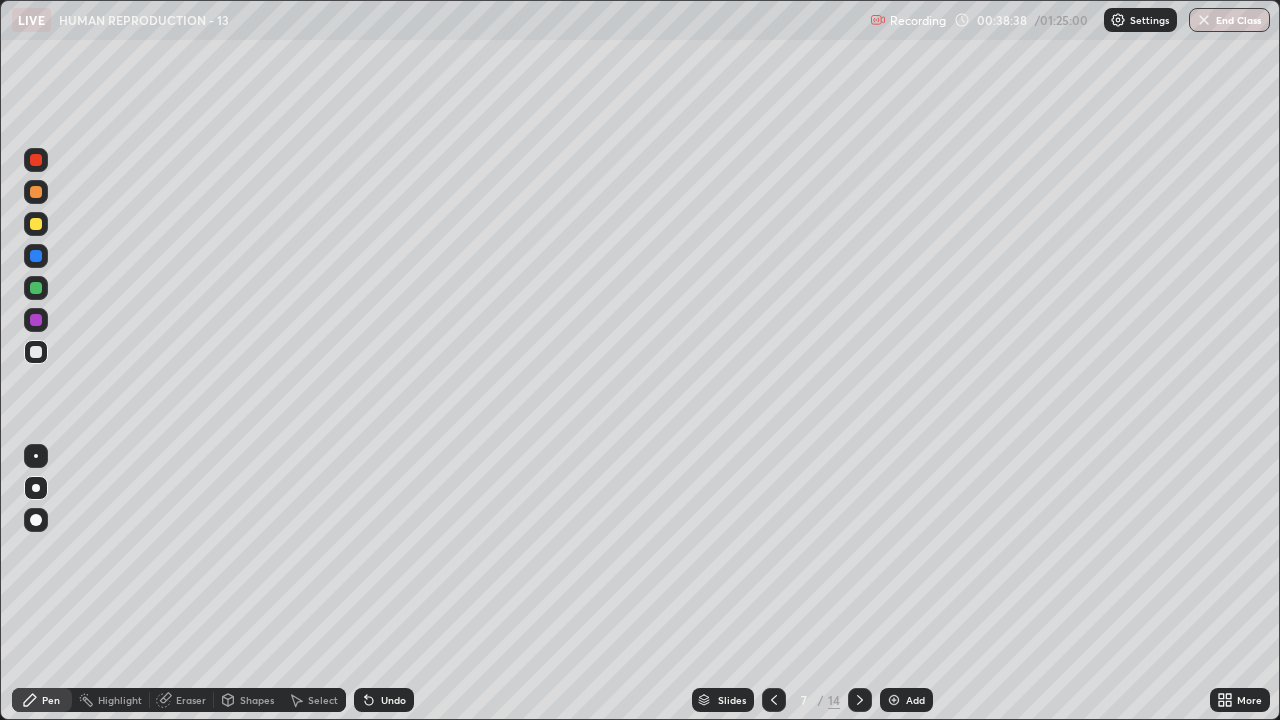 click on "Add" at bounding box center [915, 700] 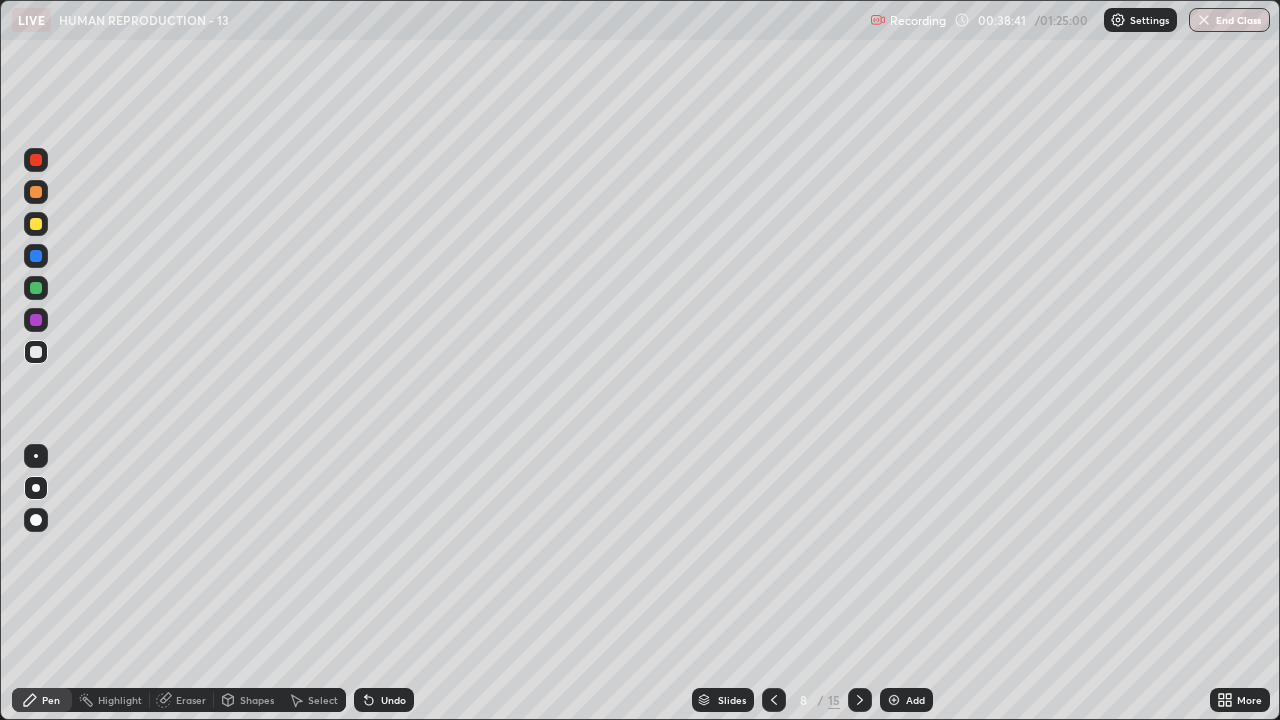 click at bounding box center [36, 224] 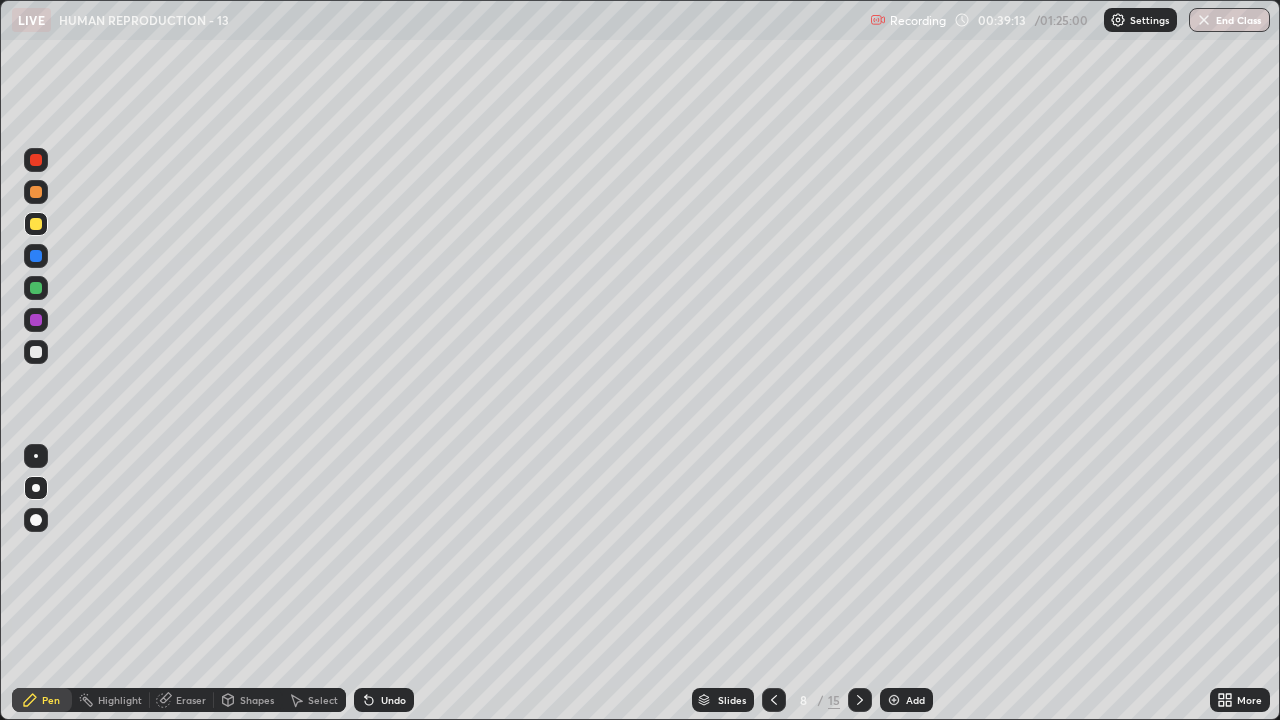 click at bounding box center (36, 352) 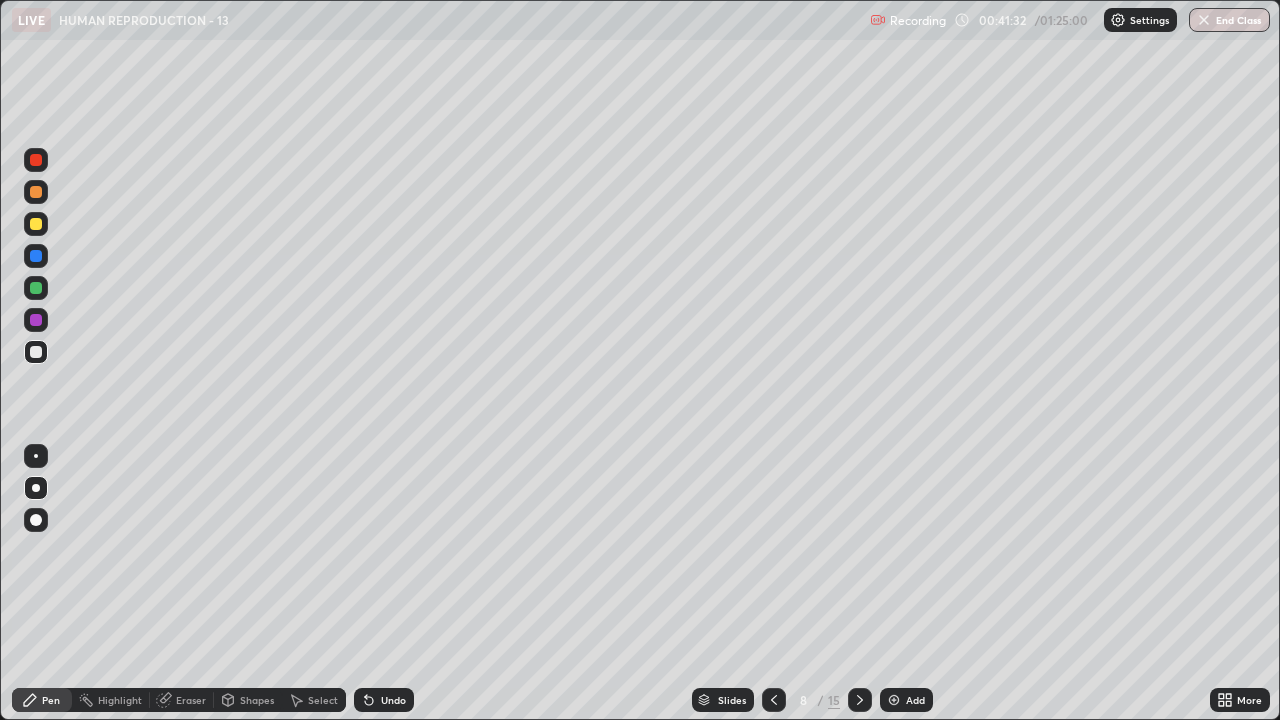 click on "Undo" at bounding box center (384, 700) 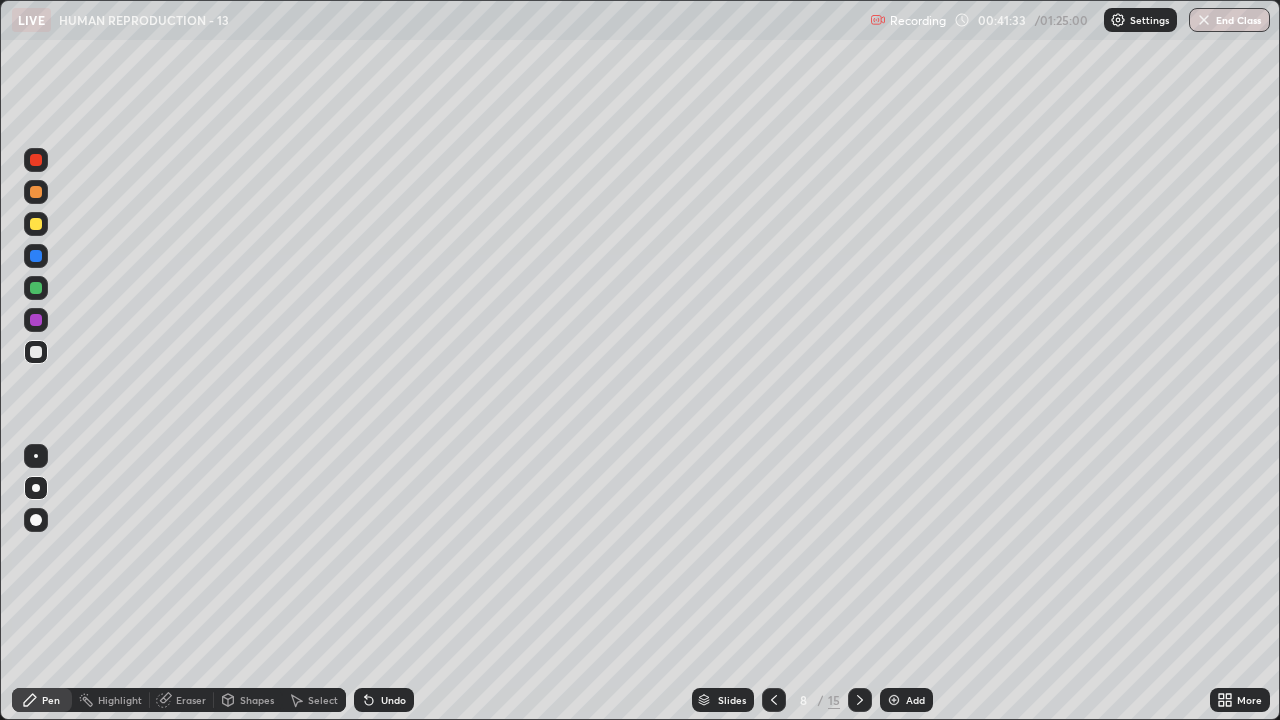 click on "Shapes" at bounding box center [257, 700] 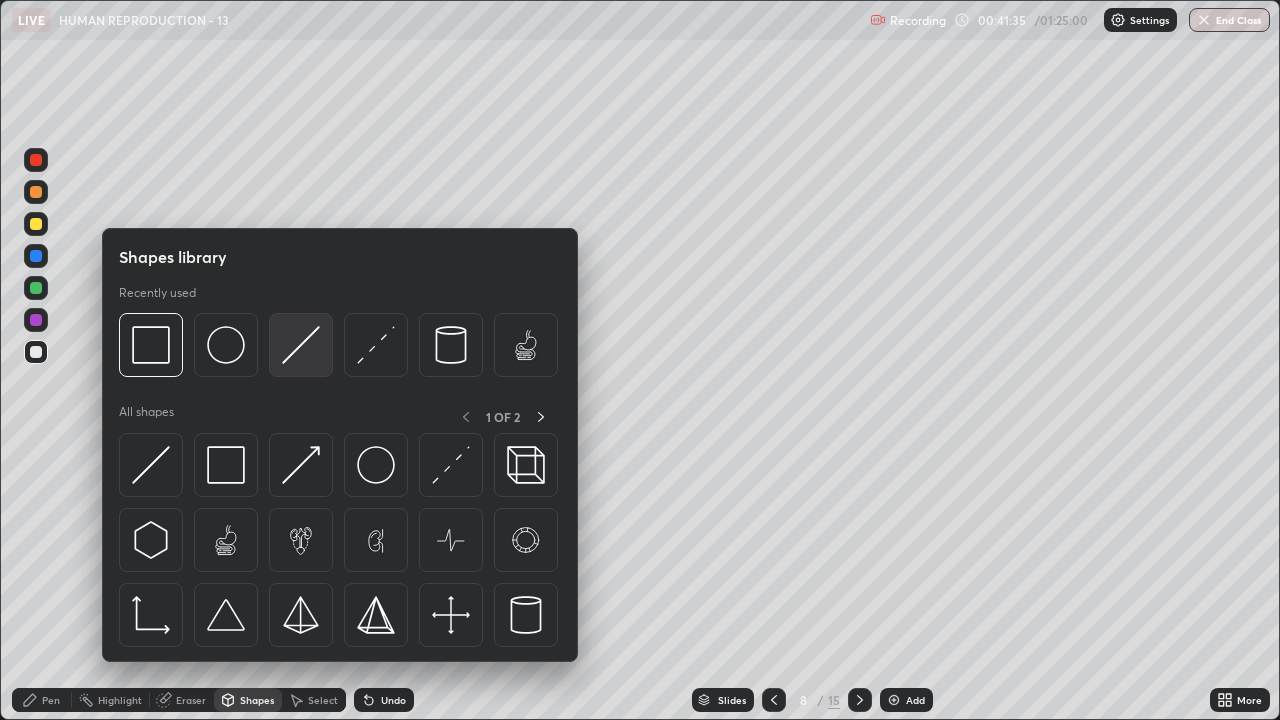 click at bounding box center (301, 345) 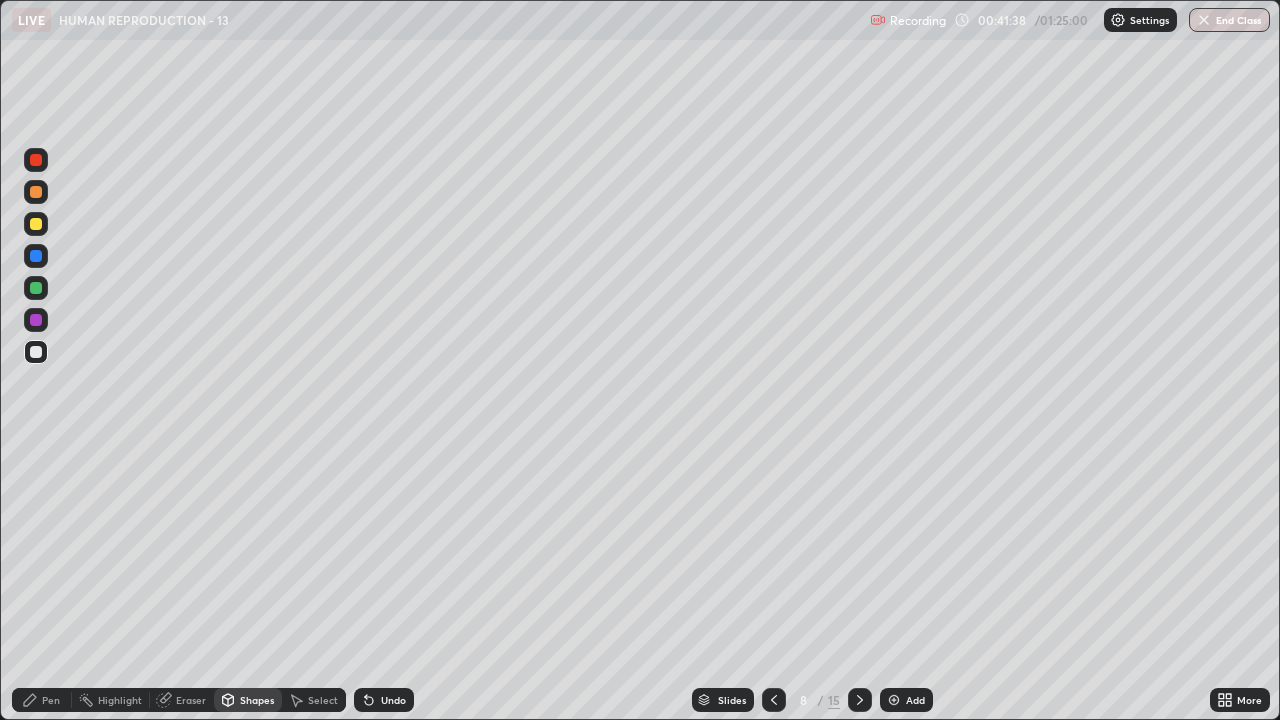 click at bounding box center (36, 224) 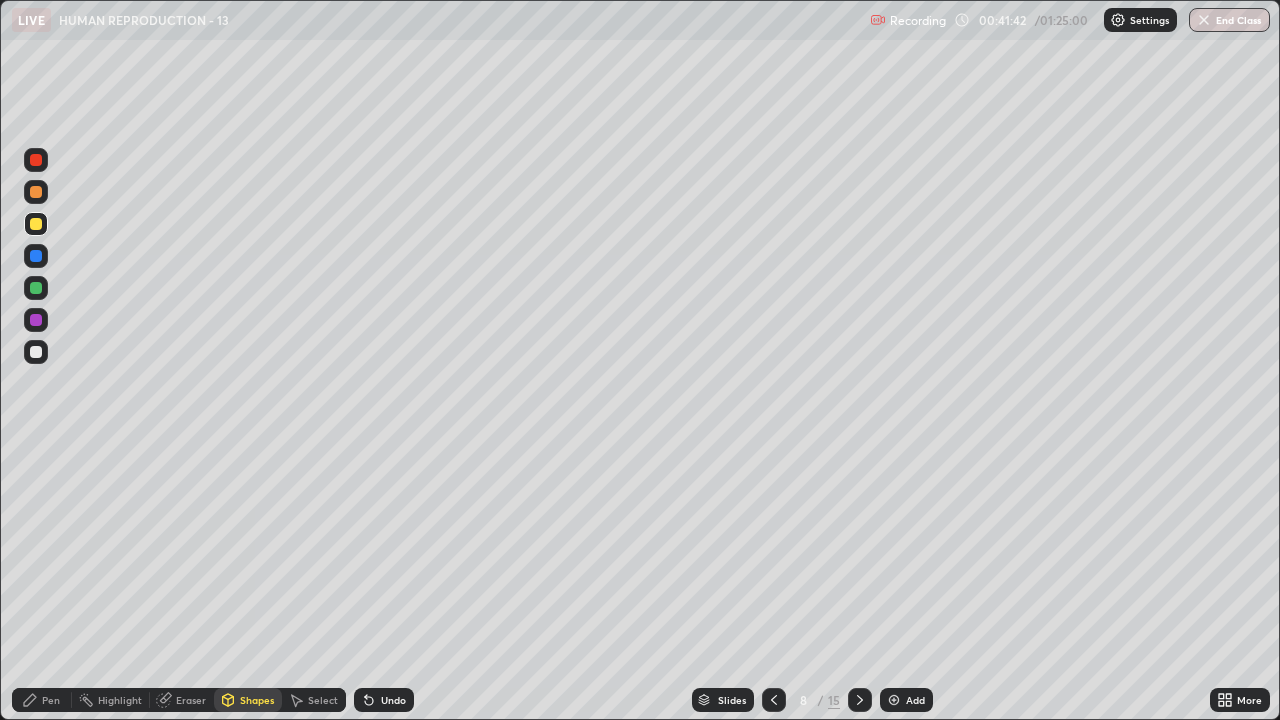 click on "Undo" at bounding box center [393, 700] 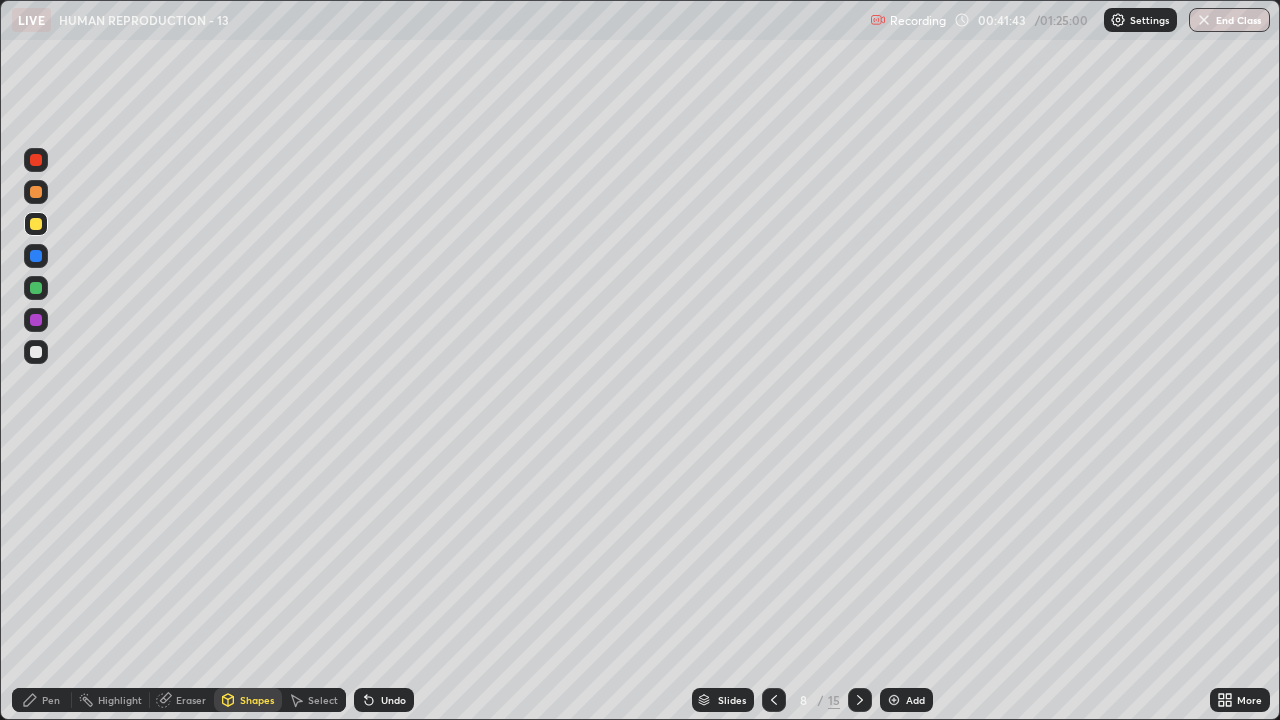 click on "Pen" at bounding box center (42, 700) 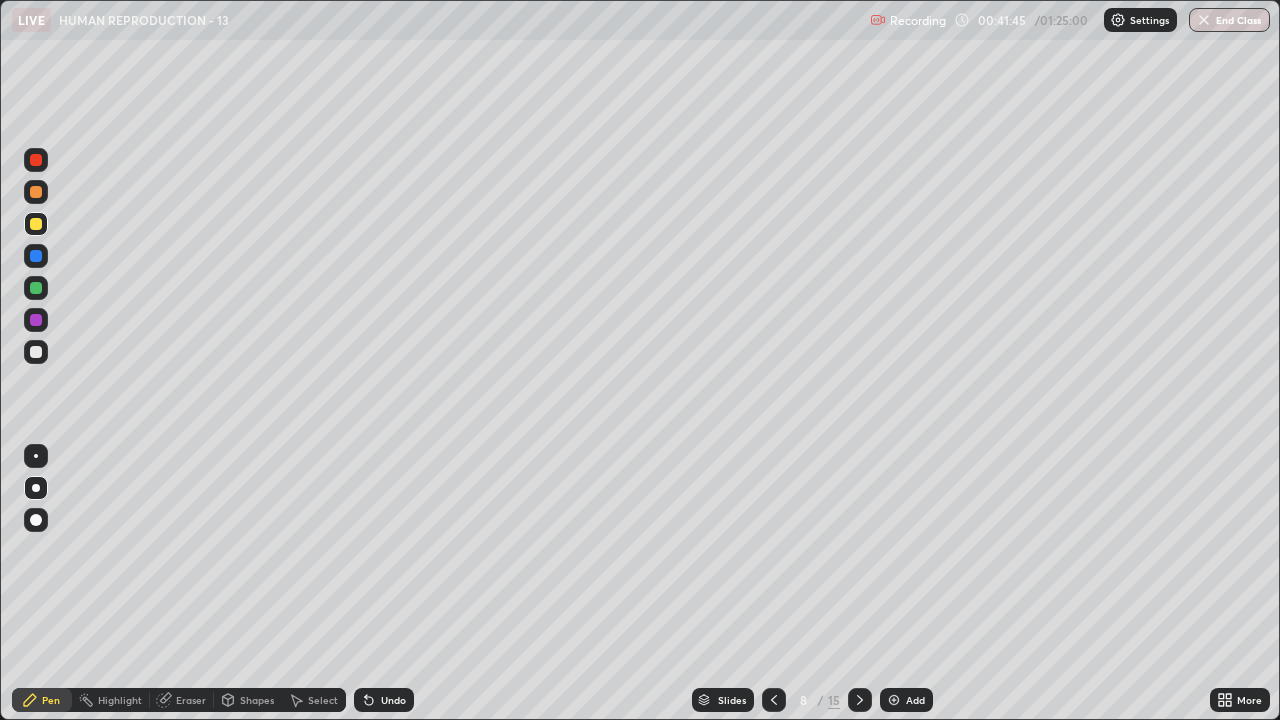 click on "Undo" at bounding box center [393, 700] 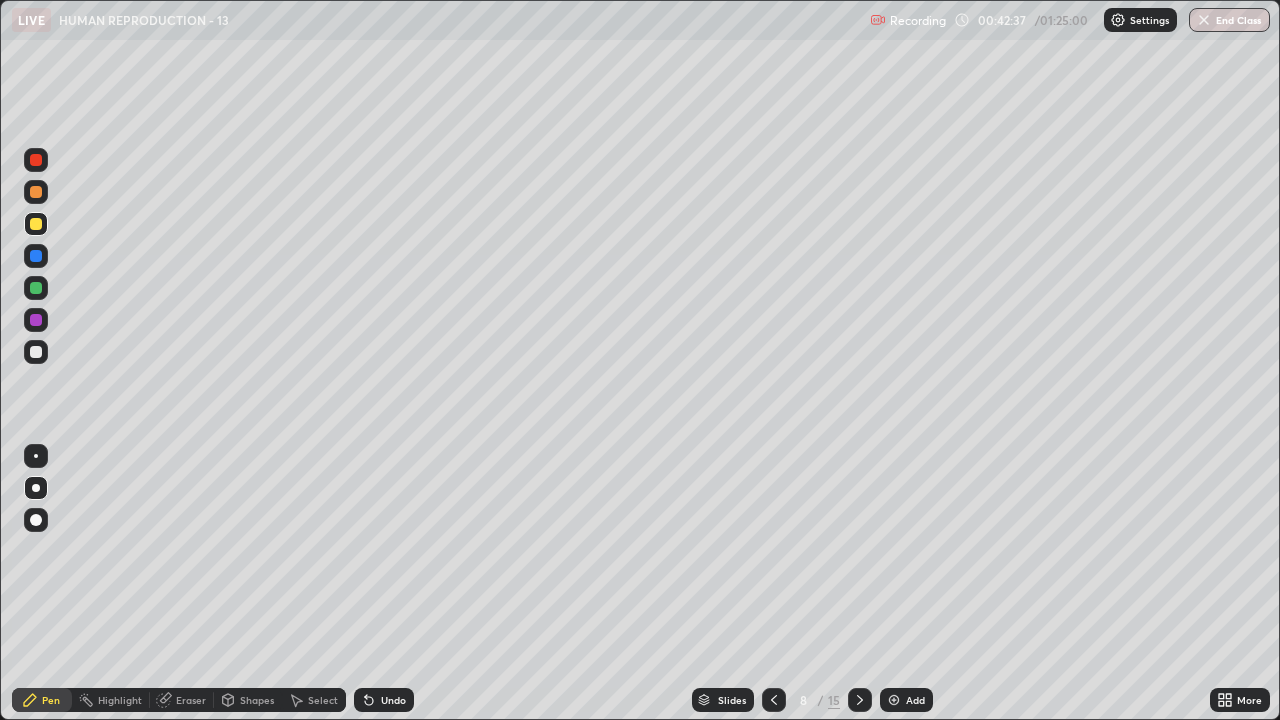 click on "Undo" at bounding box center [393, 700] 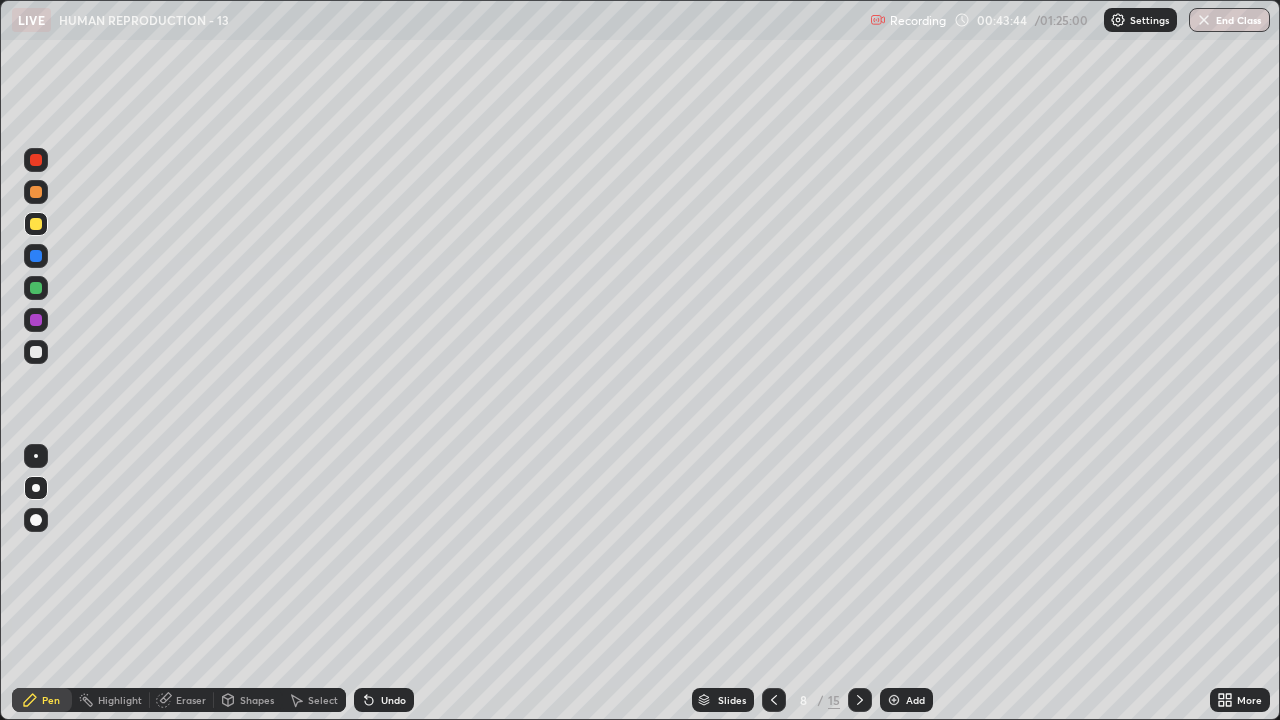 click on "Add" at bounding box center (915, 700) 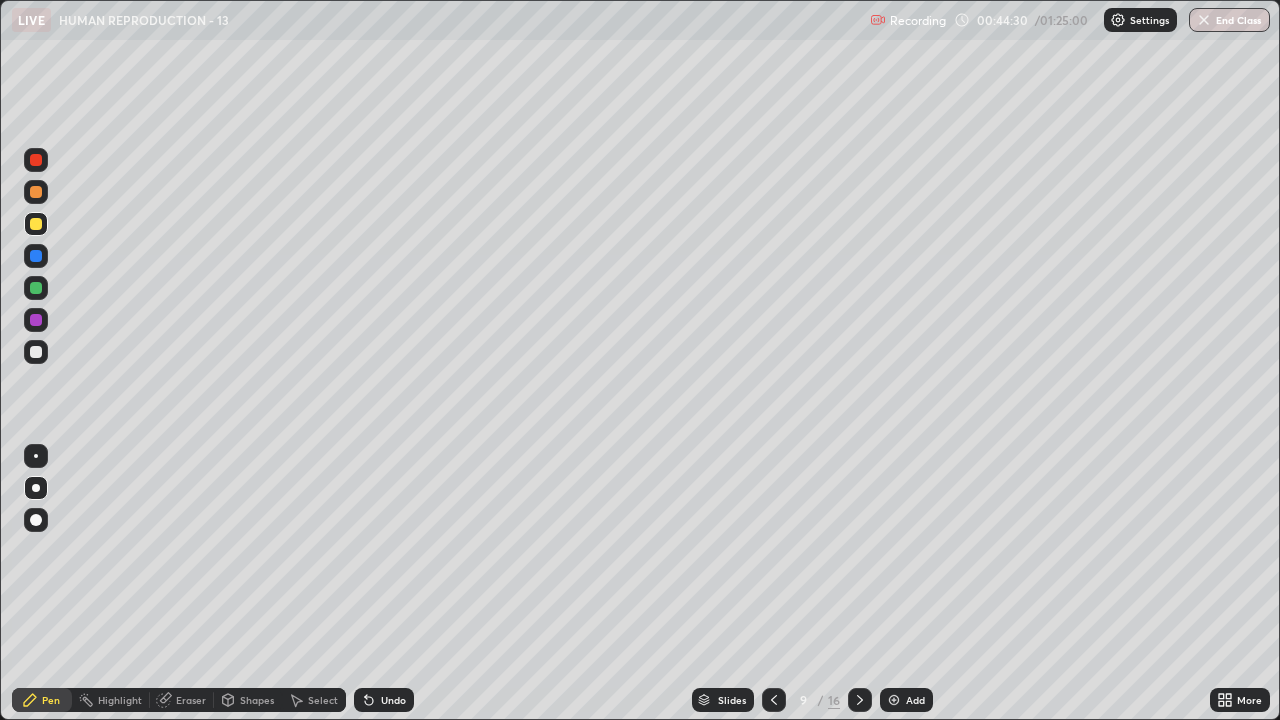 click 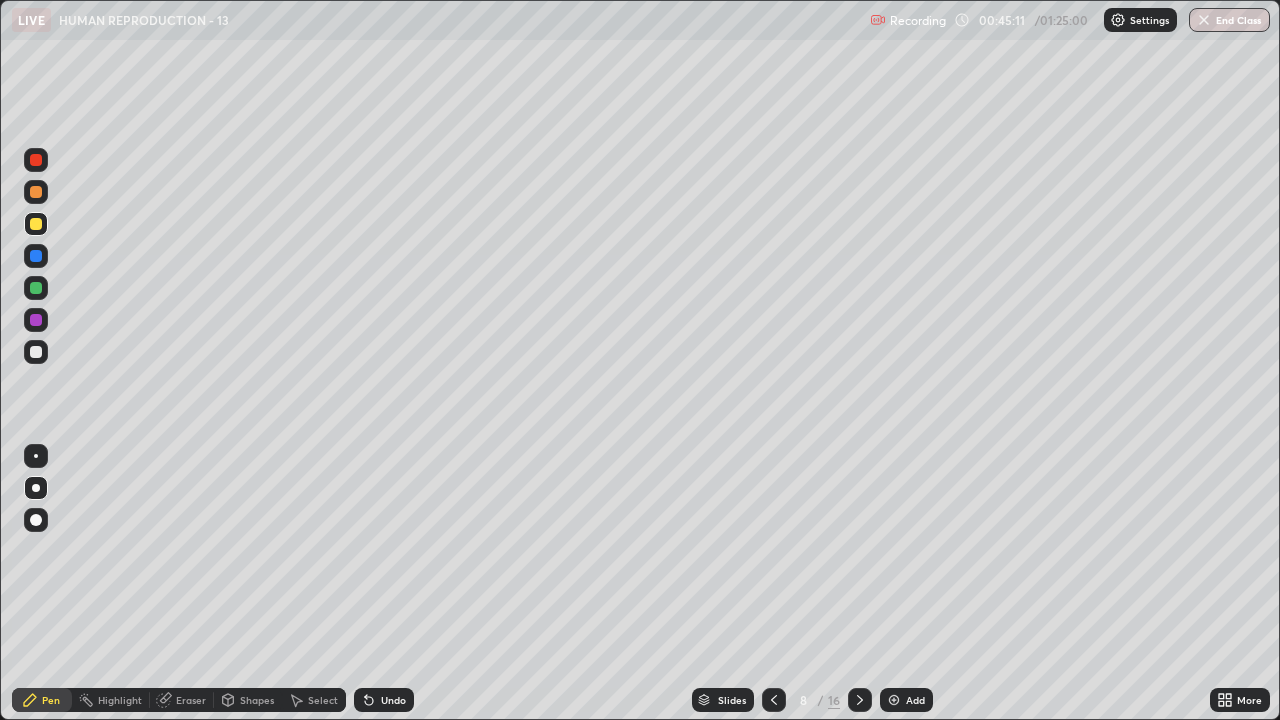 click at bounding box center (860, 700) 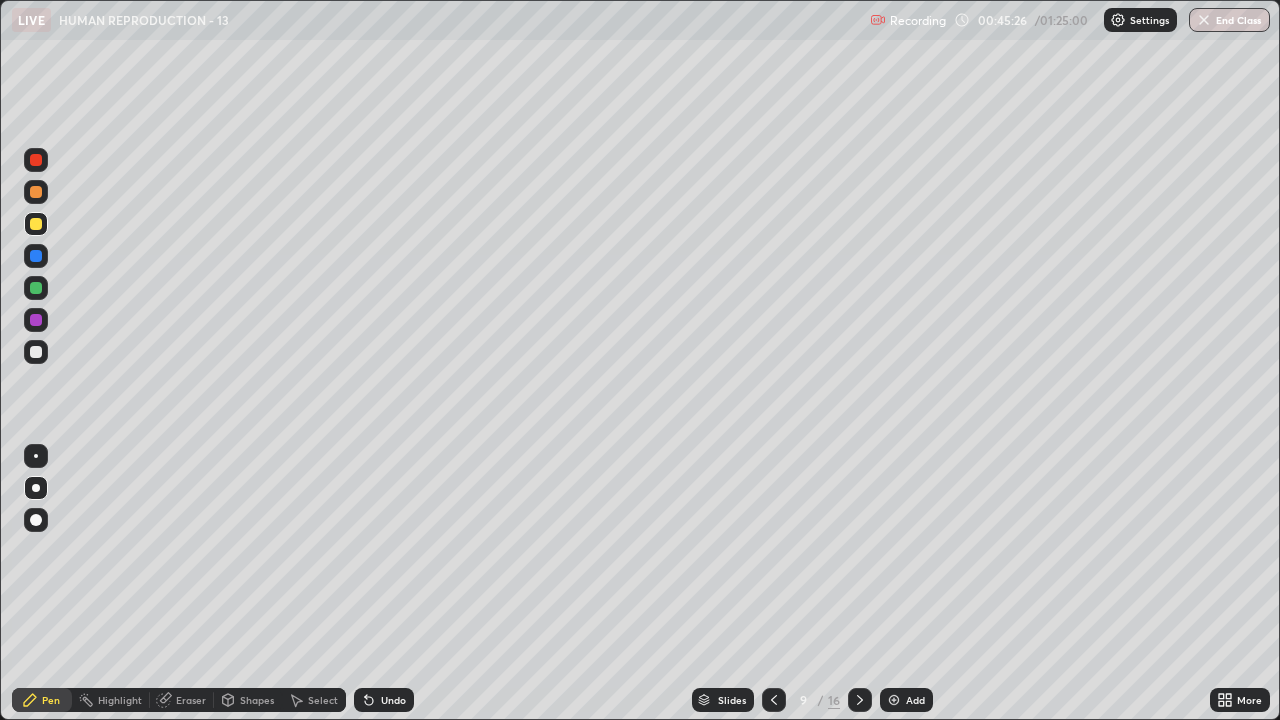 click 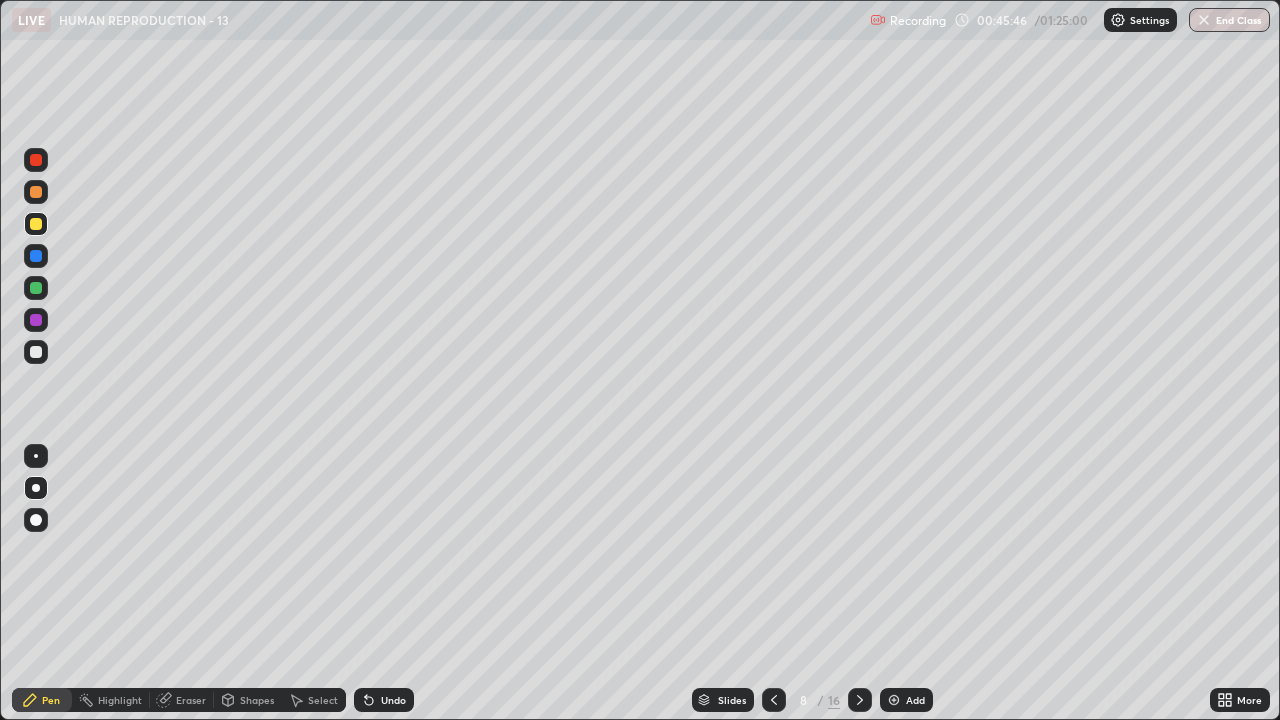click 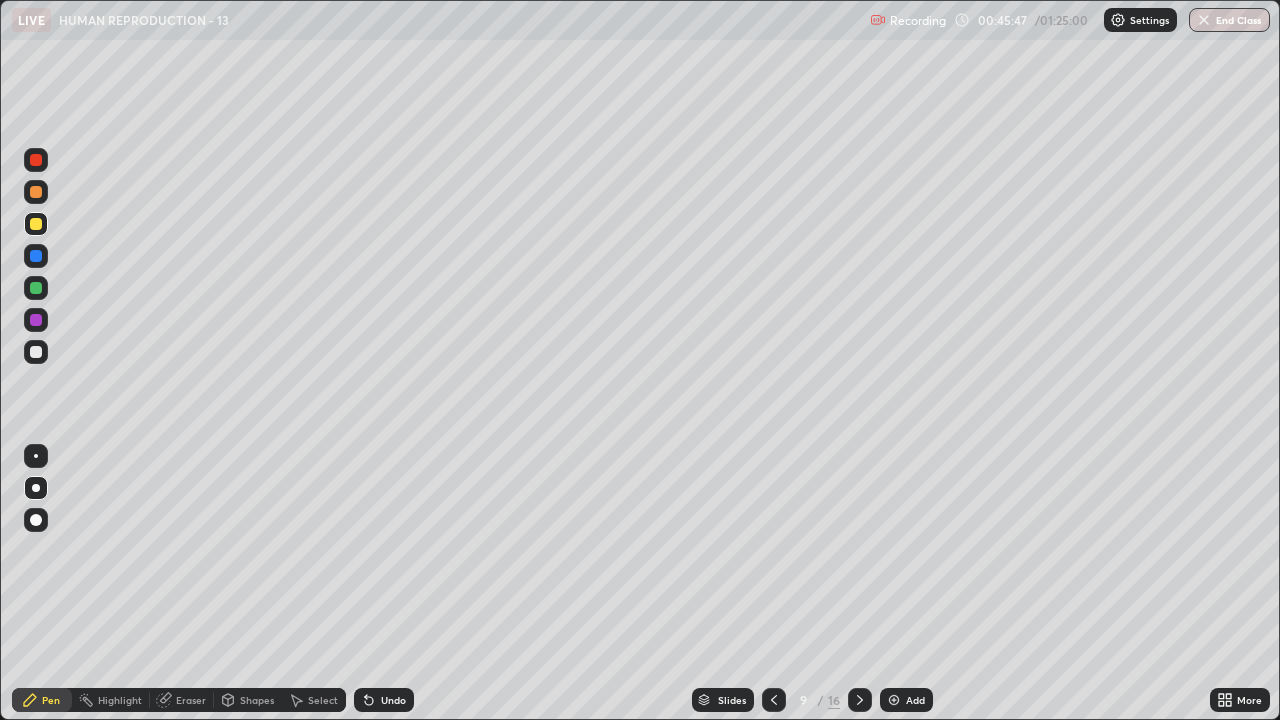 click 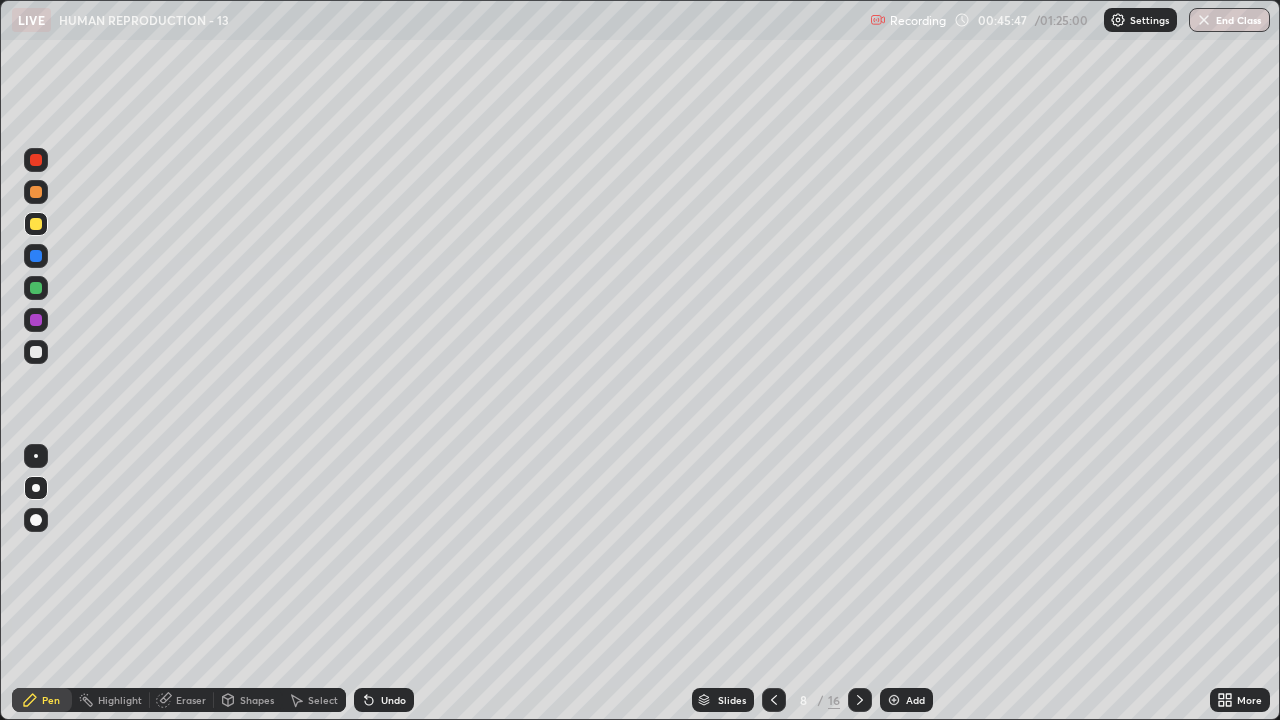 click at bounding box center (894, 700) 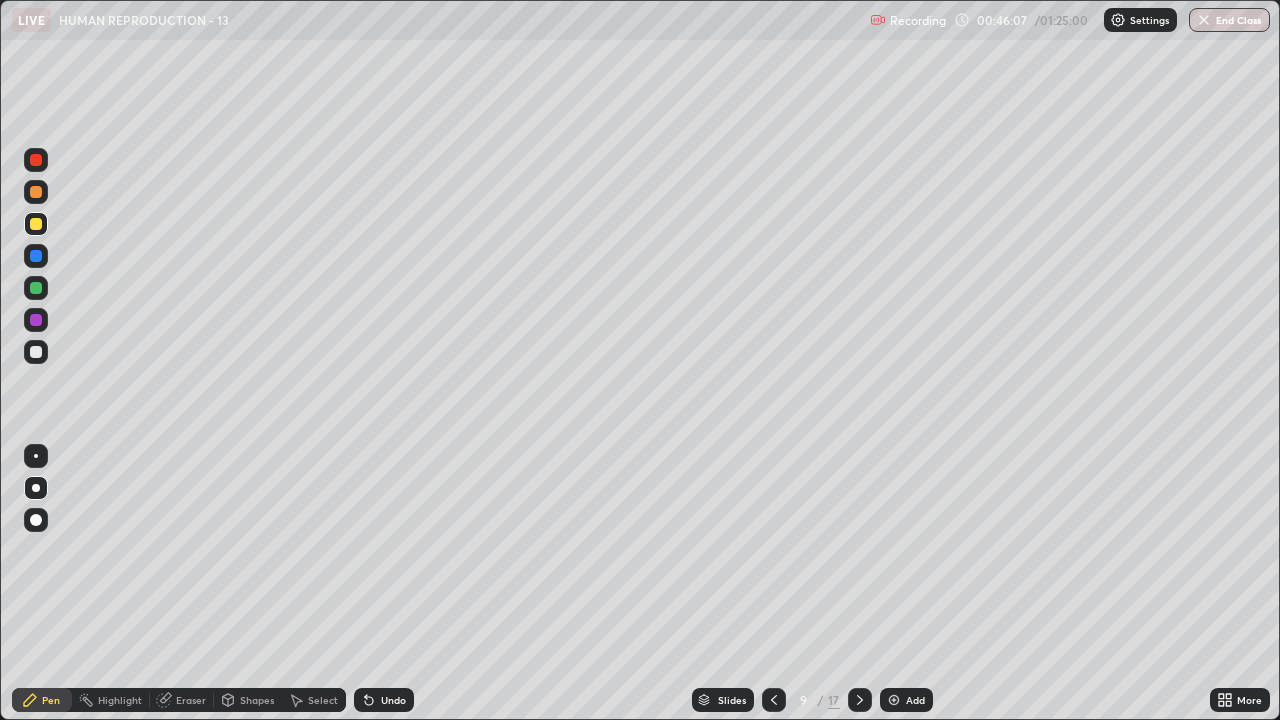 click at bounding box center [36, 352] 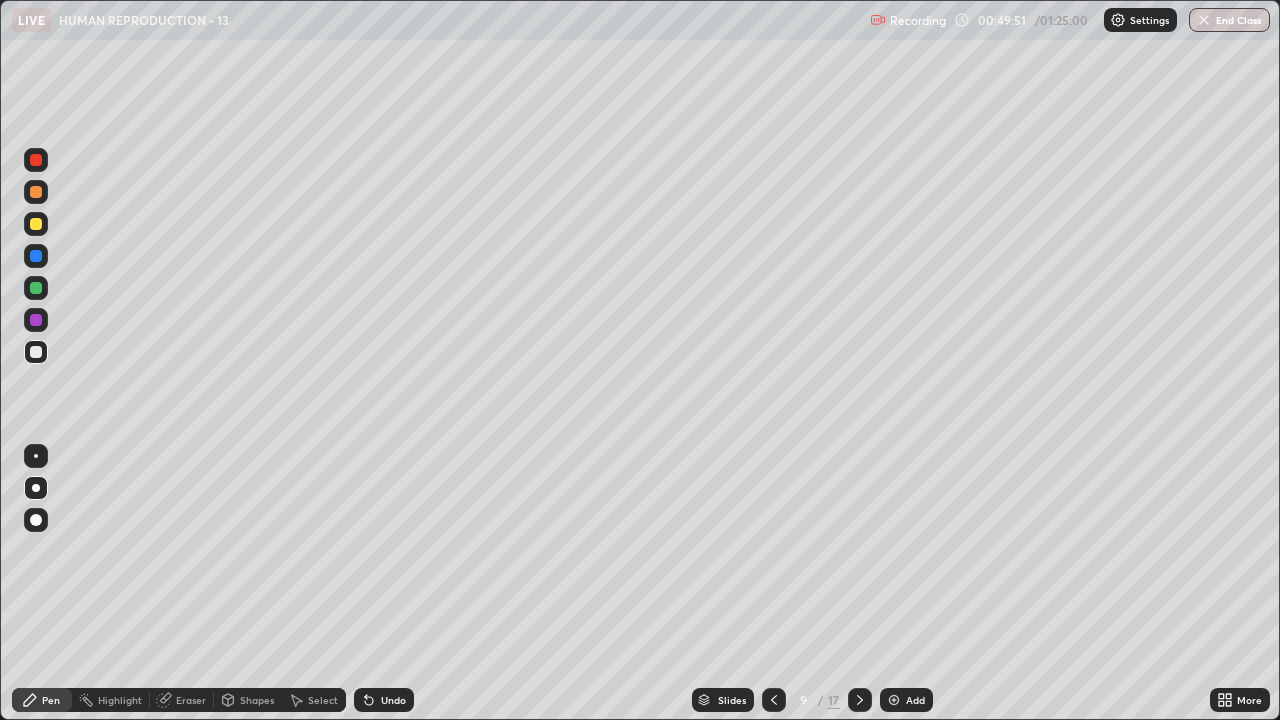 click 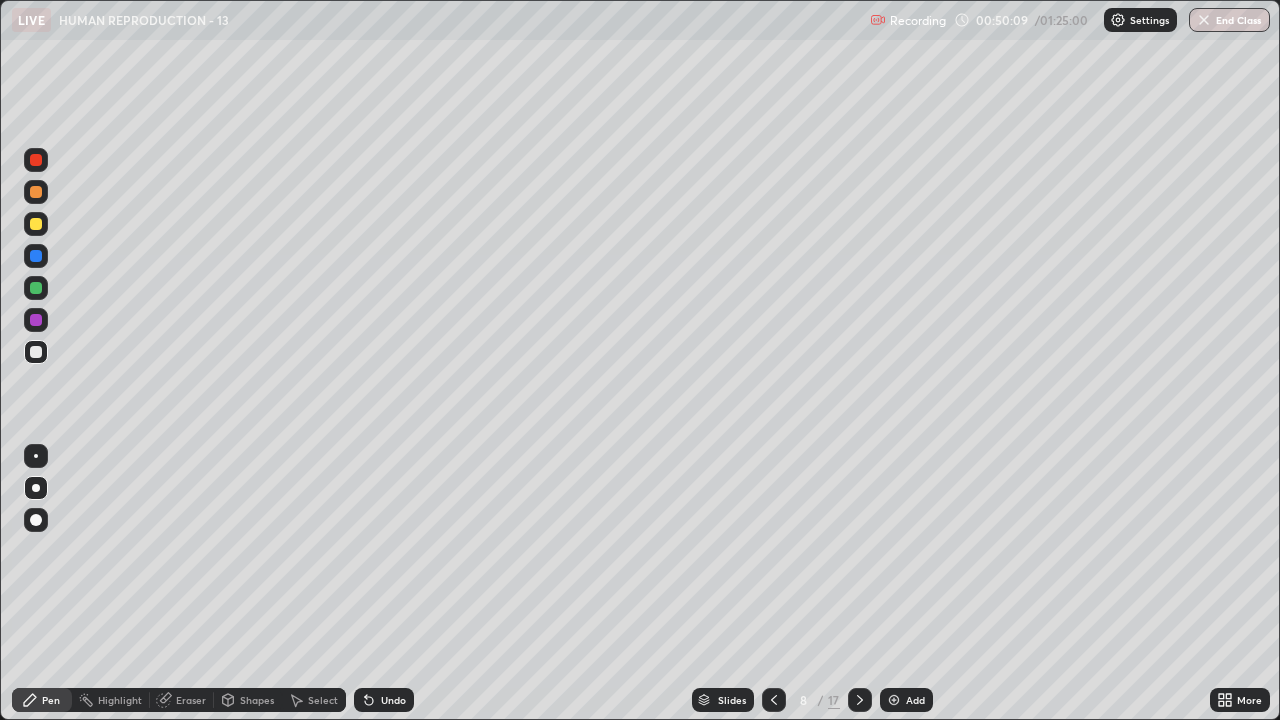 click 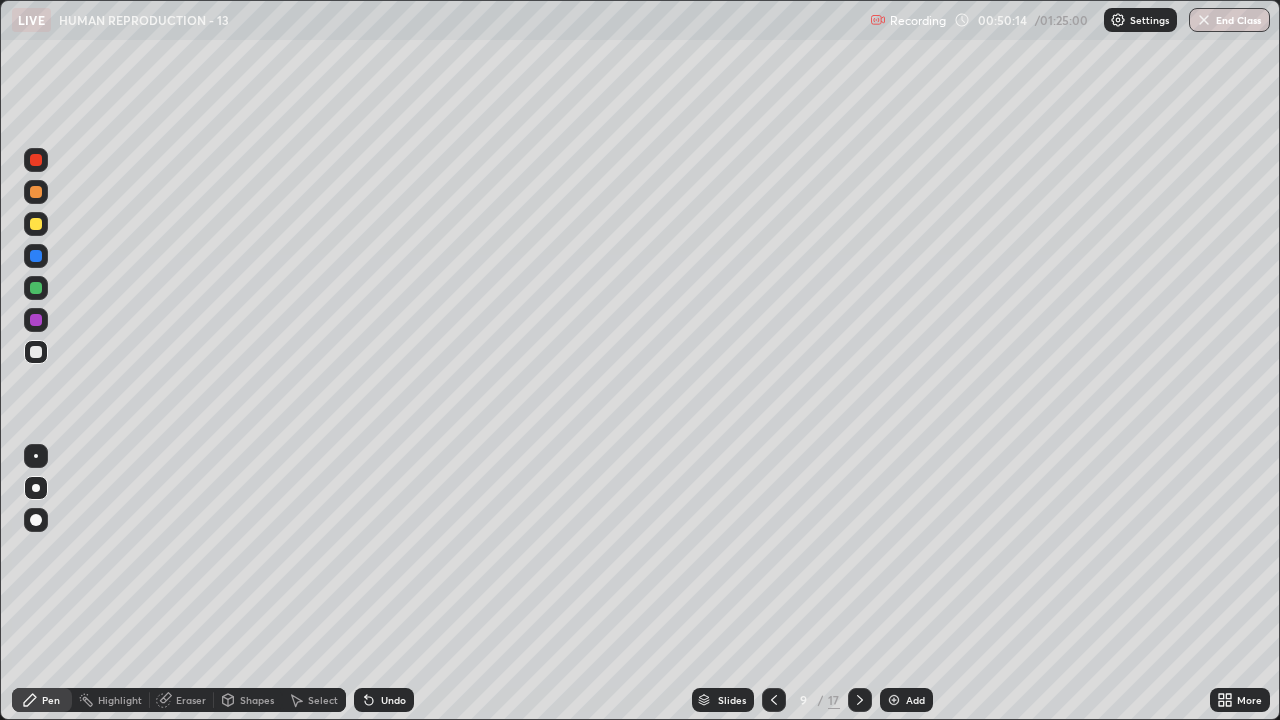 click on "Shapes" at bounding box center [257, 700] 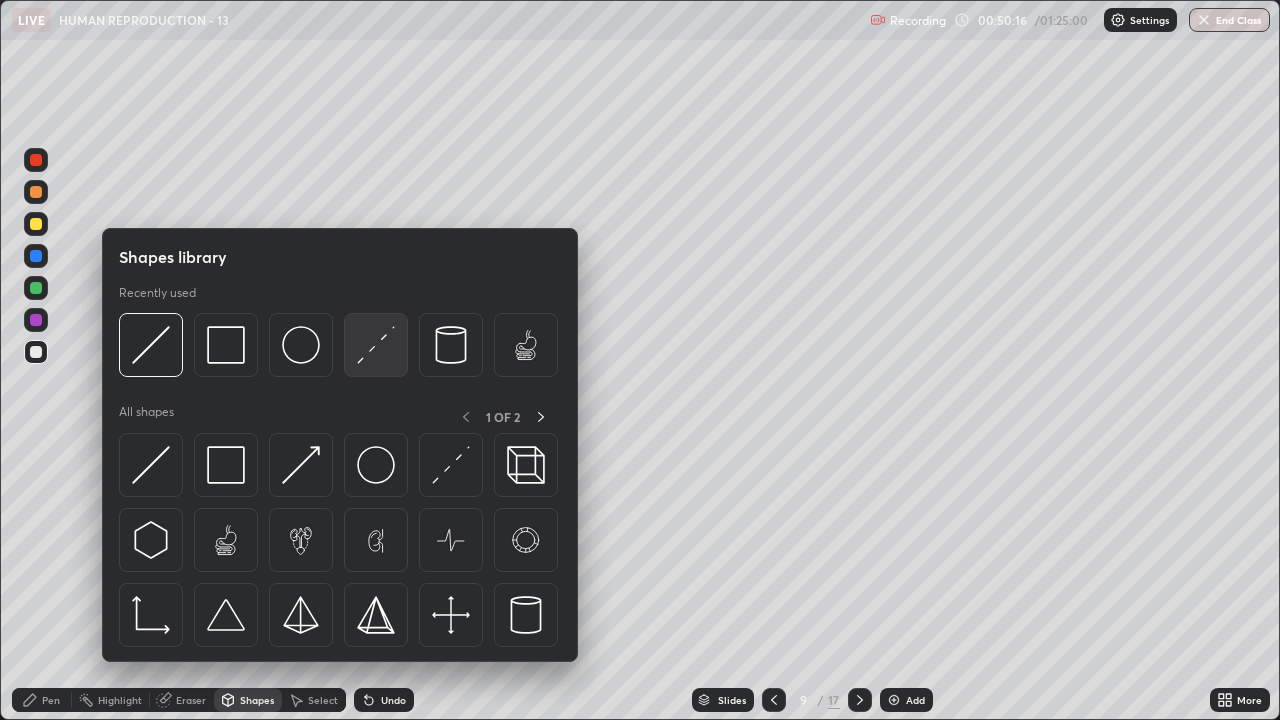 click at bounding box center (376, 345) 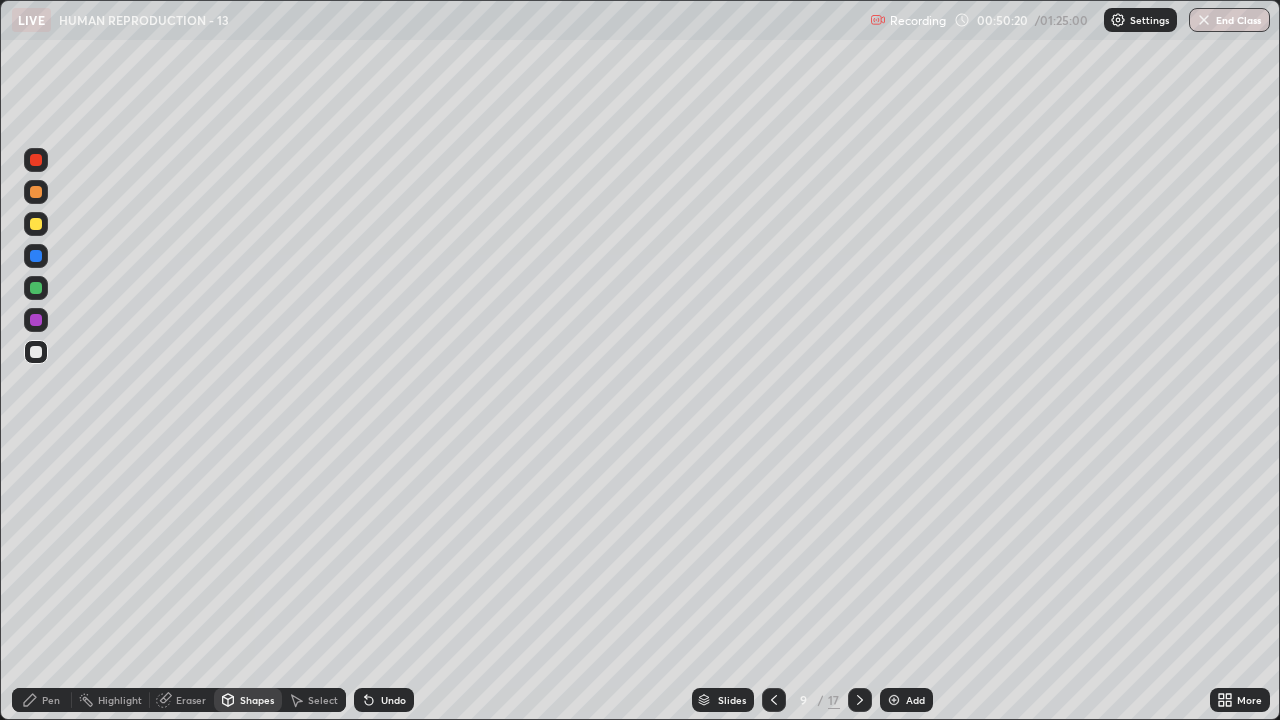 click on "Pen" at bounding box center [42, 700] 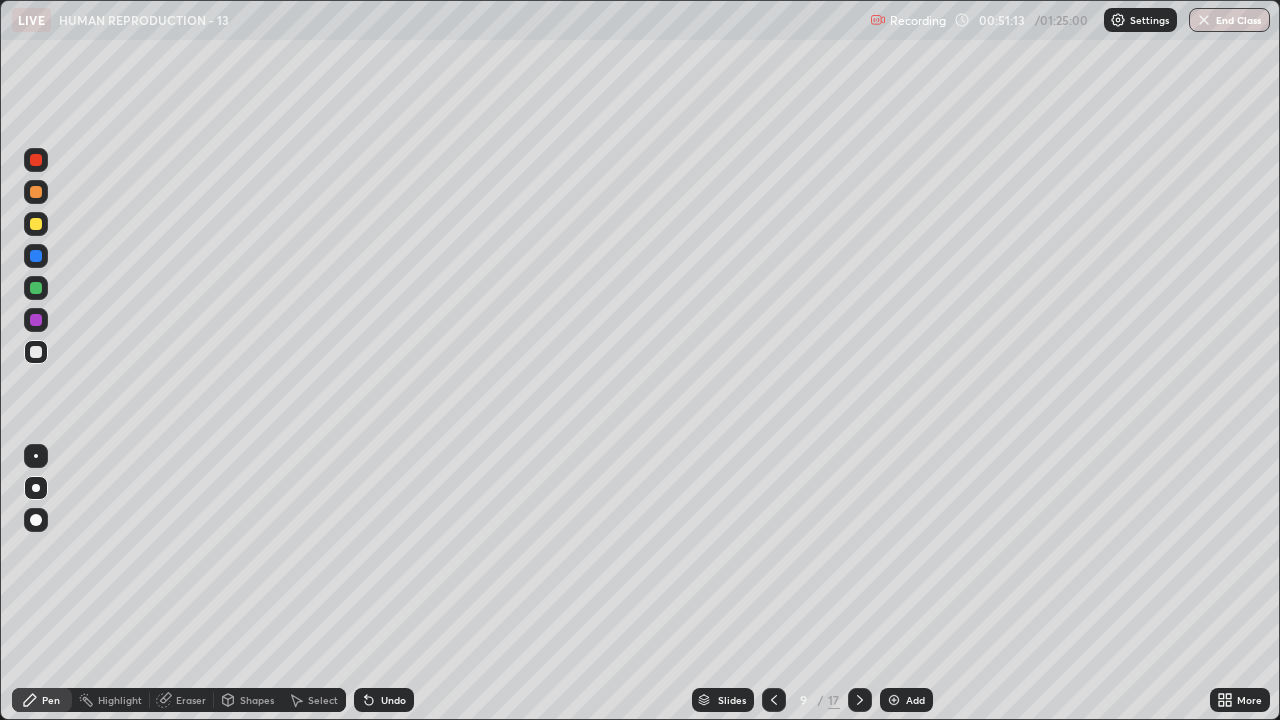 click at bounding box center (894, 700) 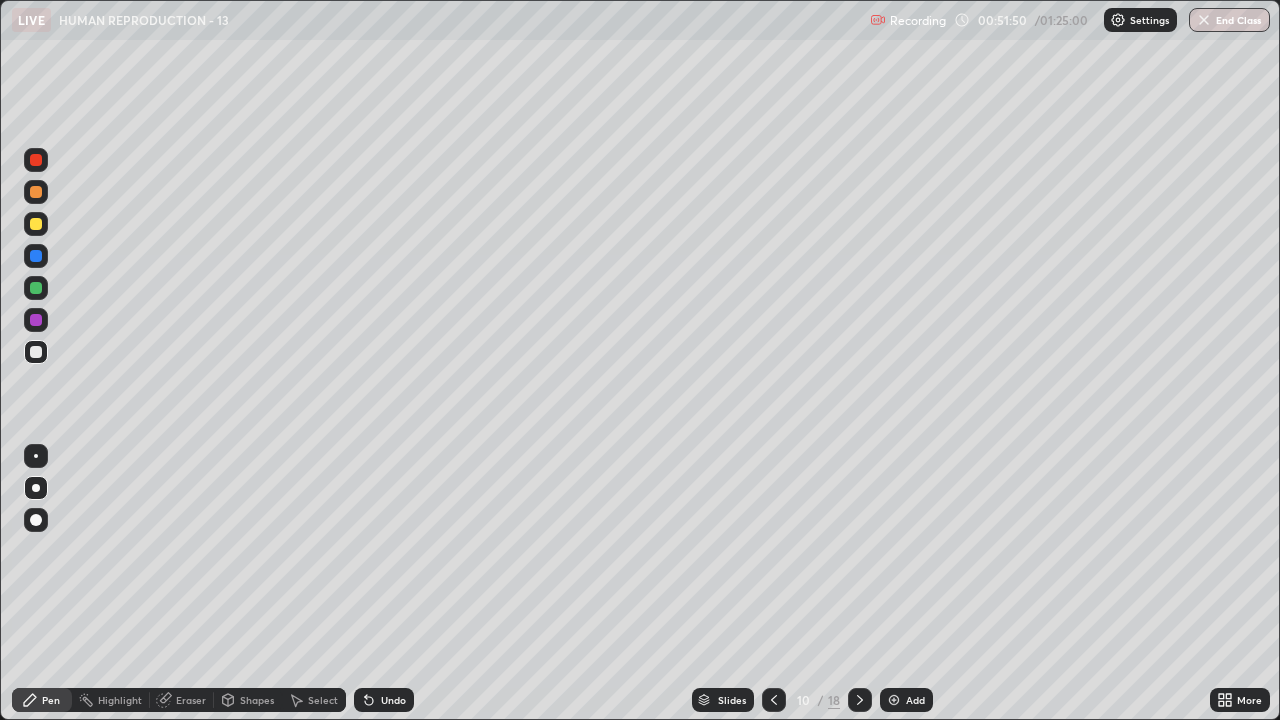 click 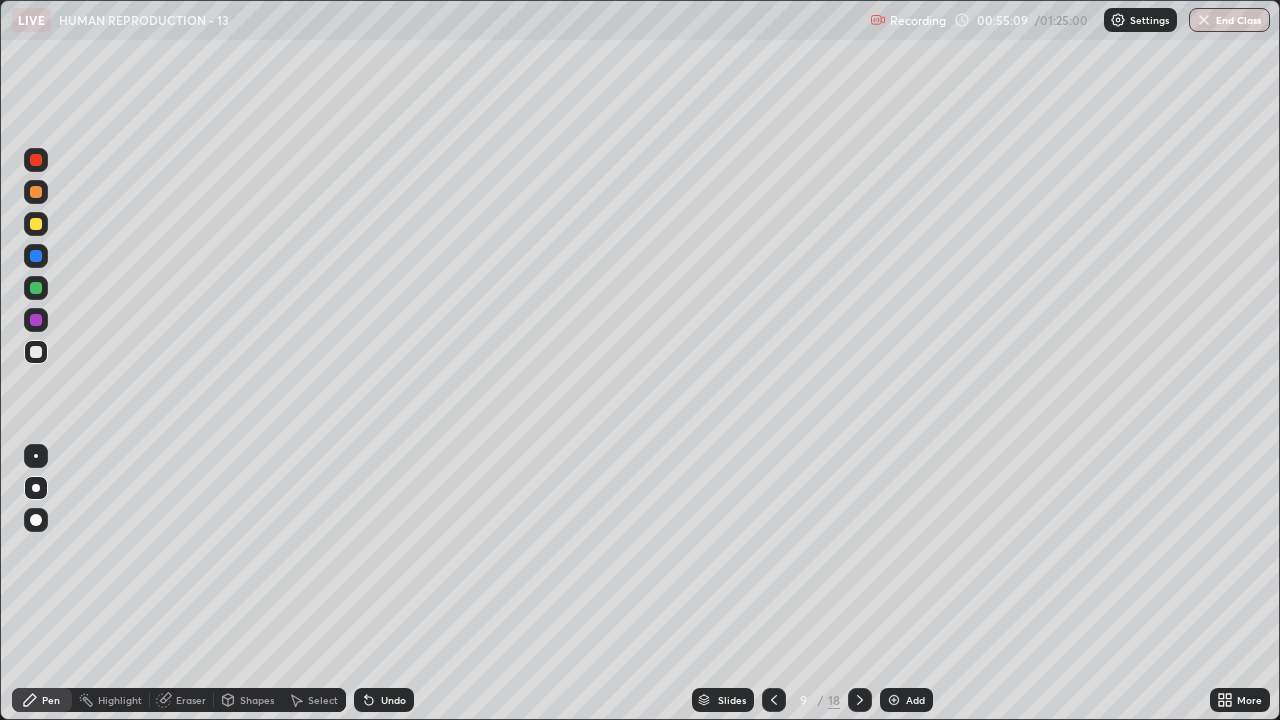 click at bounding box center (774, 700) 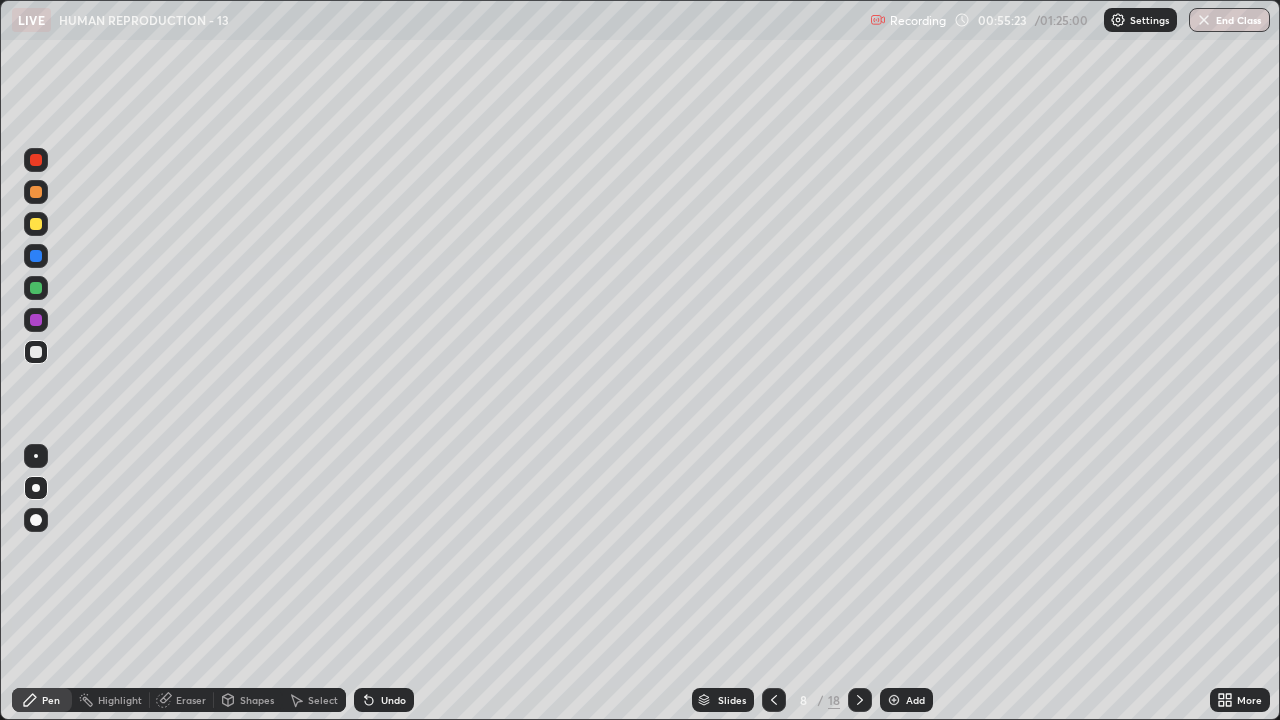 click 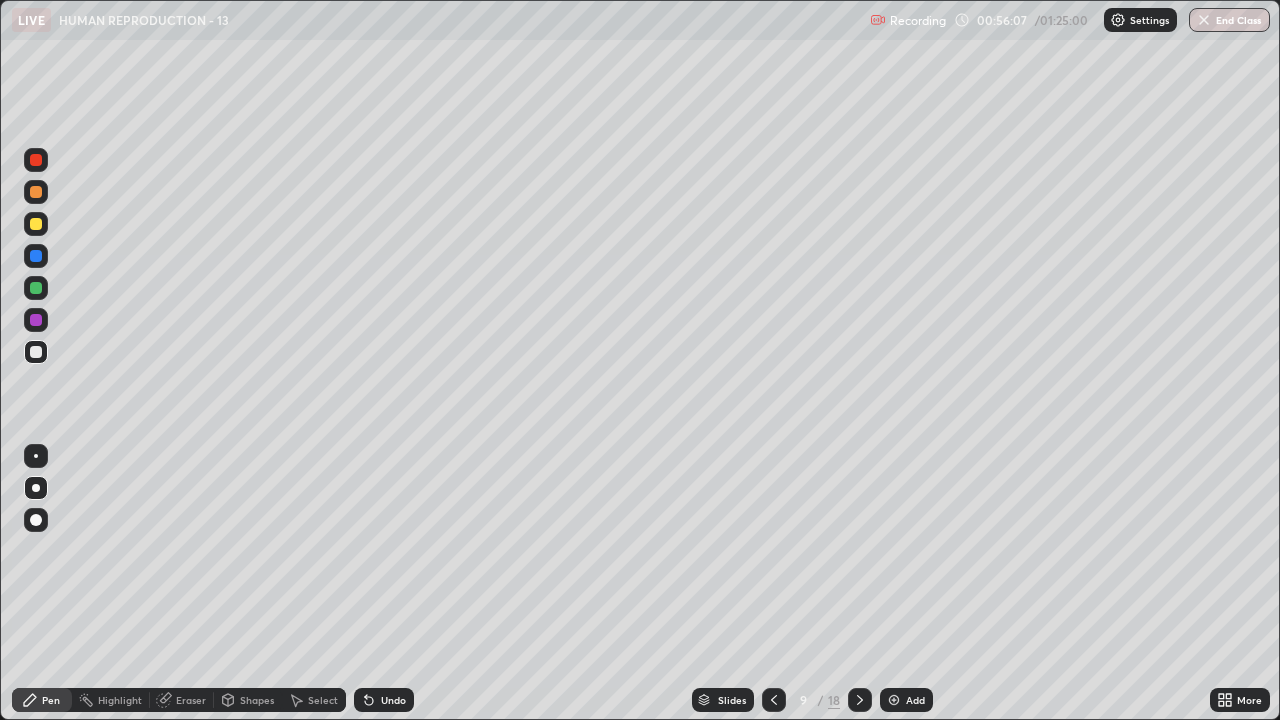 click 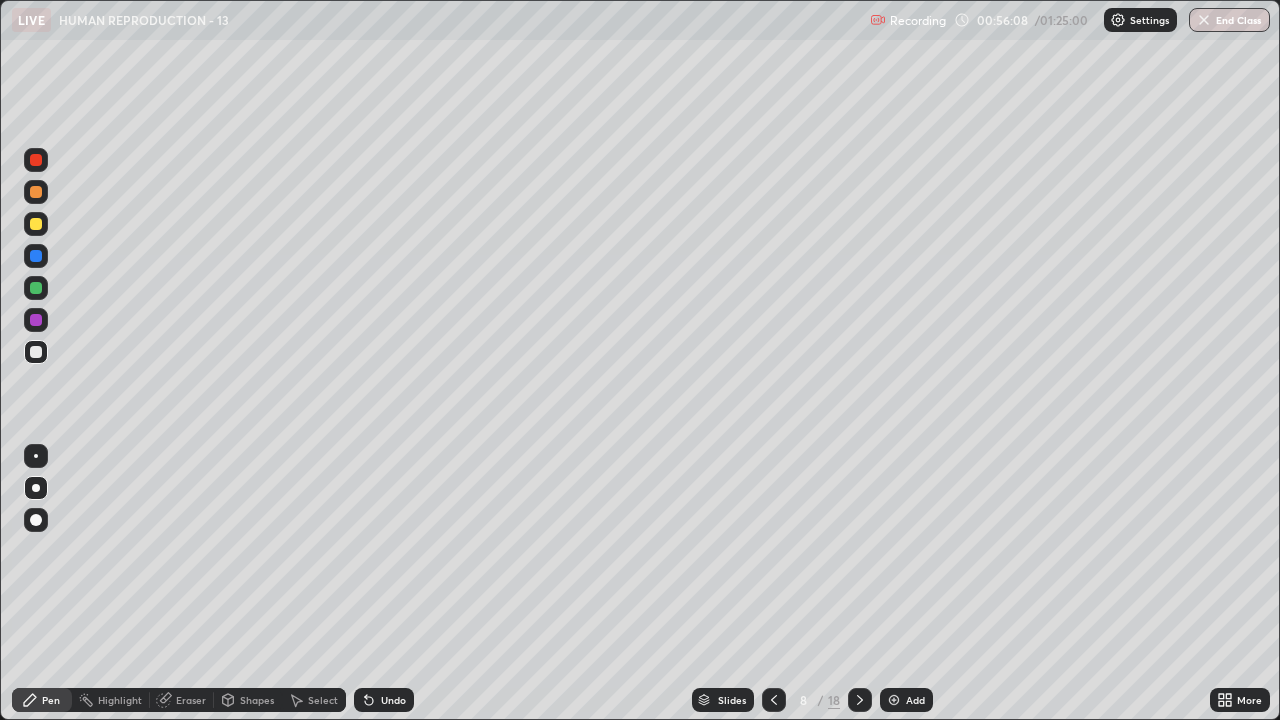 click 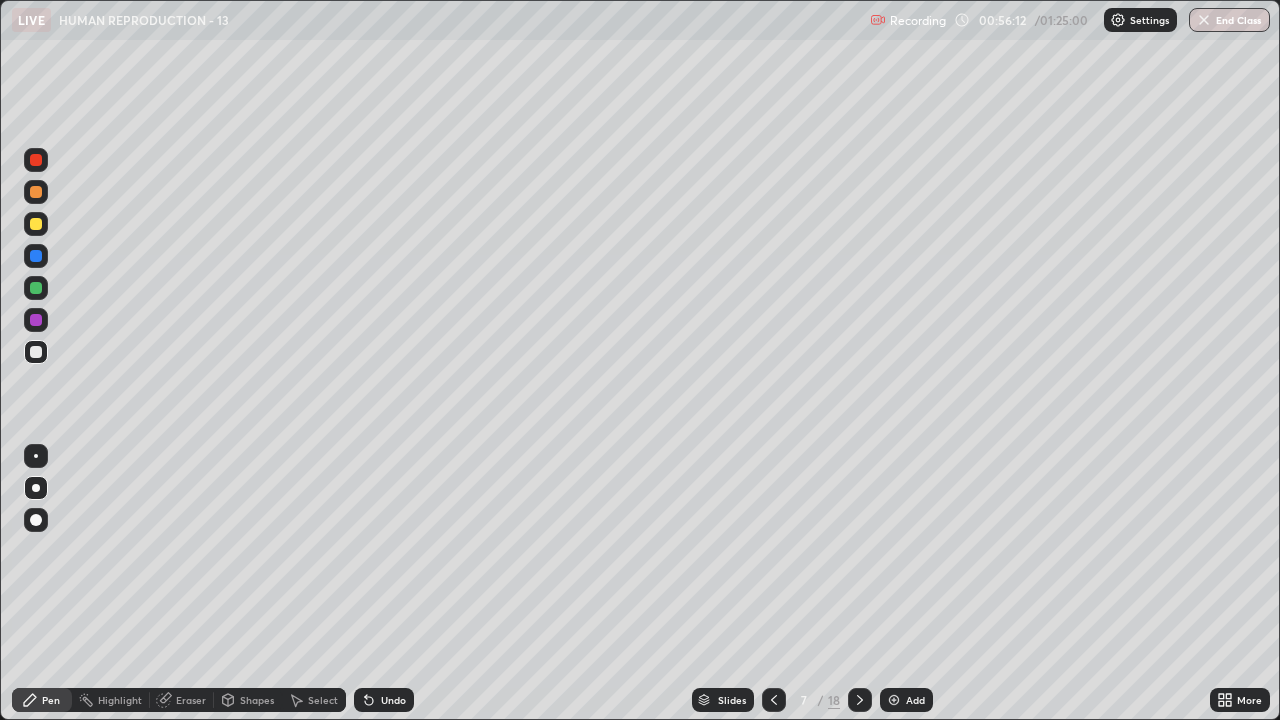 click 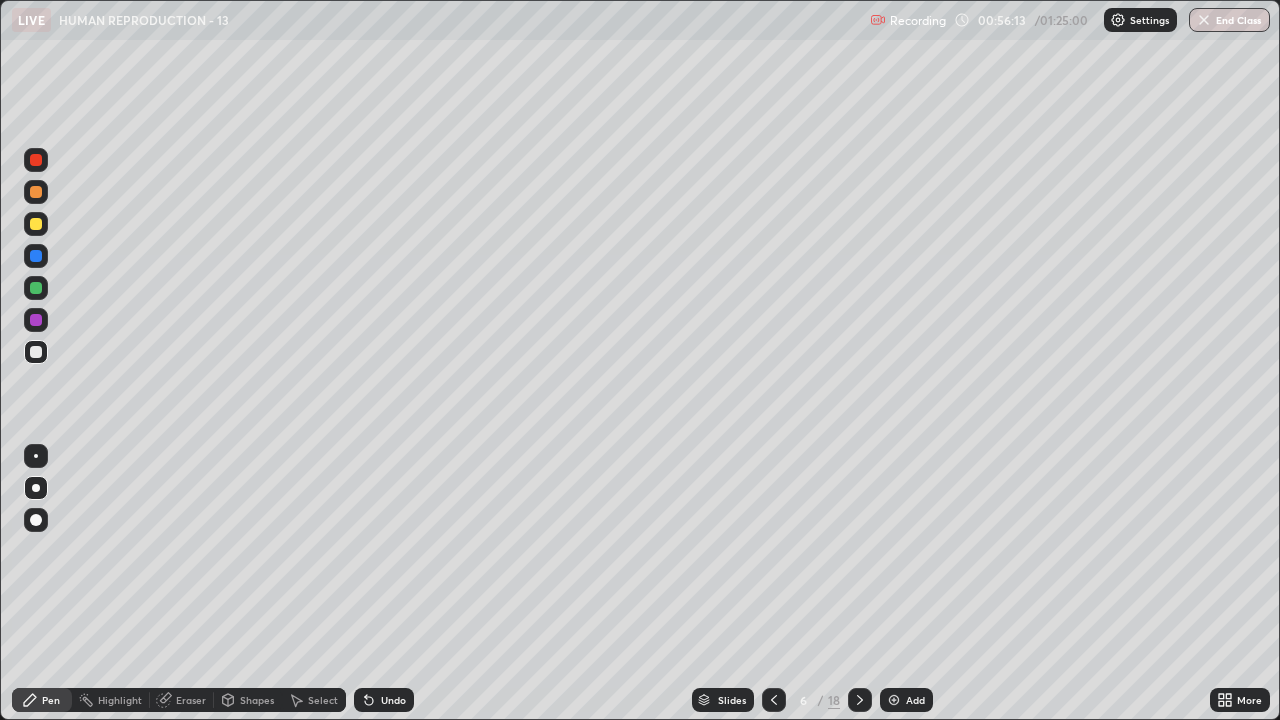 click 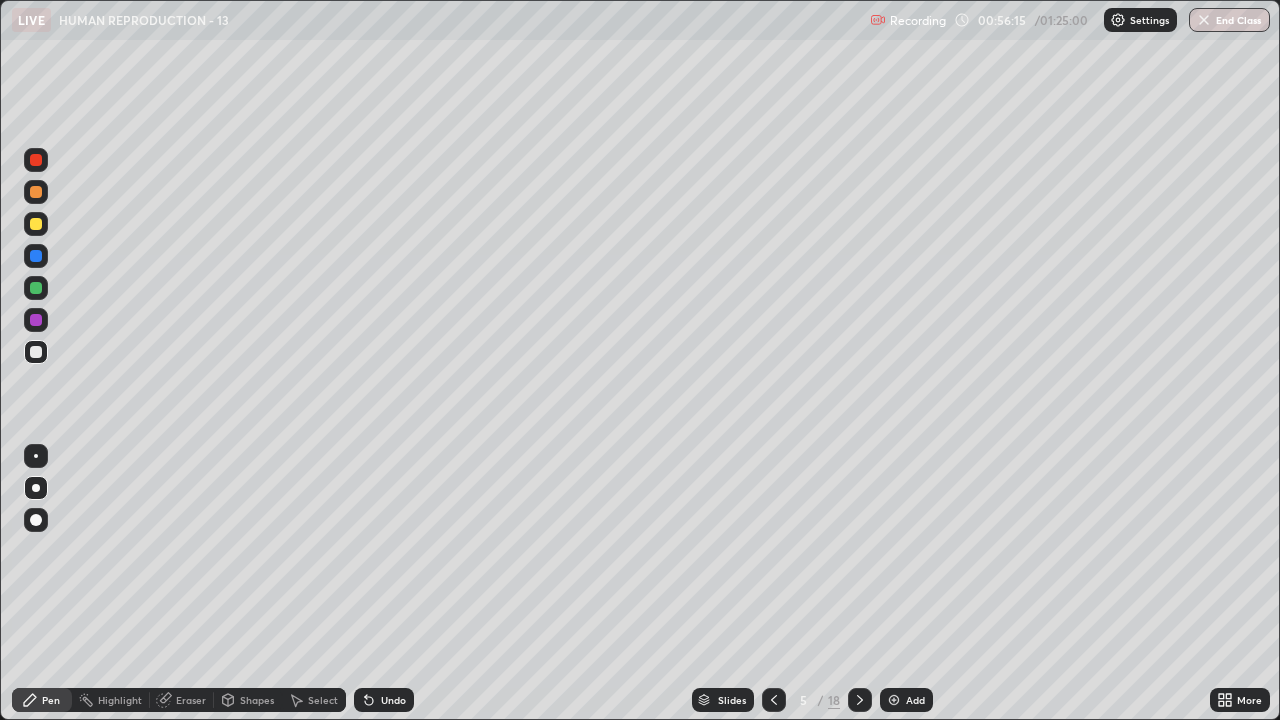 click 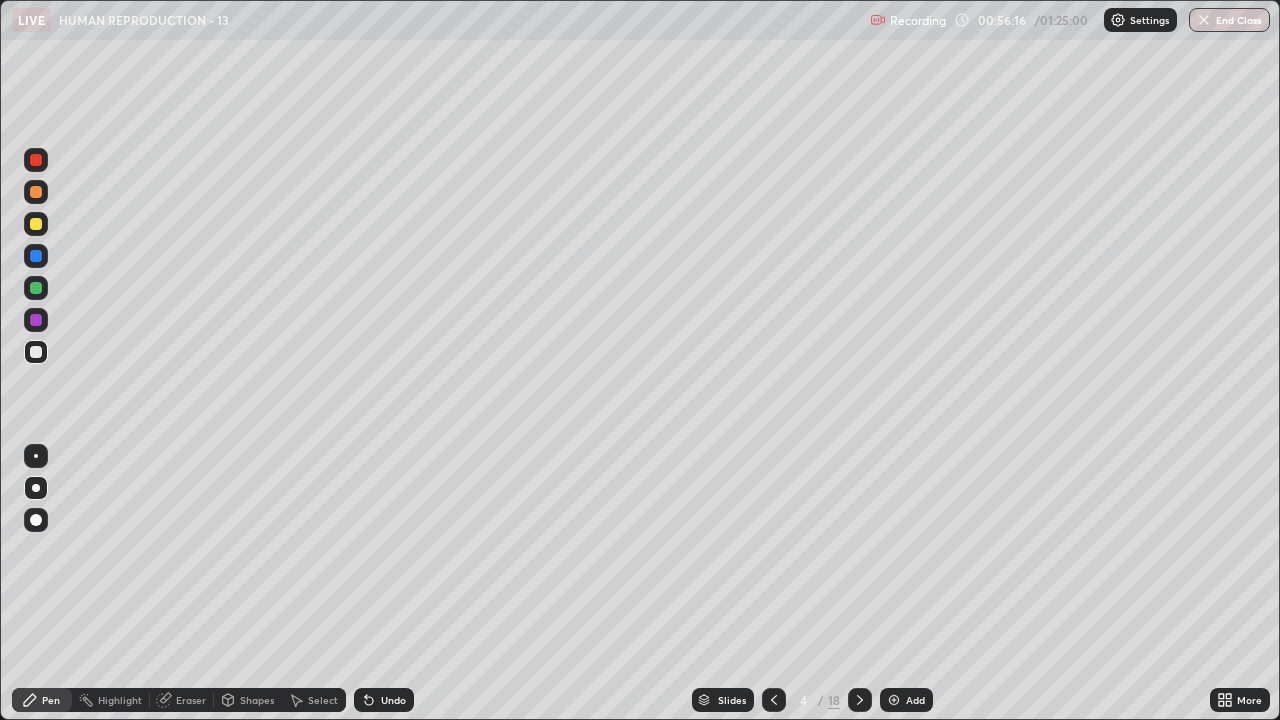 click at bounding box center (774, 700) 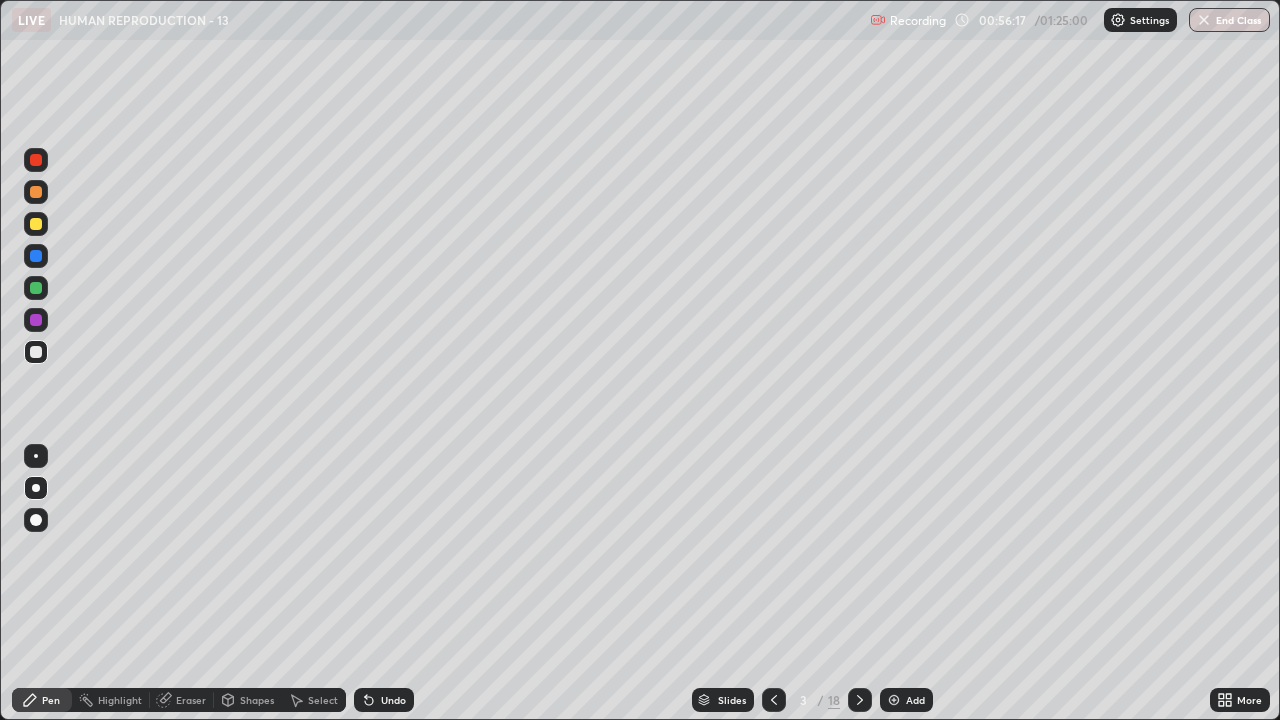 click 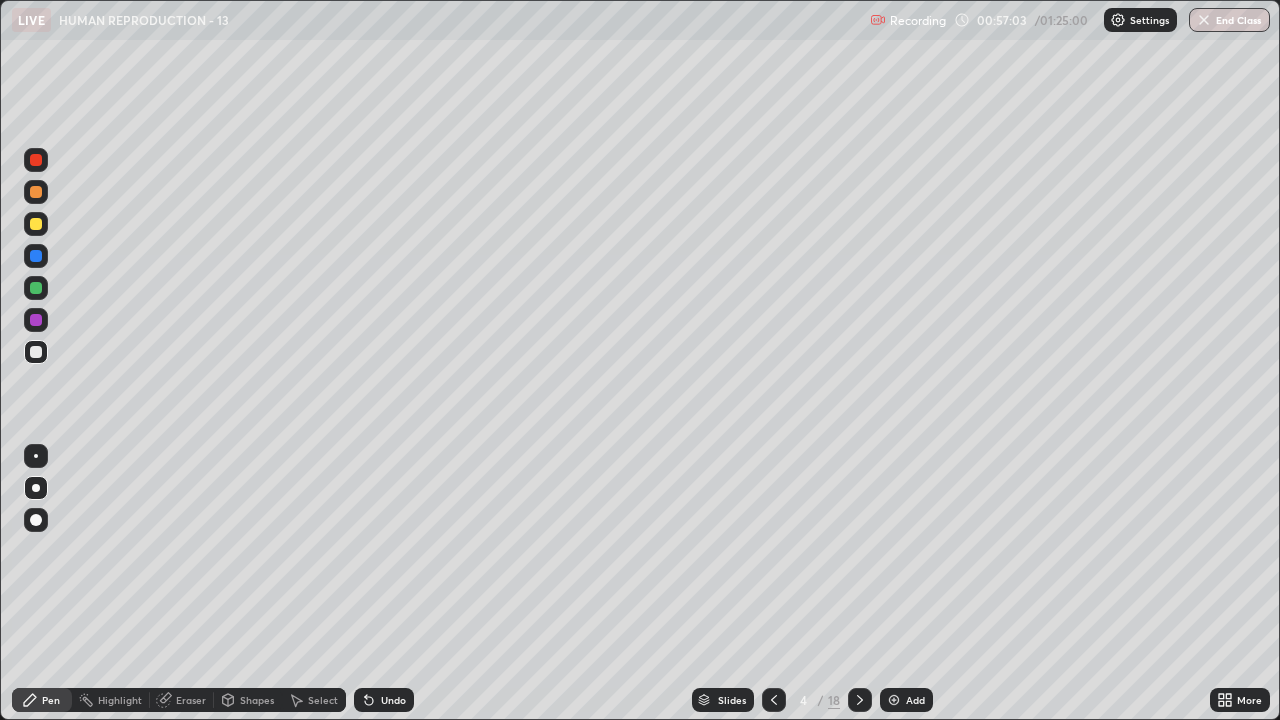 click 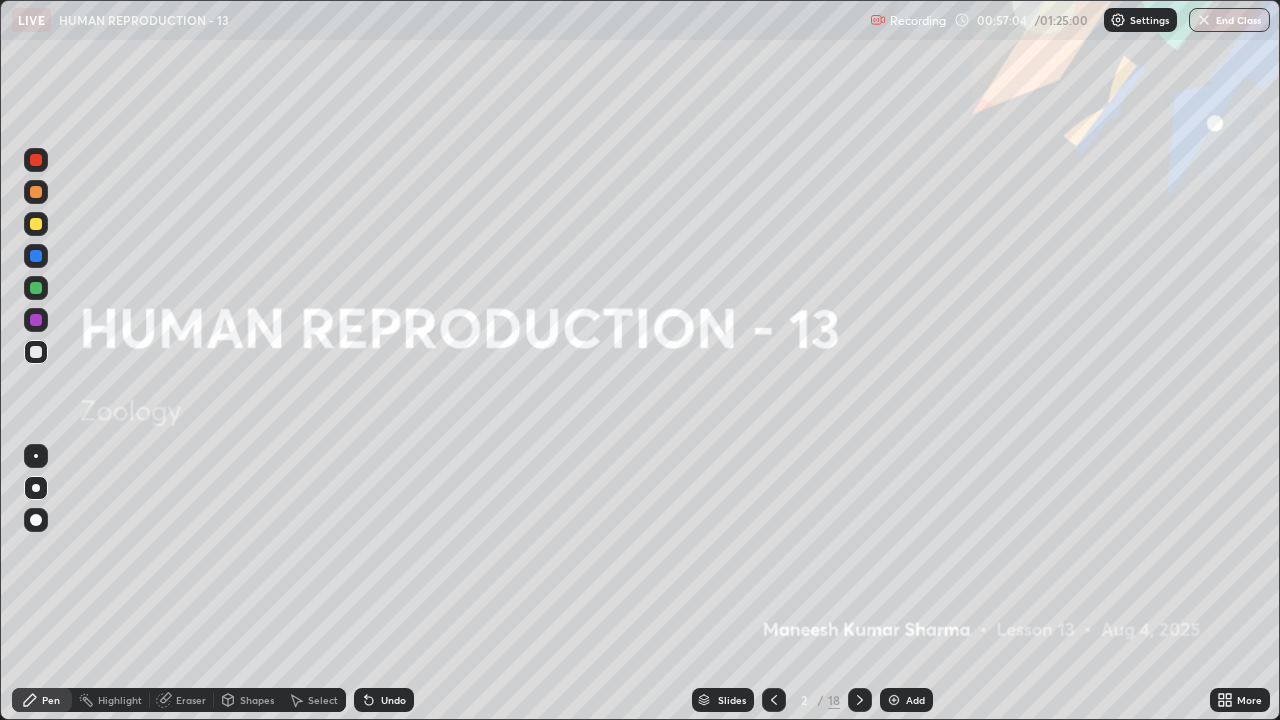 click 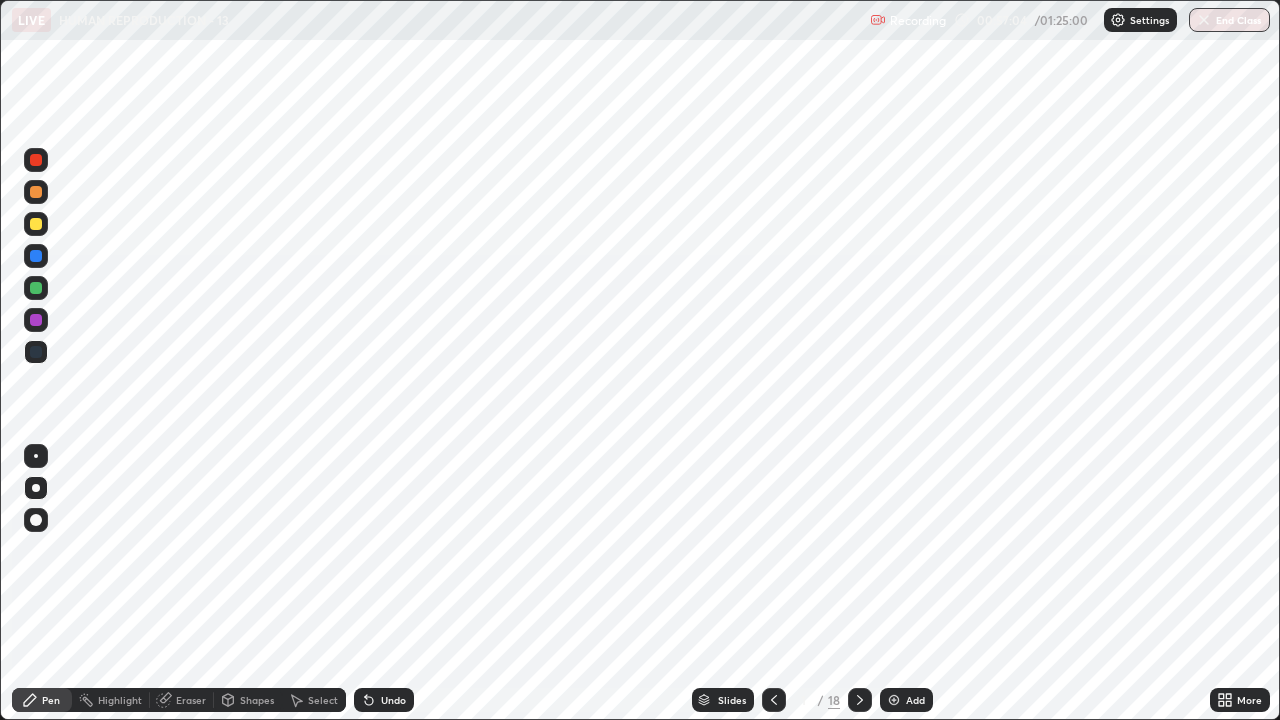 click 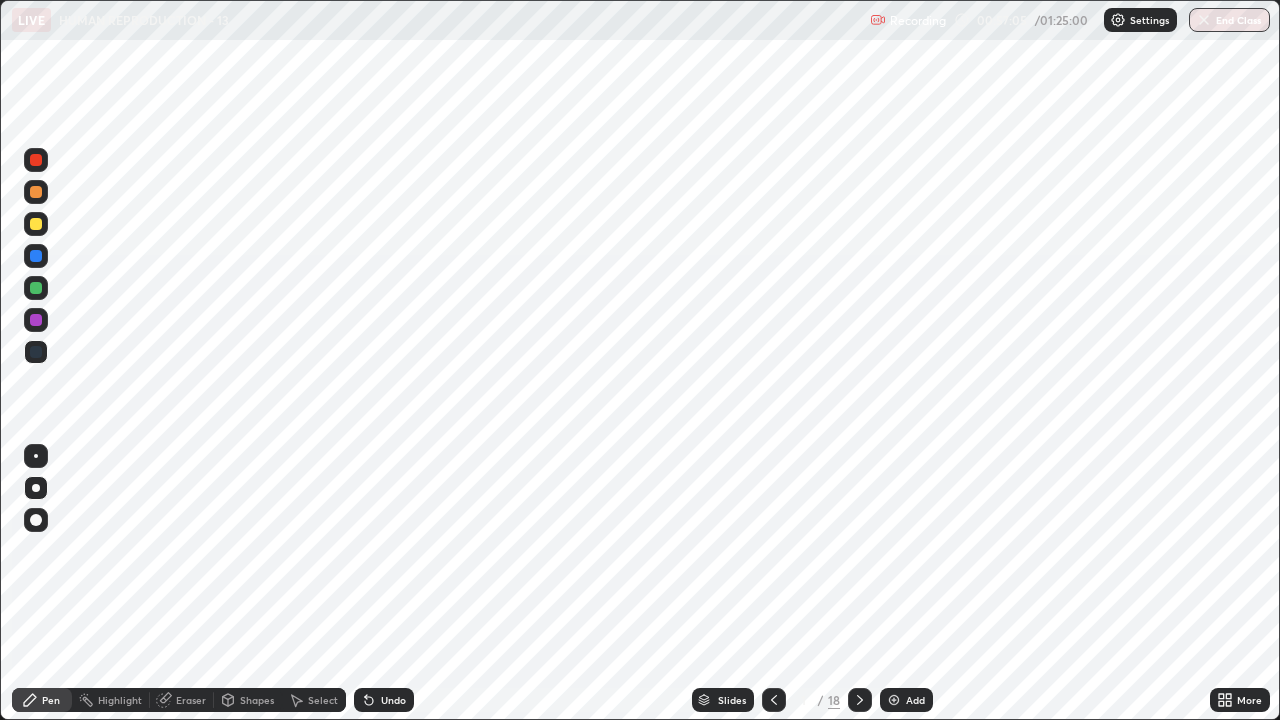 click 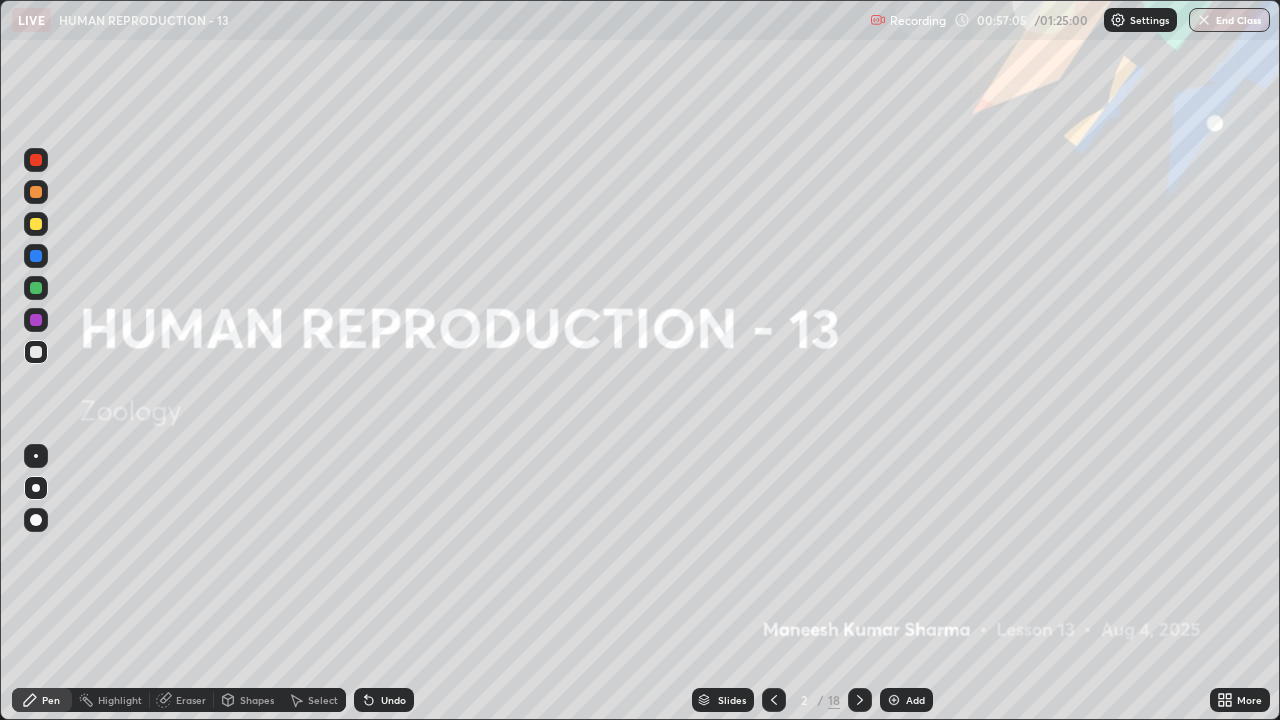 click 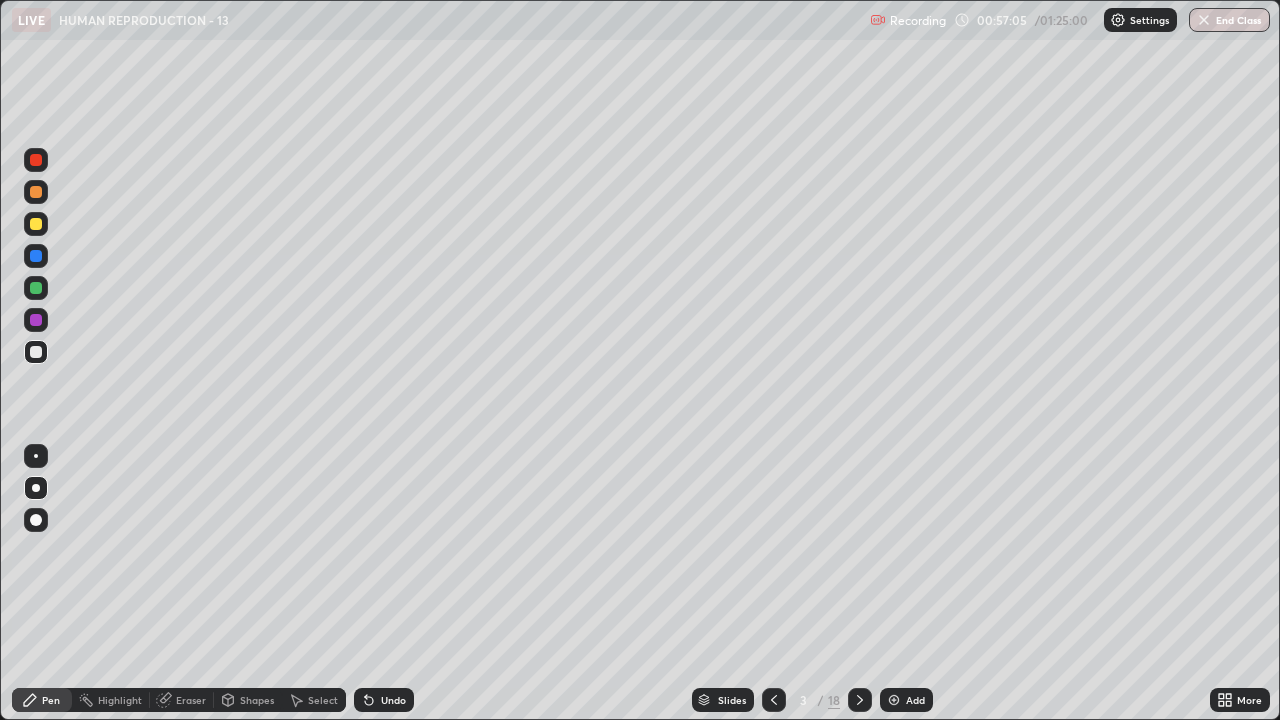 click 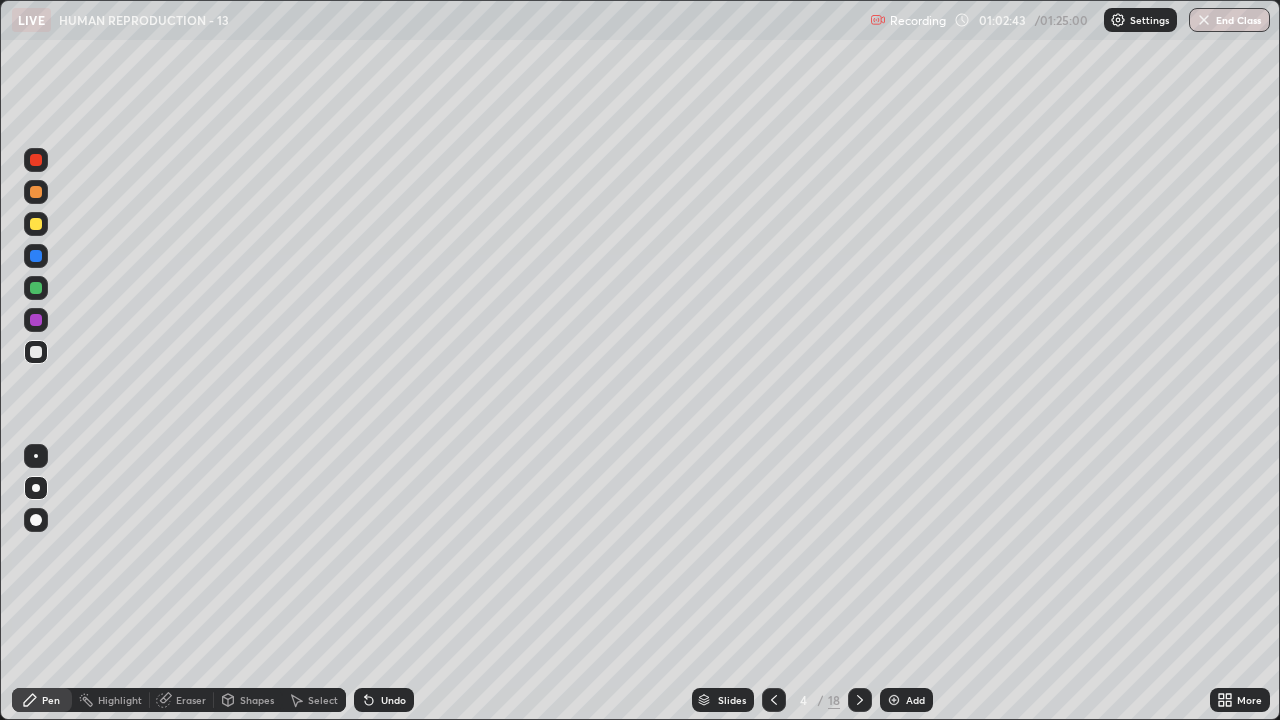 click at bounding box center (860, 700) 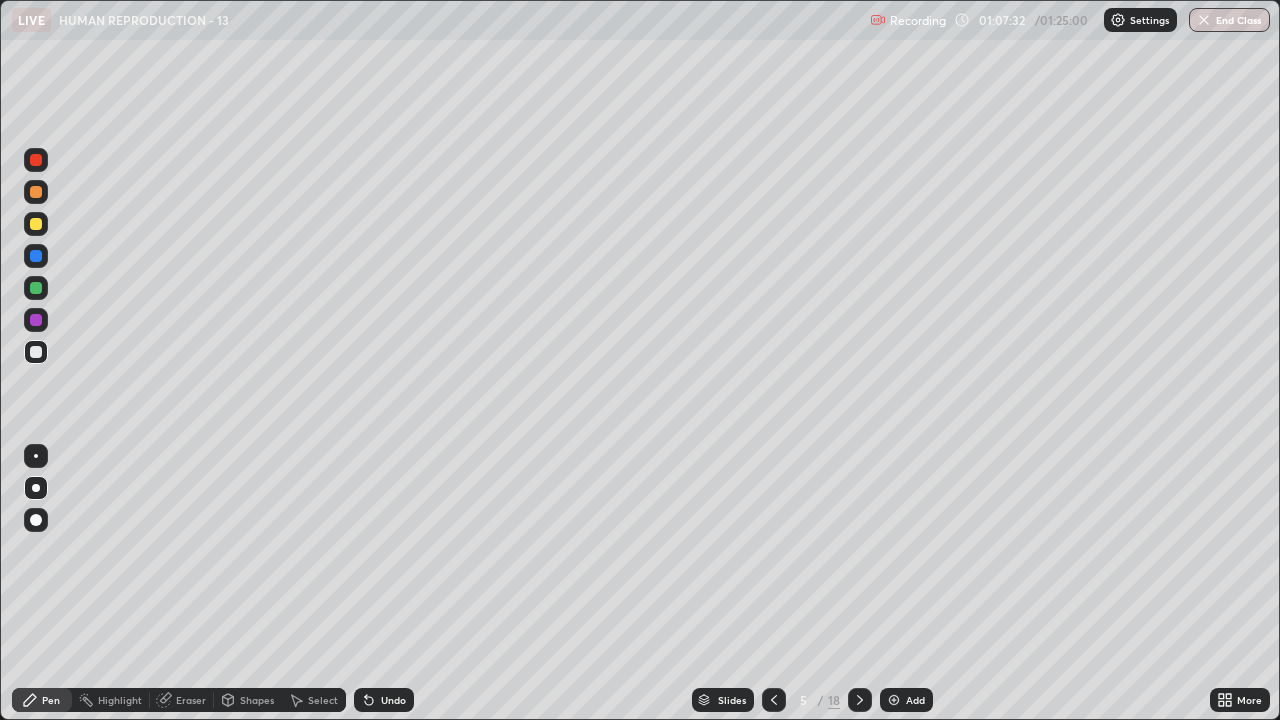 click 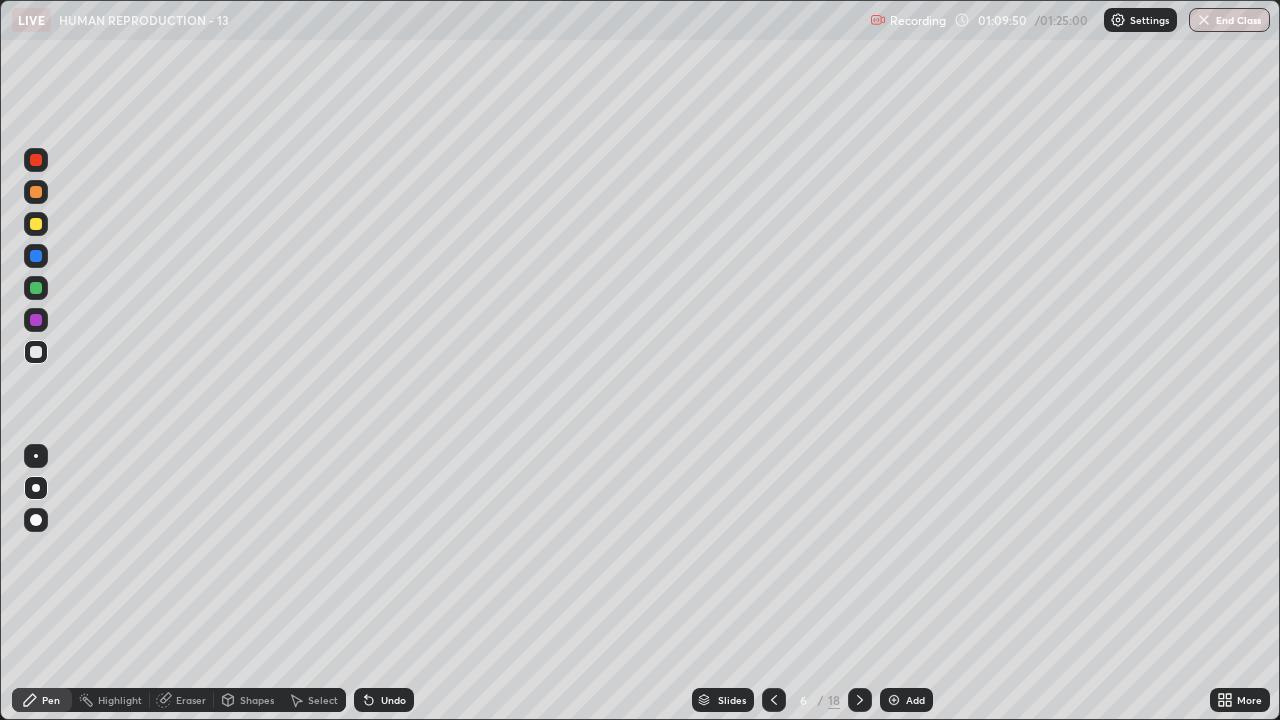 click 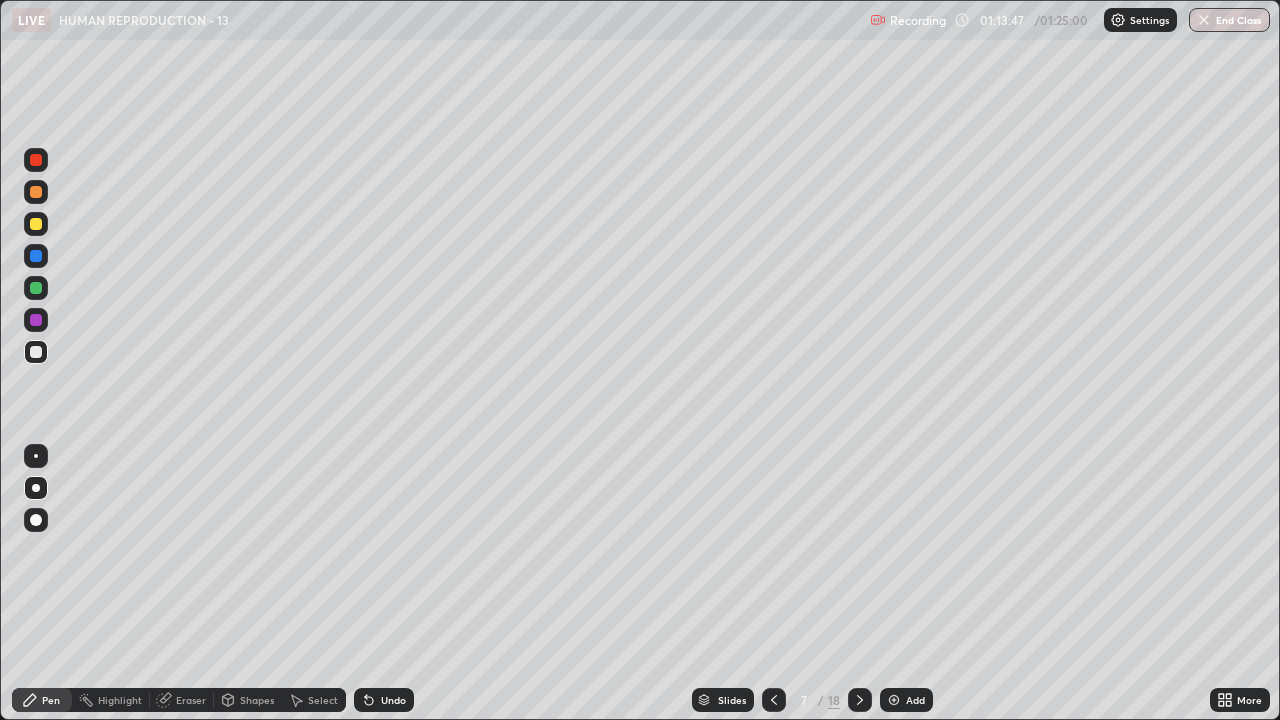 click 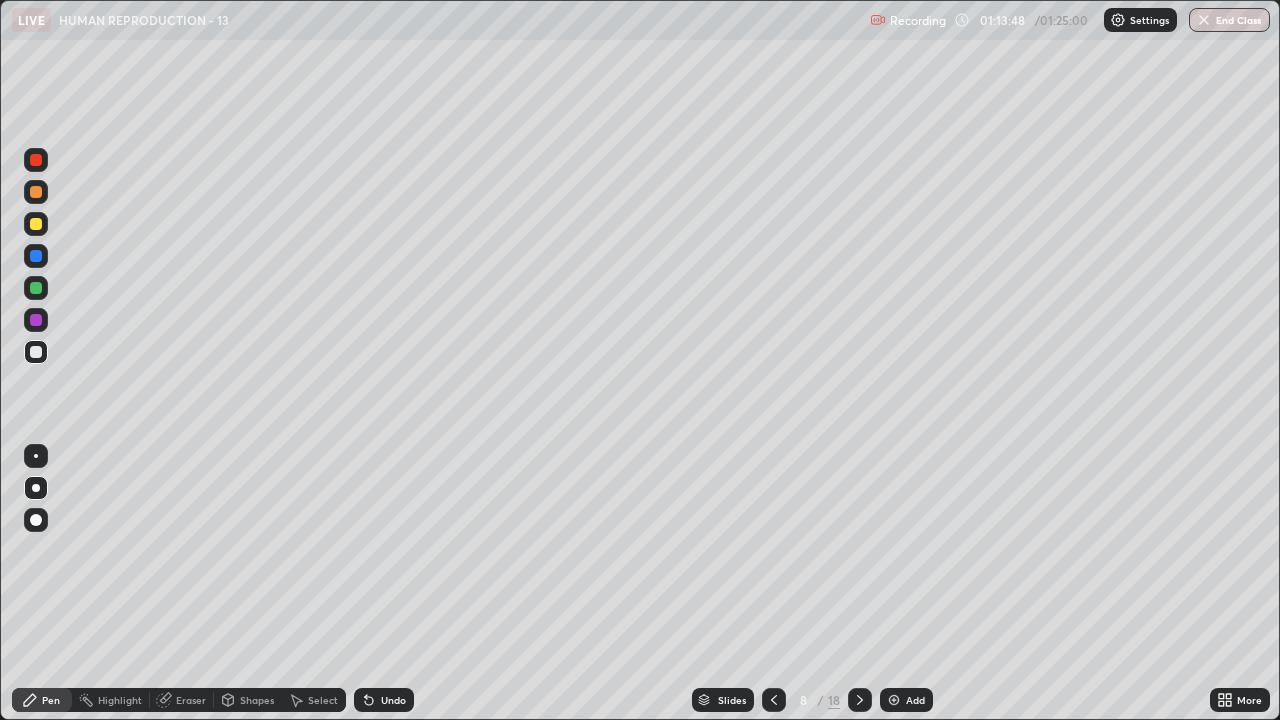 click 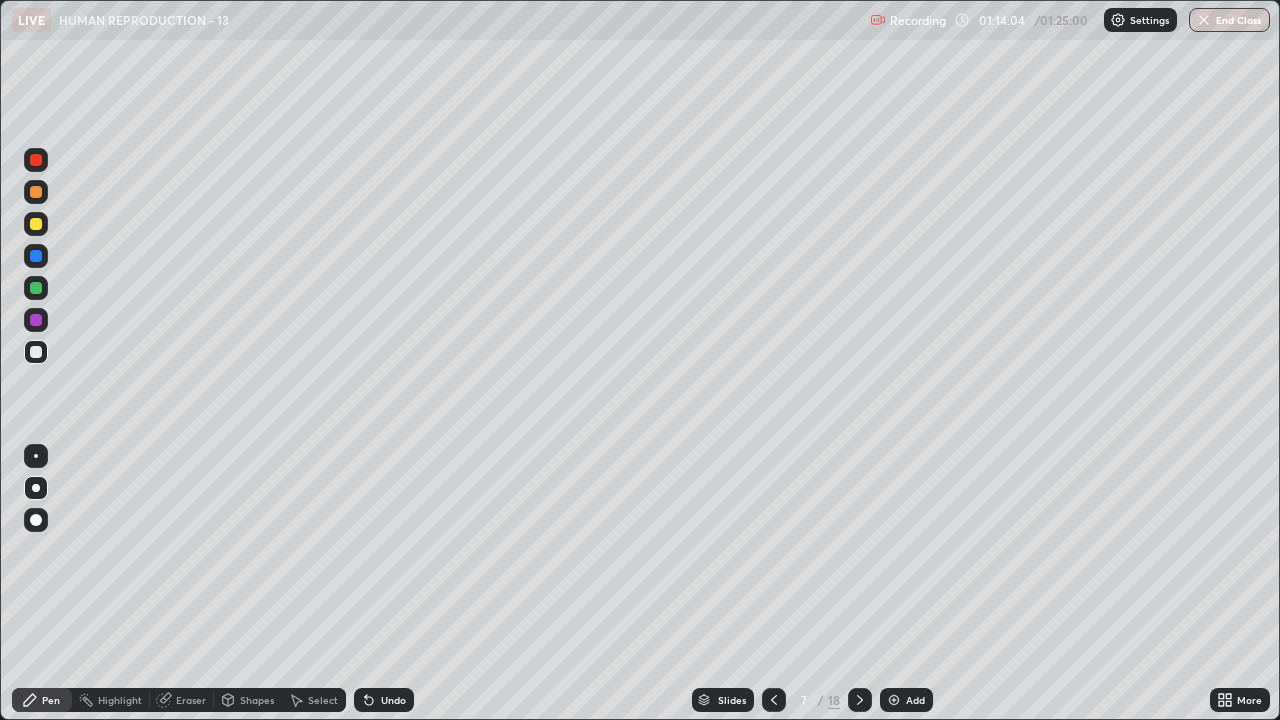 click 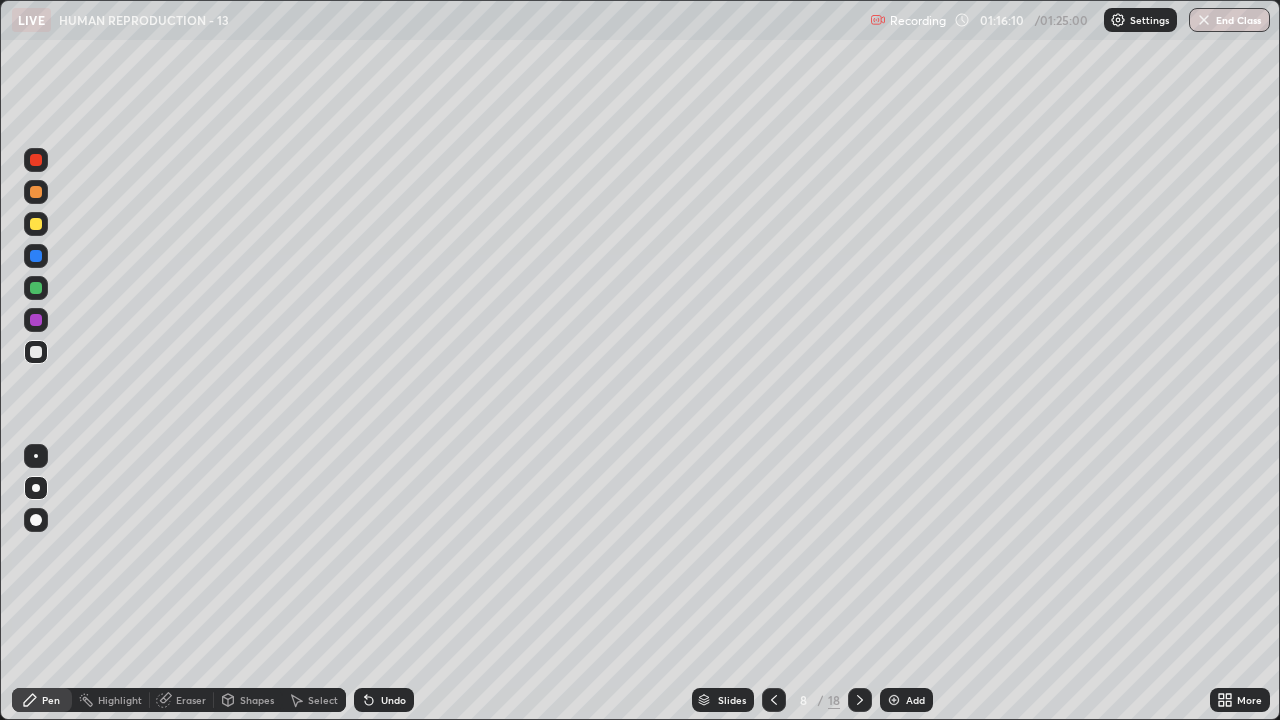click 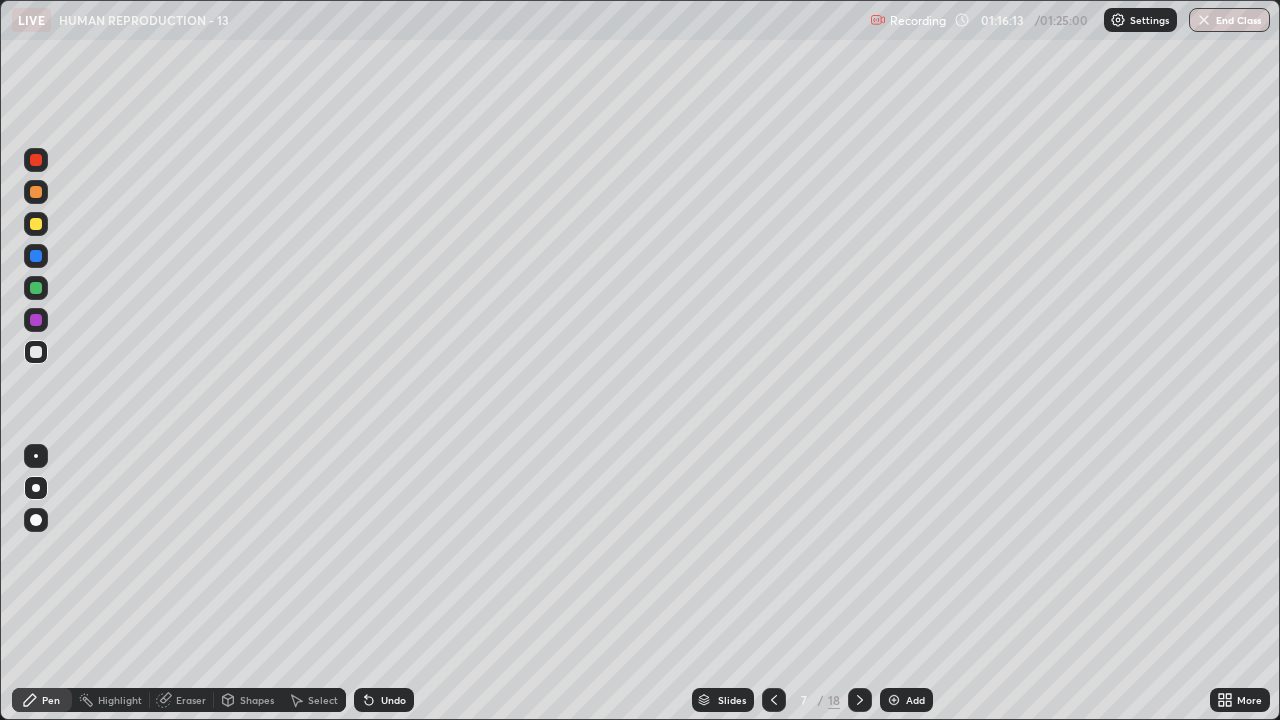 click 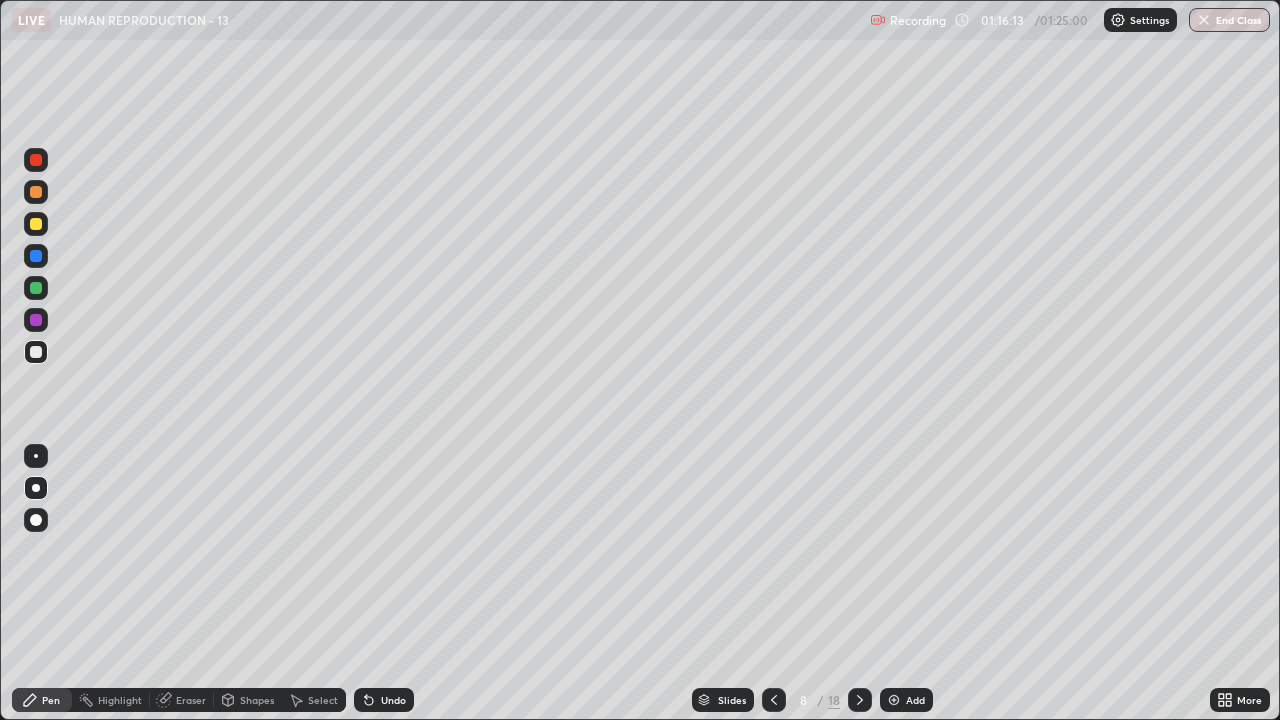click 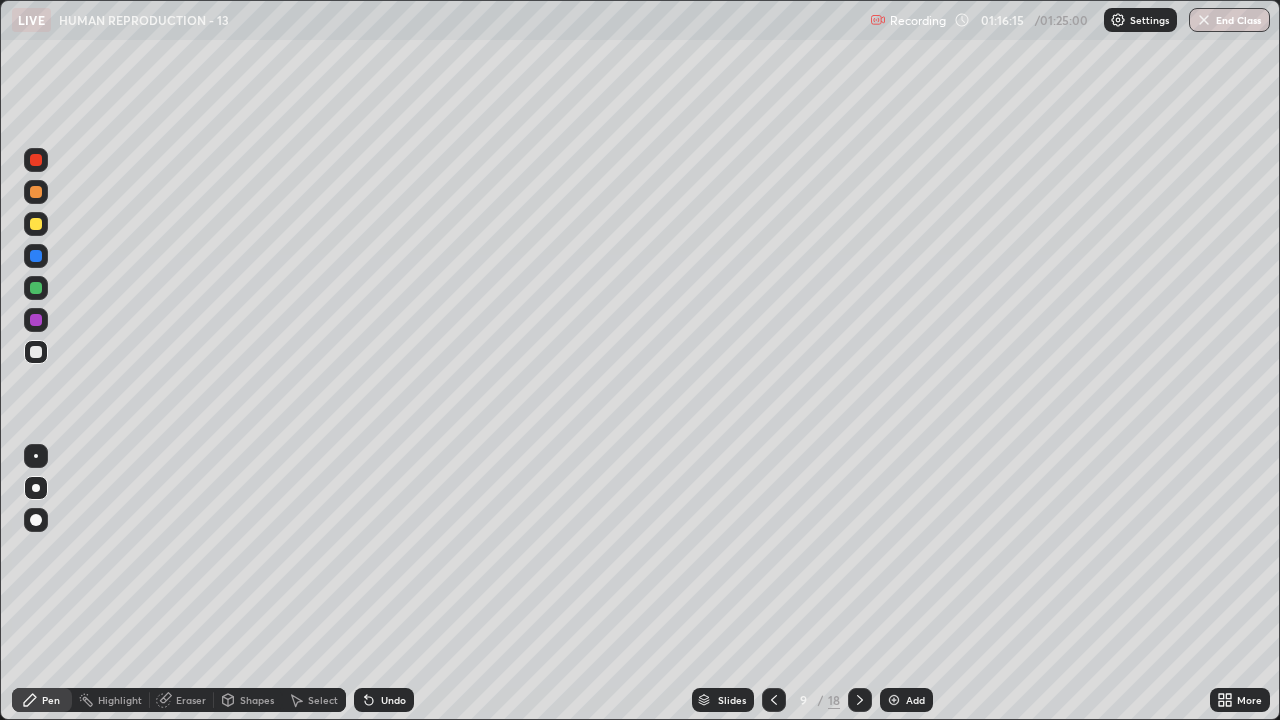 click 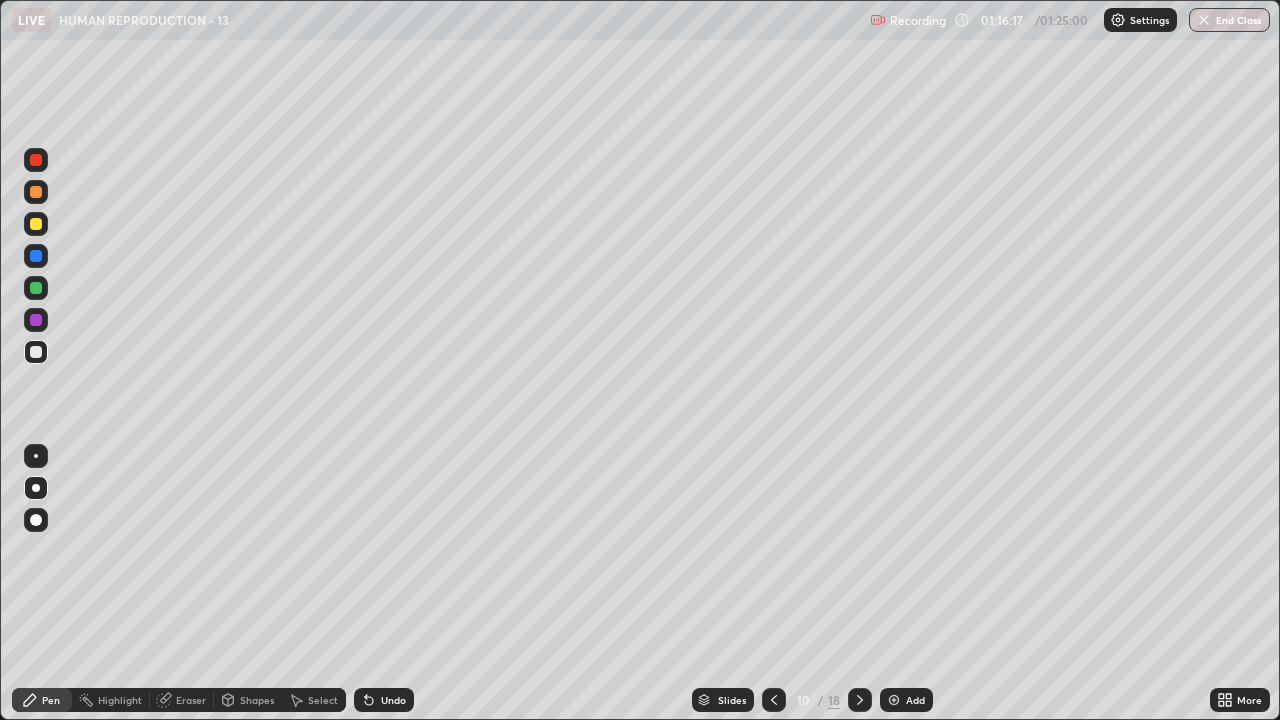 click at bounding box center (860, 700) 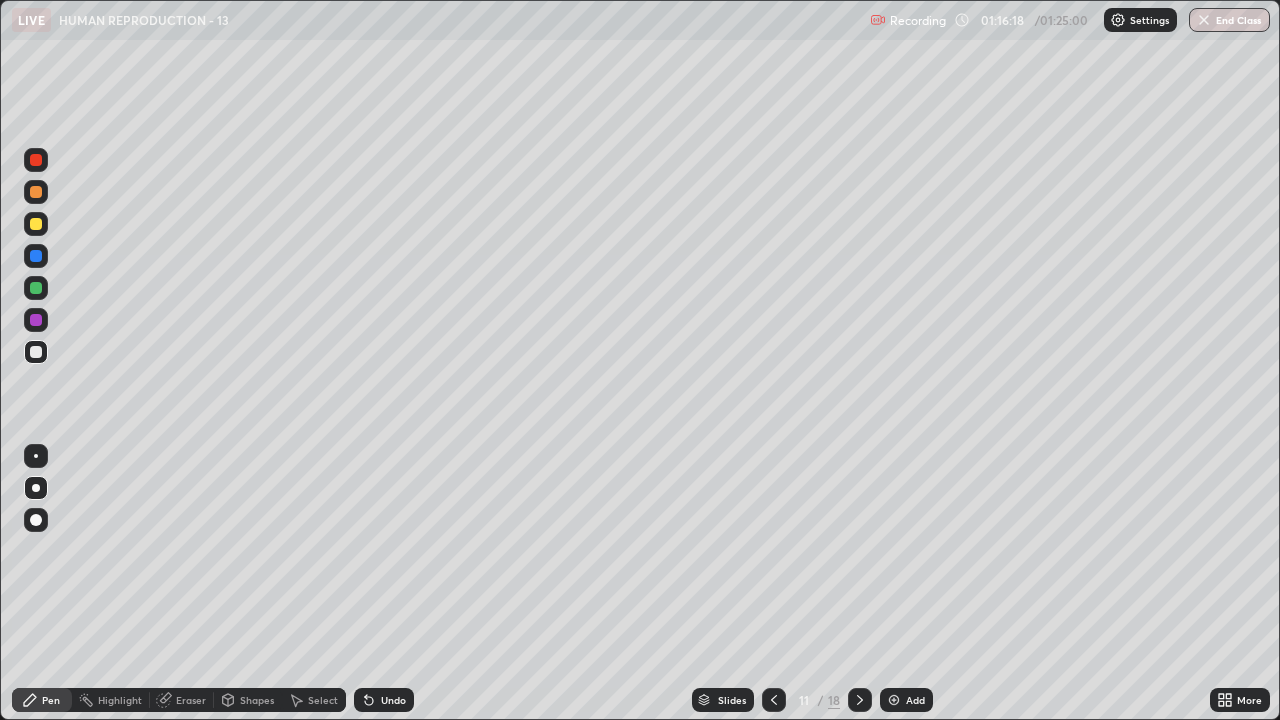 click at bounding box center [860, 700] 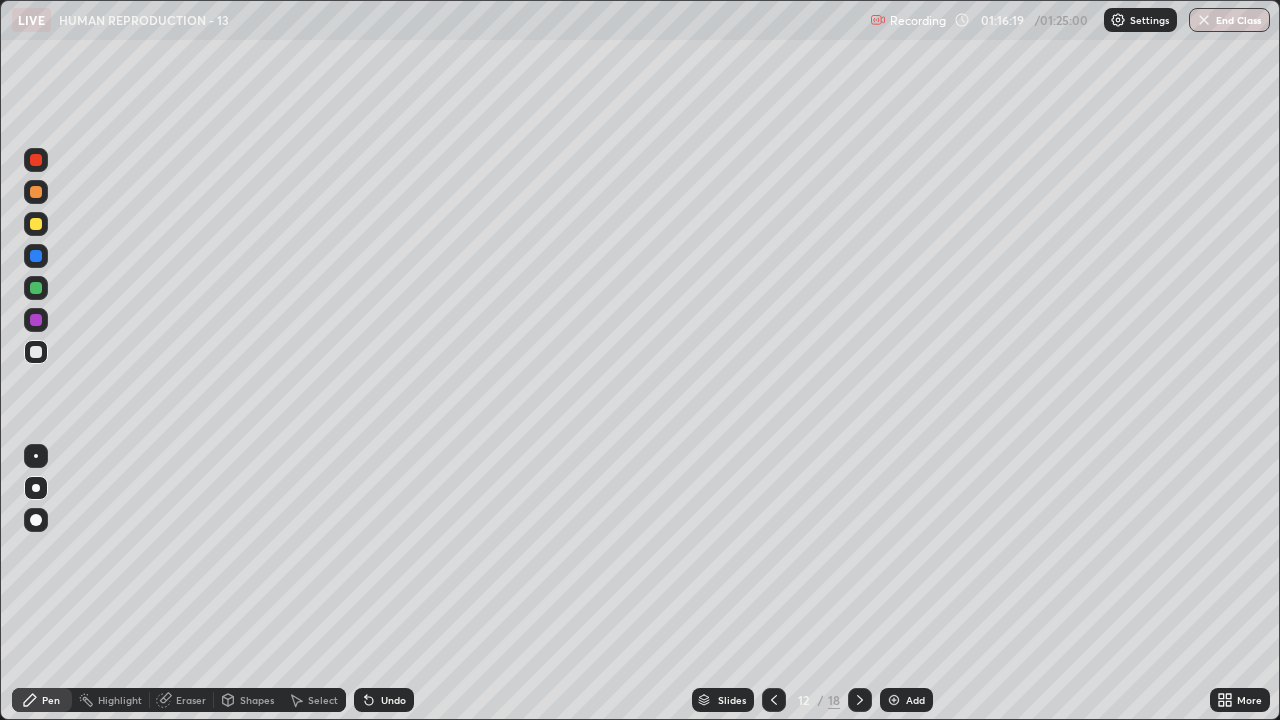 click 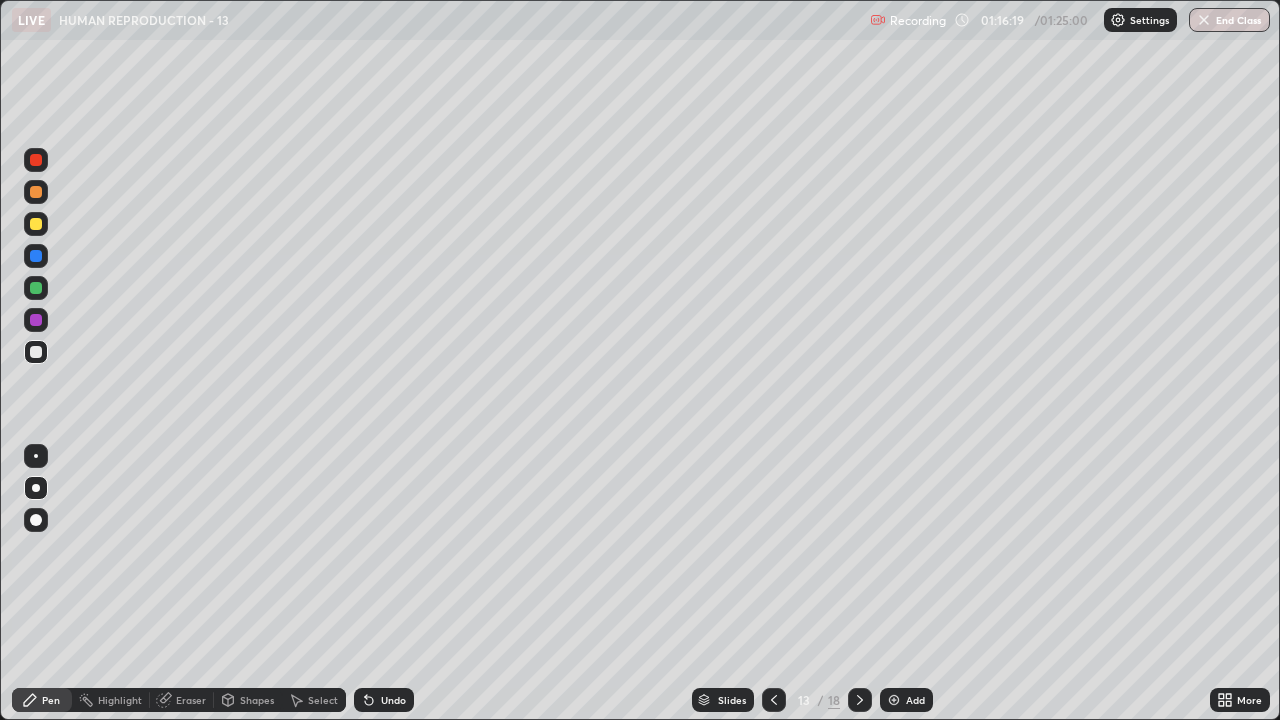 click 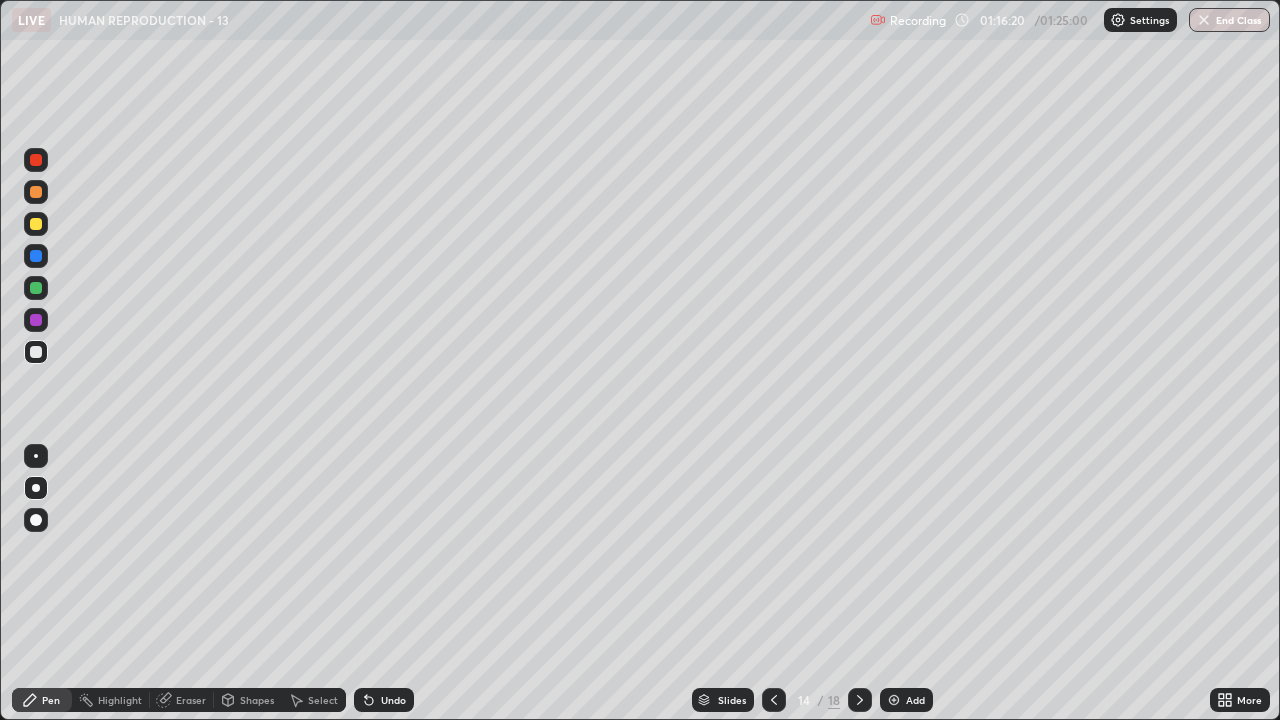 click 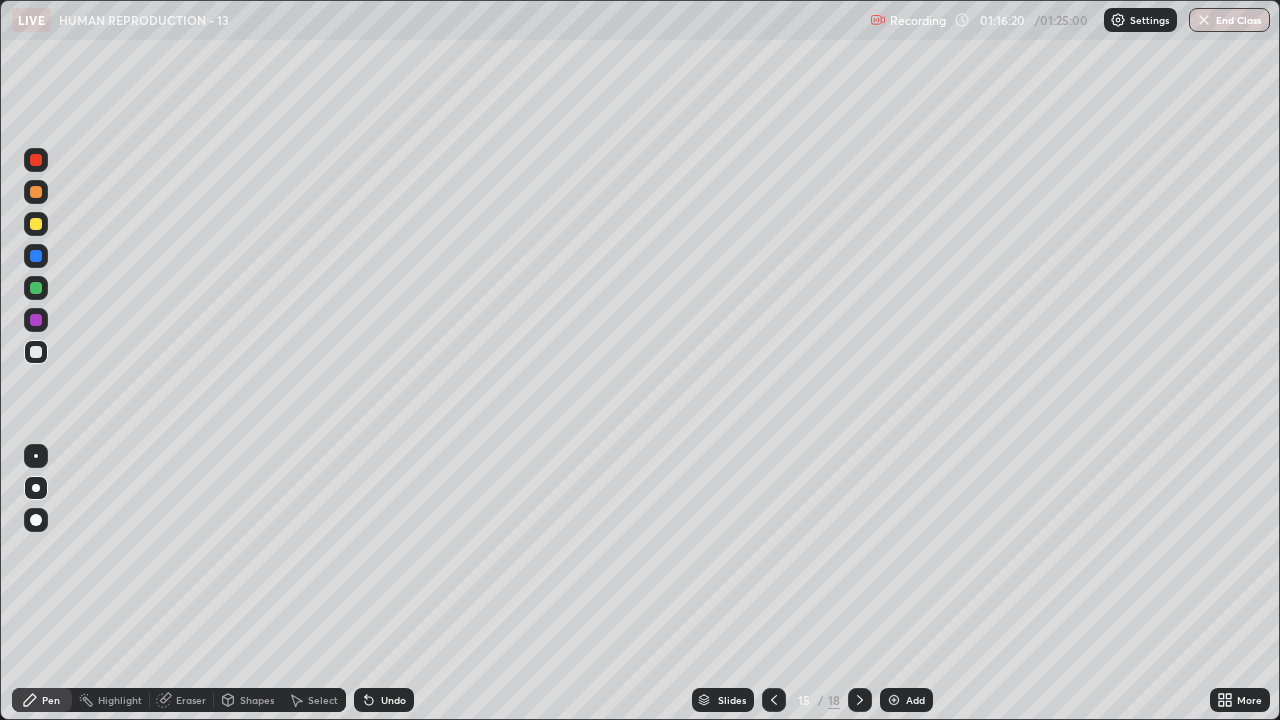 click 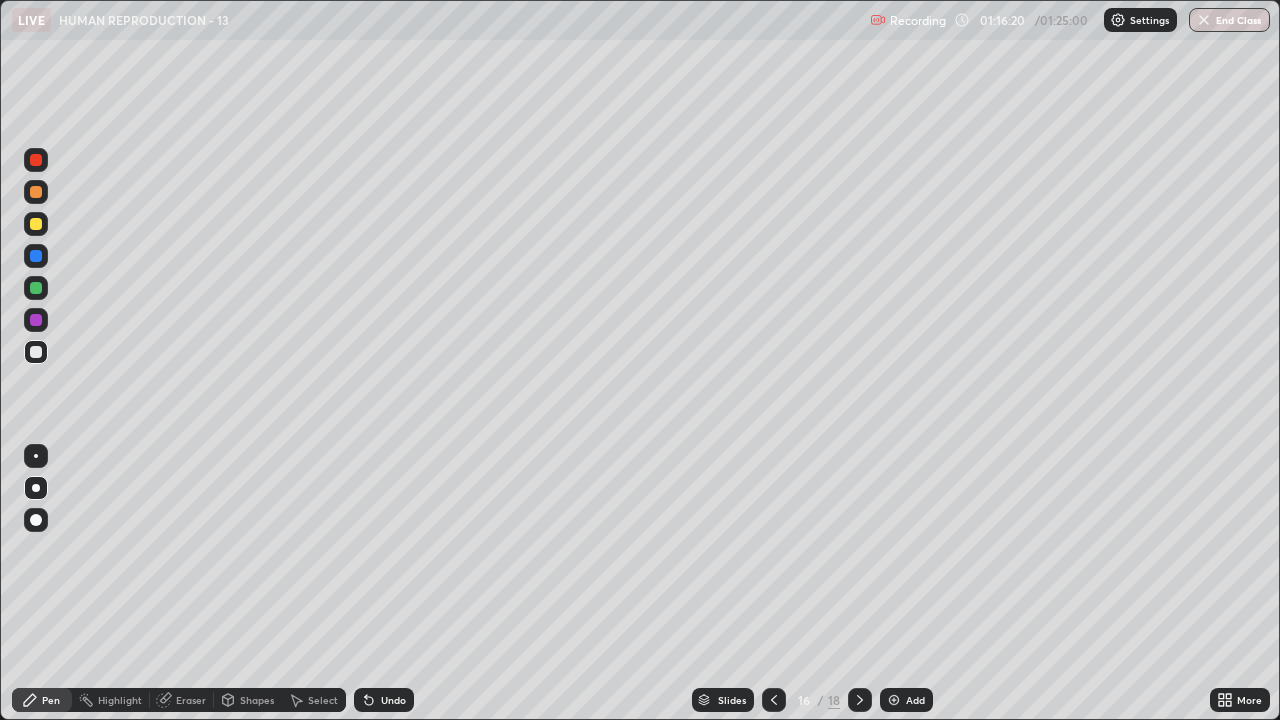 click 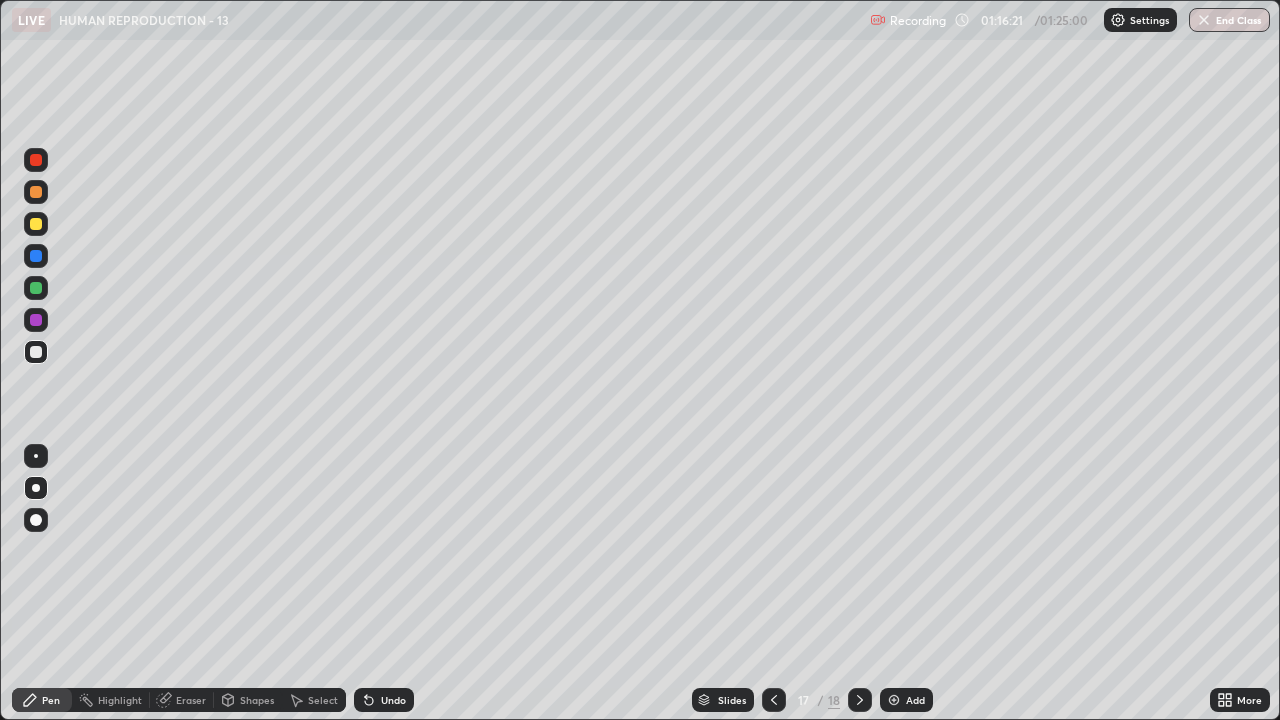 click 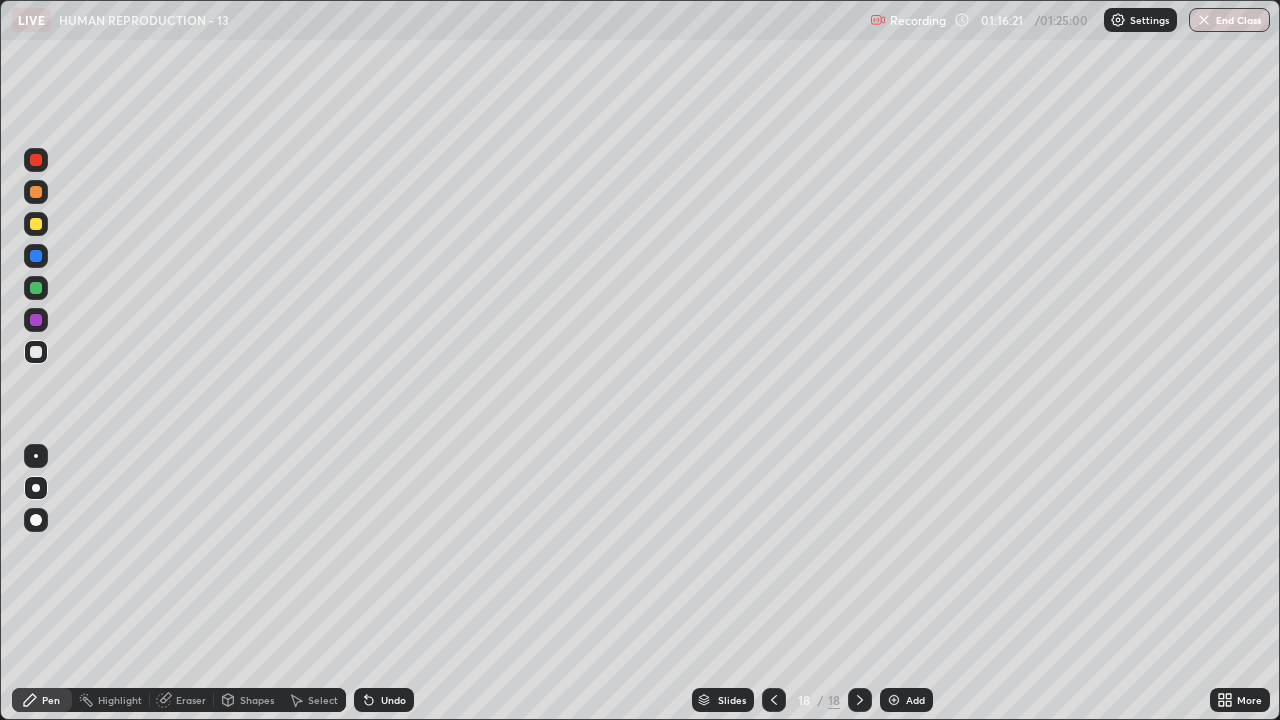 click 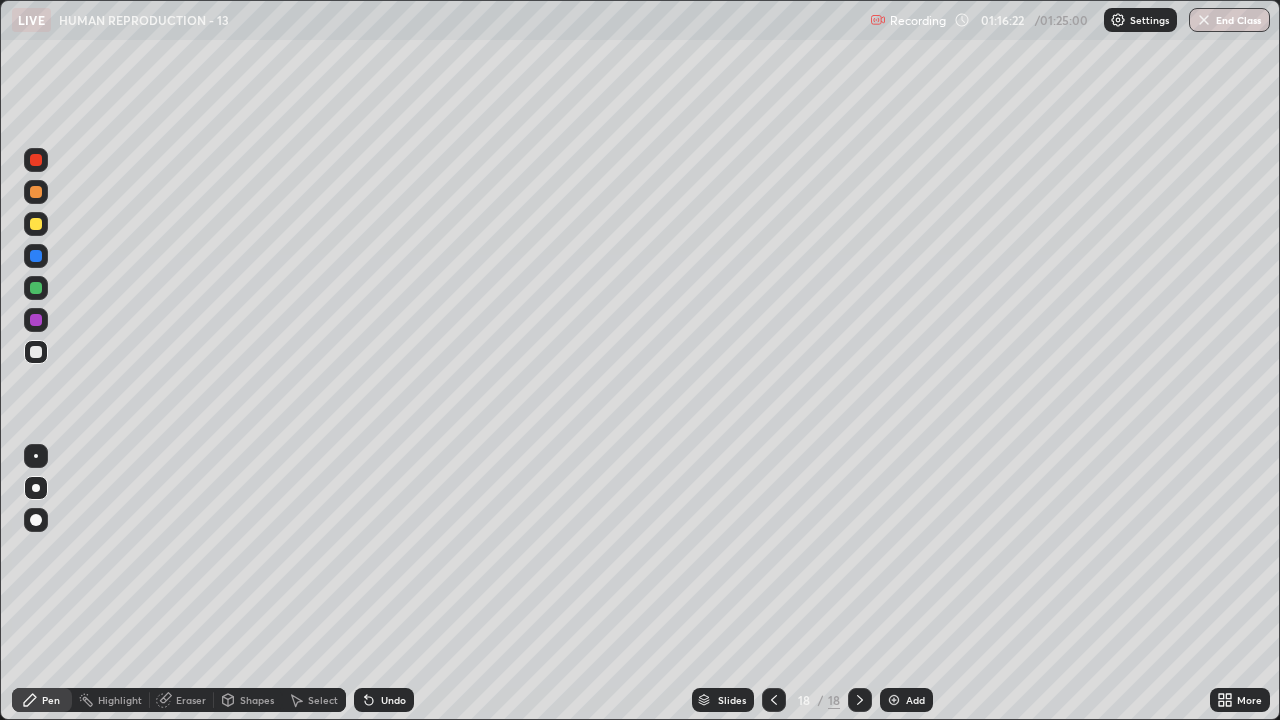 click 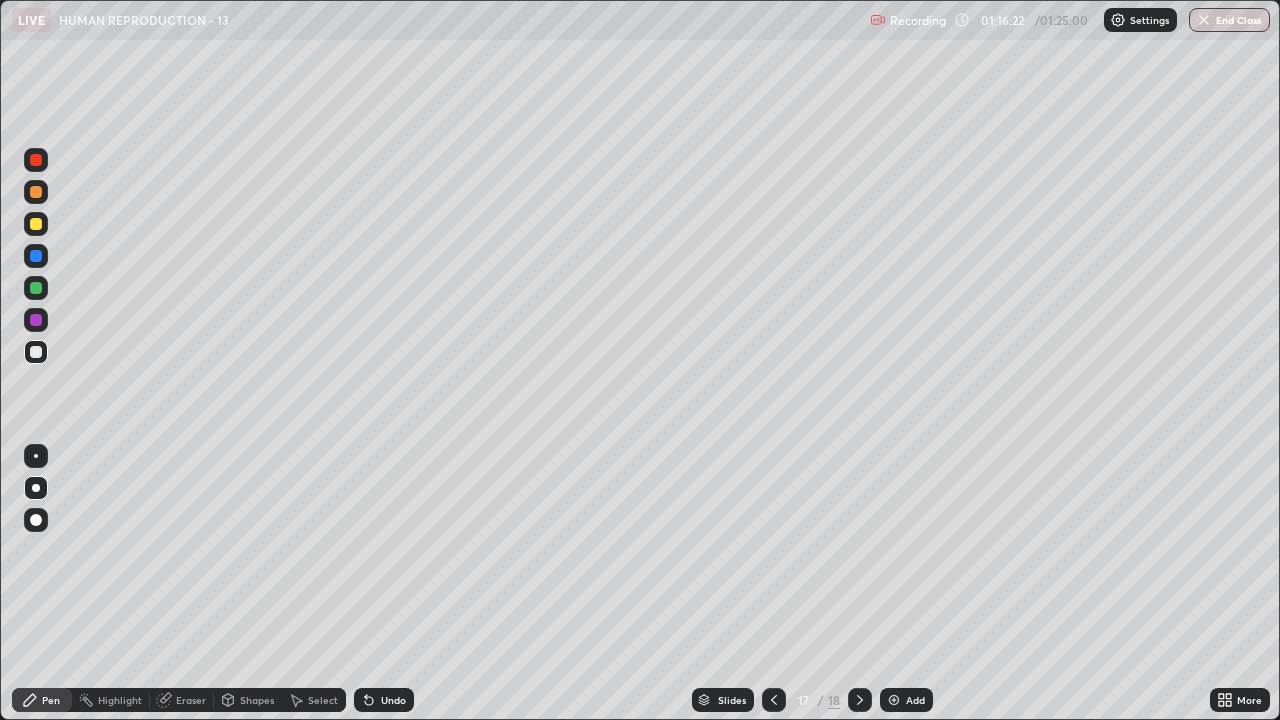 click 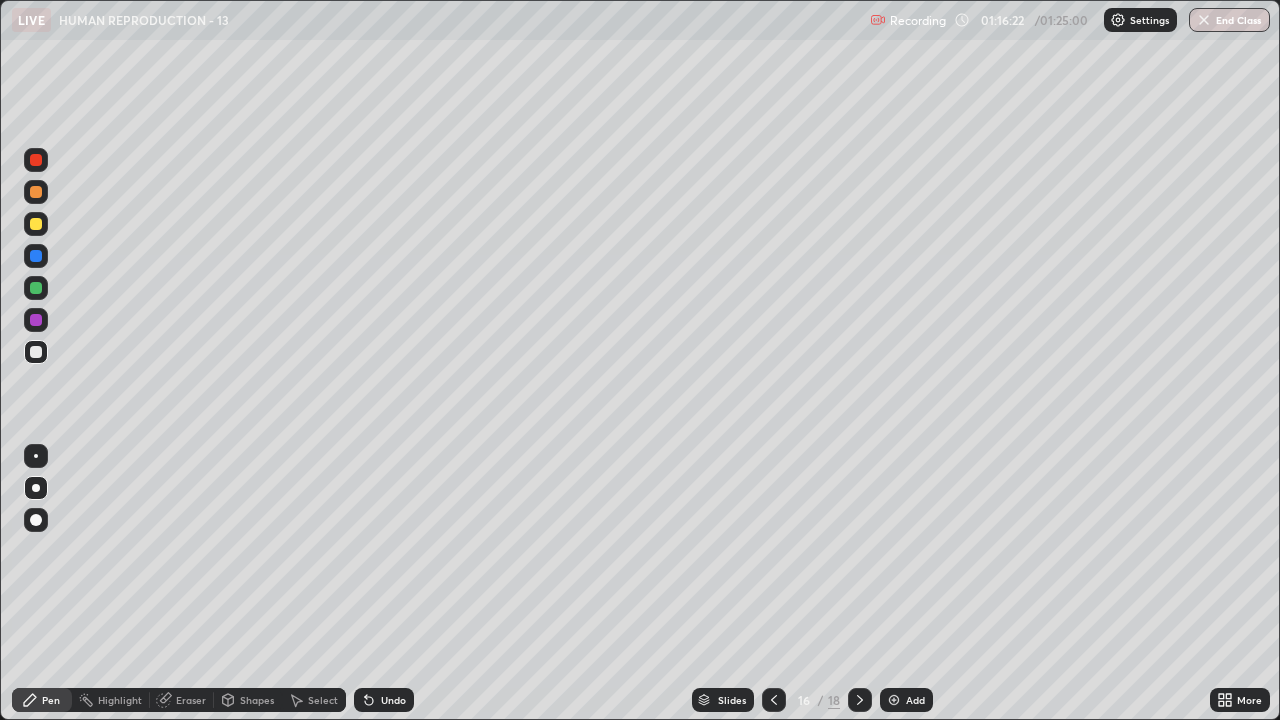 click 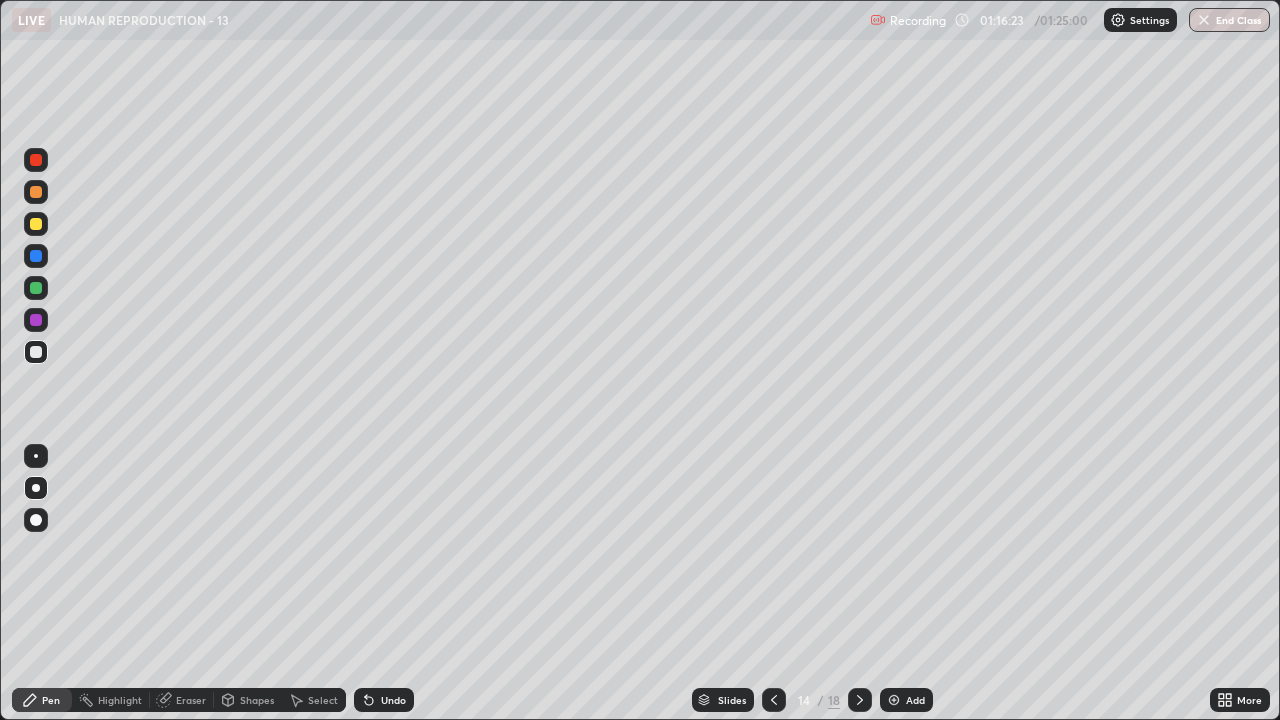 click 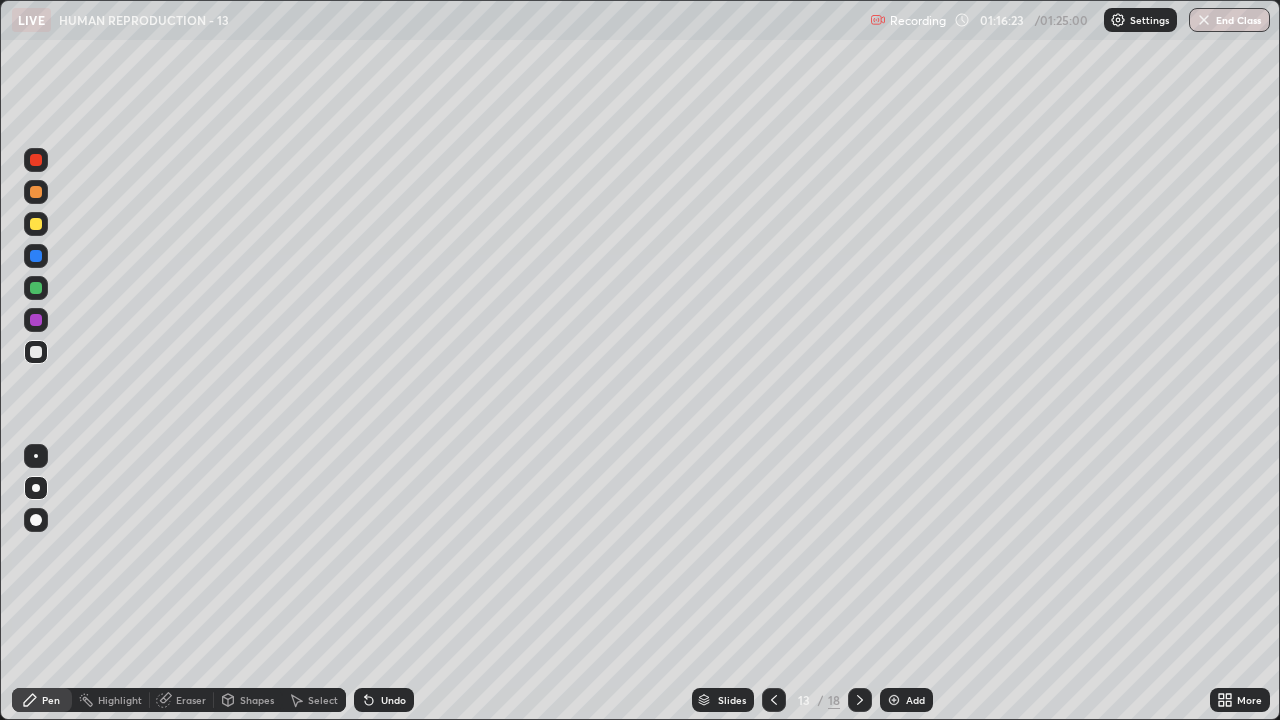 click 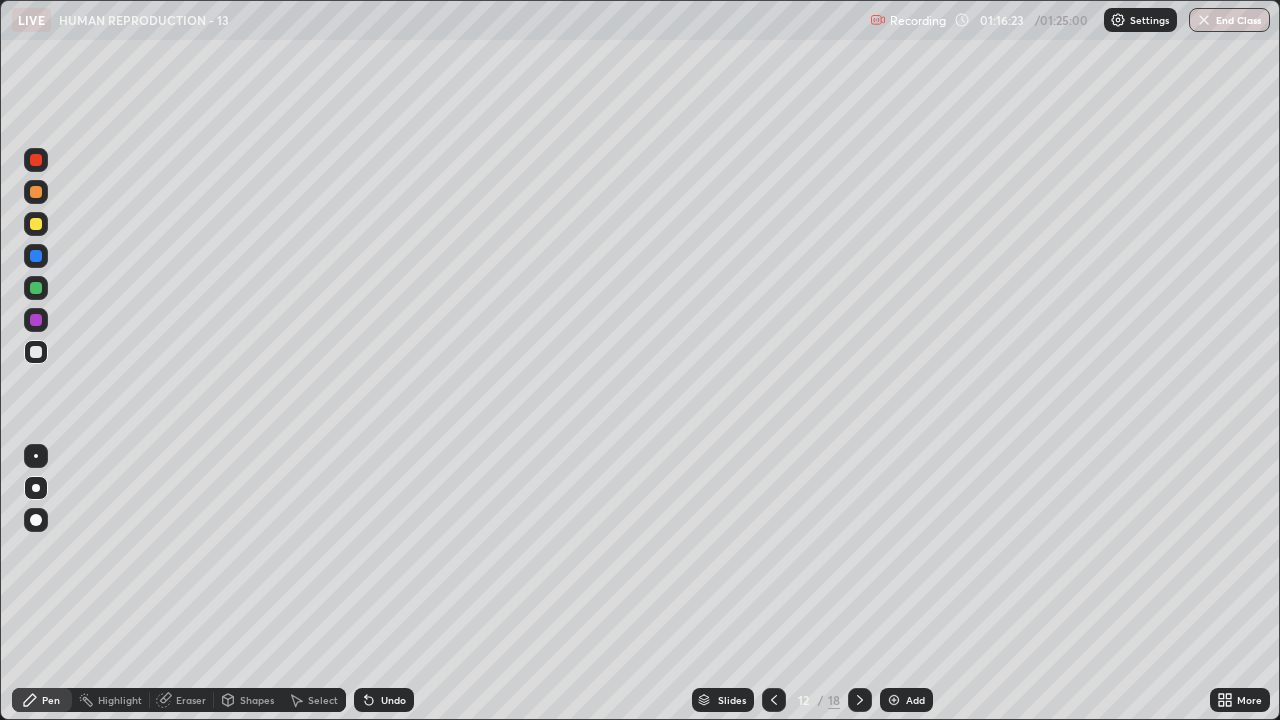 click 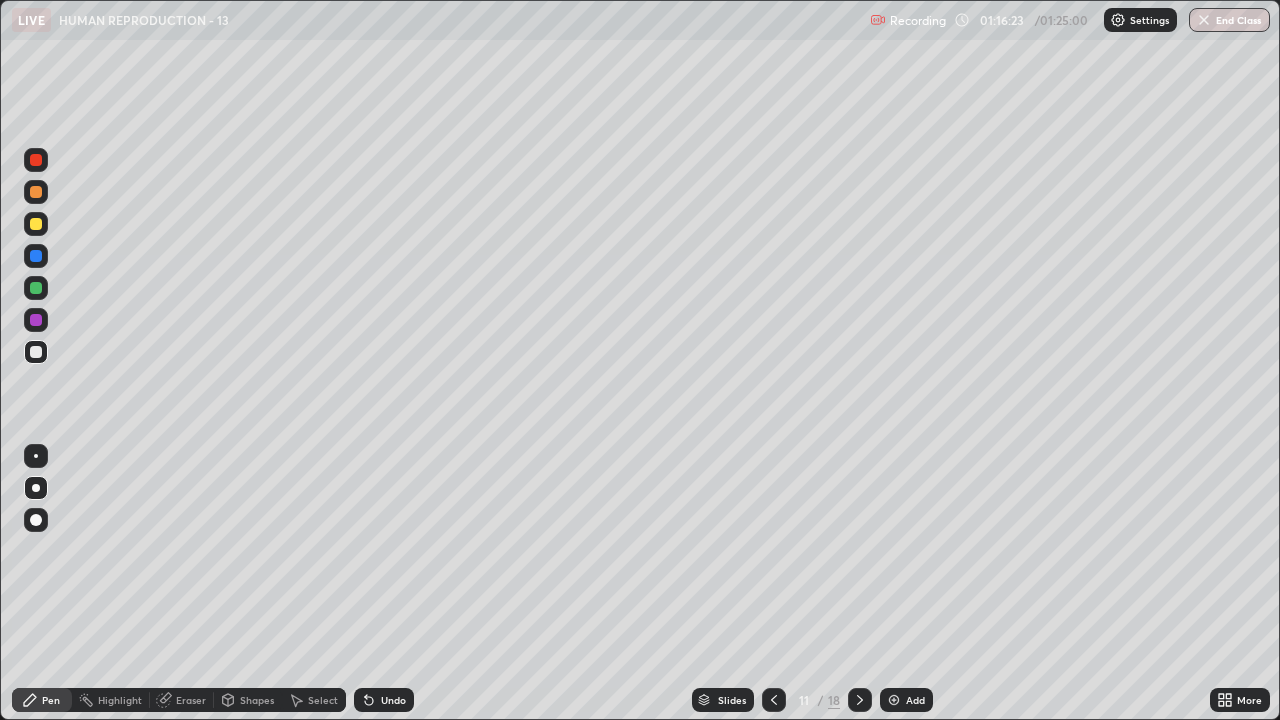 click at bounding box center (774, 700) 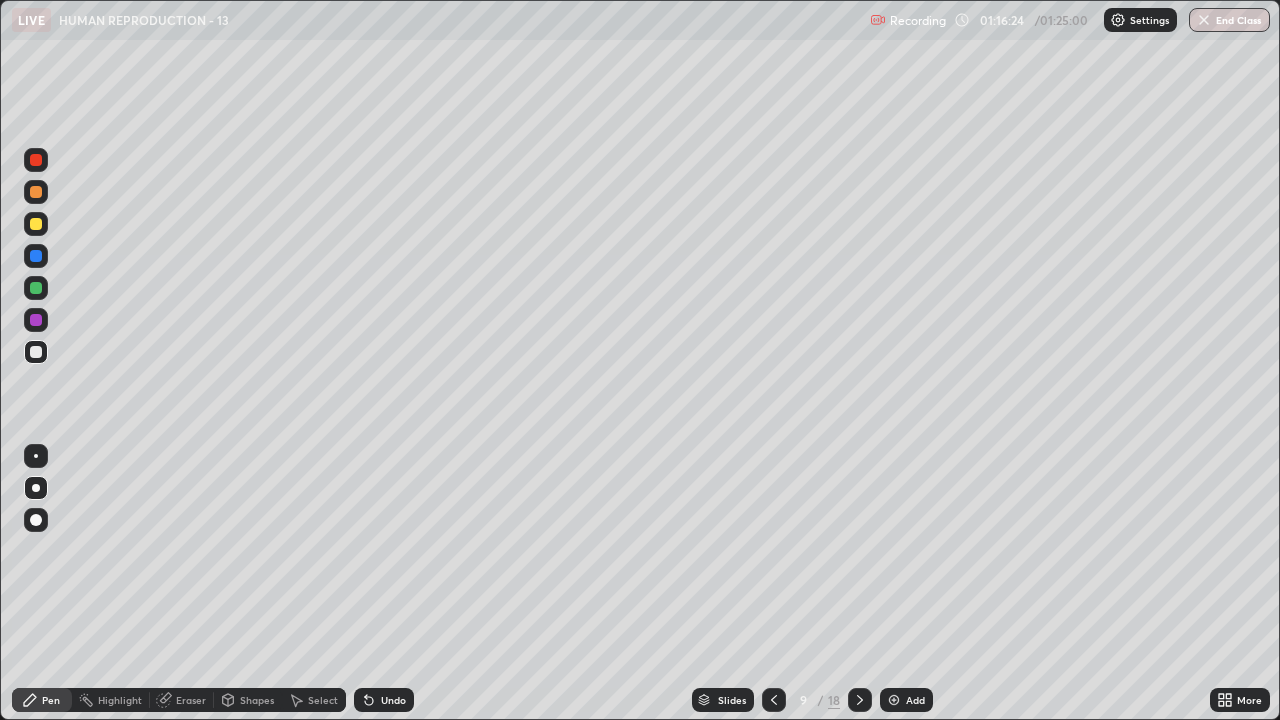 click at bounding box center (774, 700) 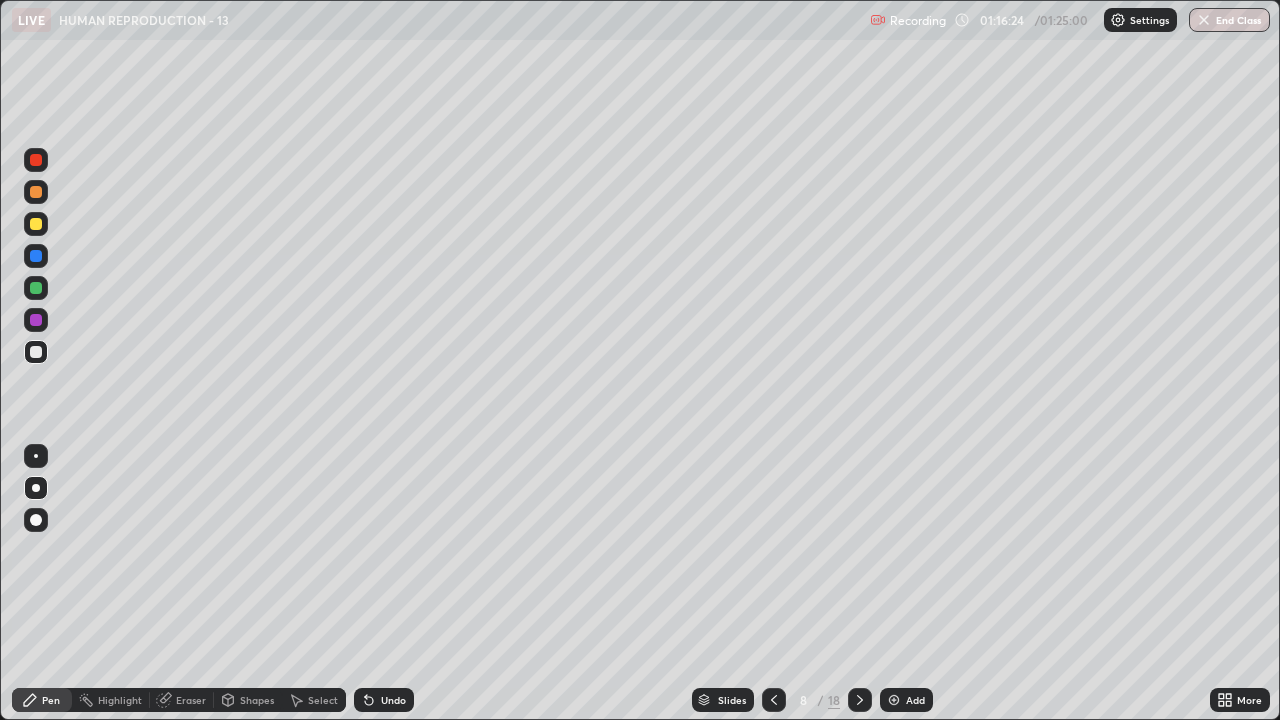 click at bounding box center [774, 700] 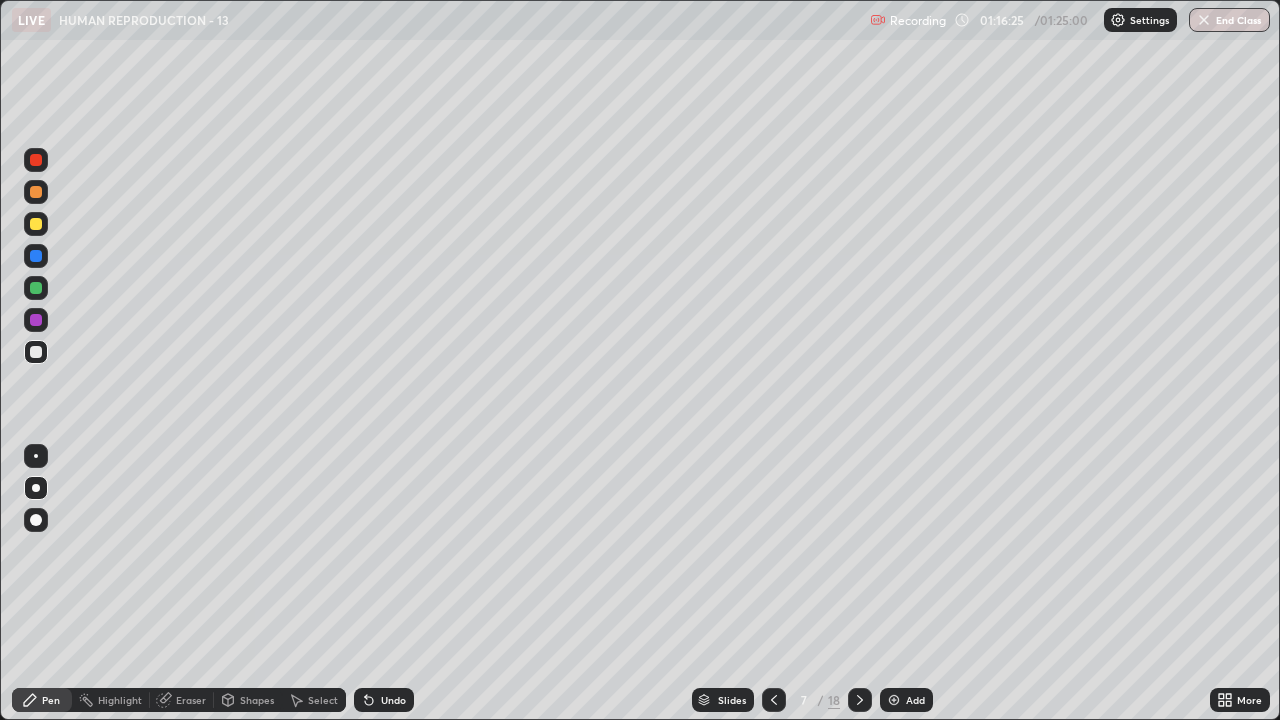 click 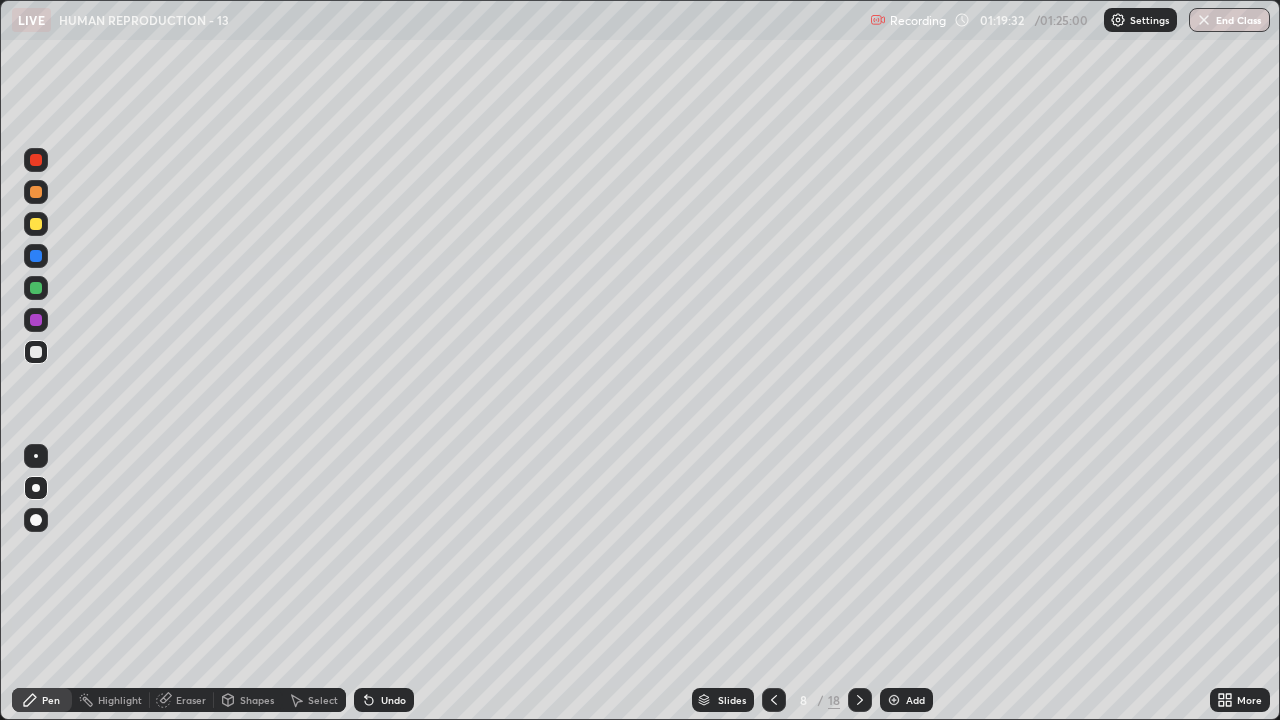 click 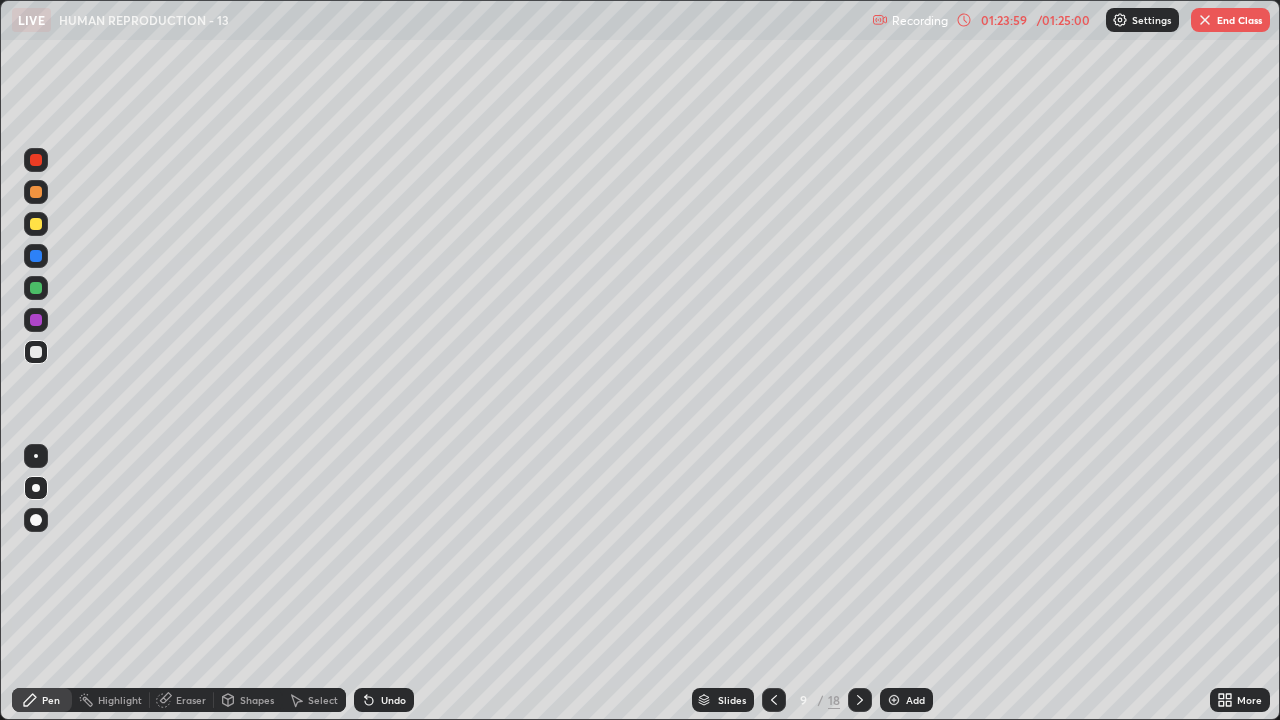click at bounding box center (1205, 20) 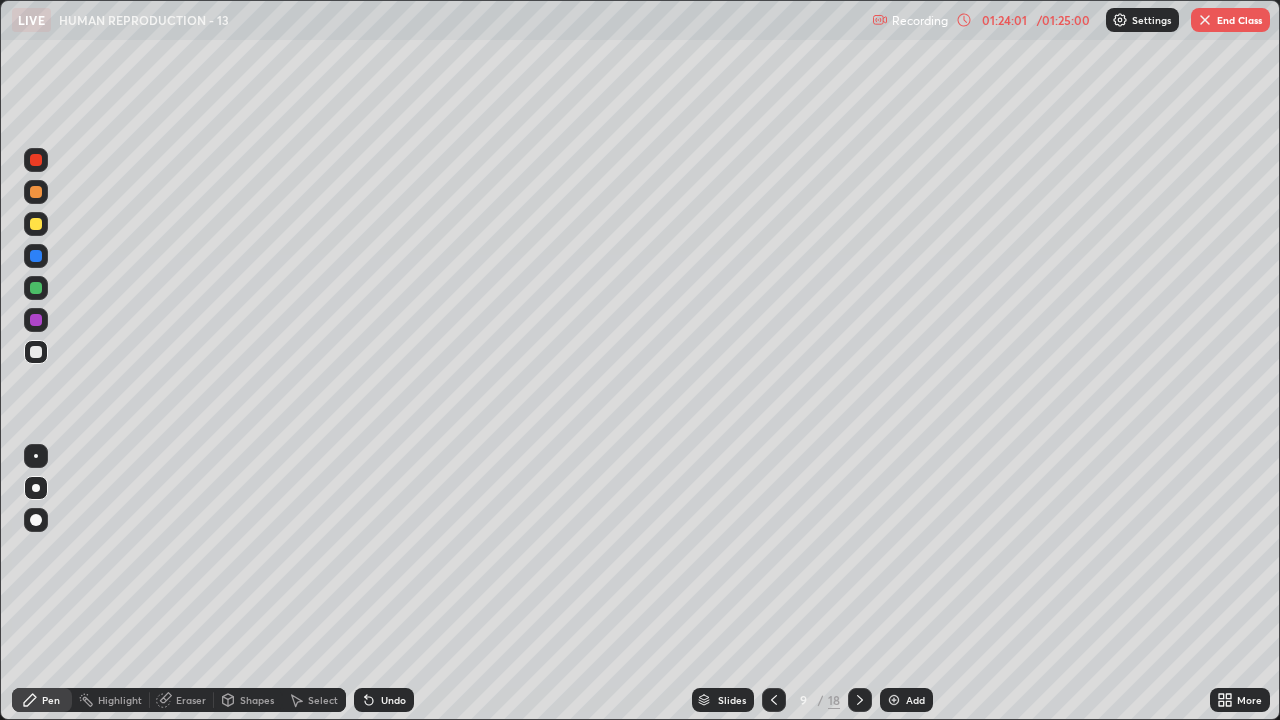 click at bounding box center (1205, 20) 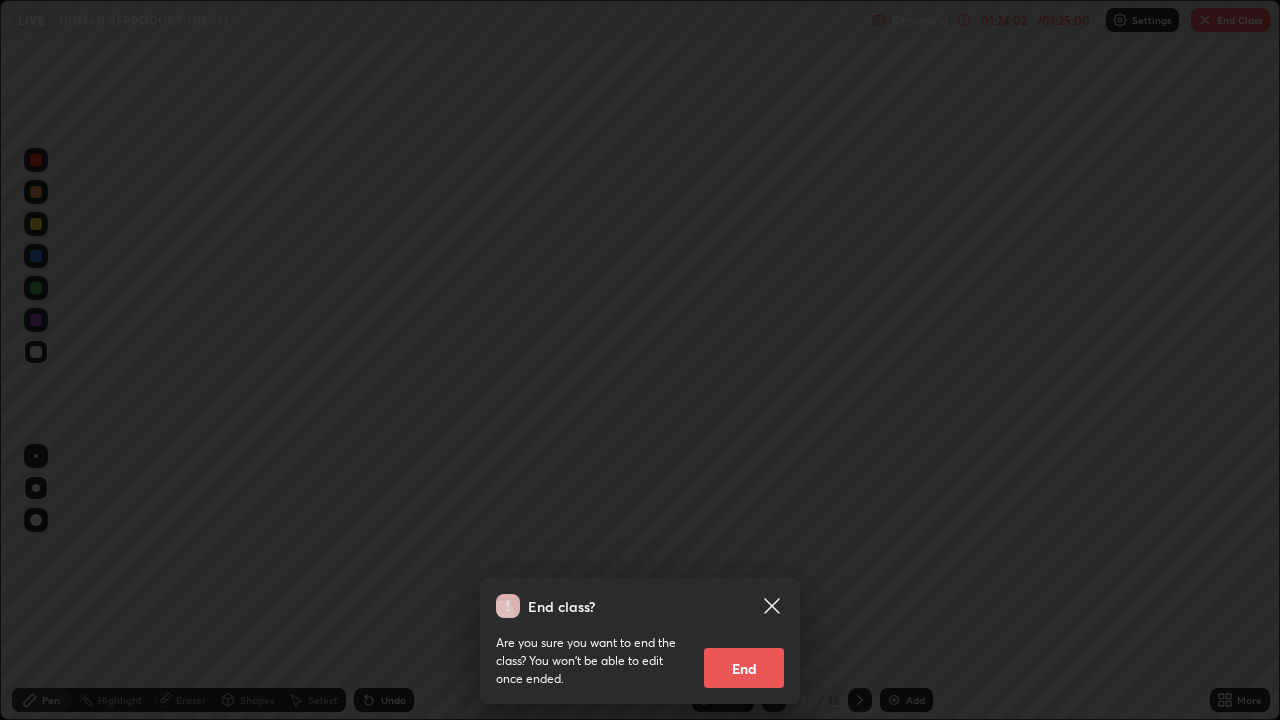 click on "End" at bounding box center (744, 668) 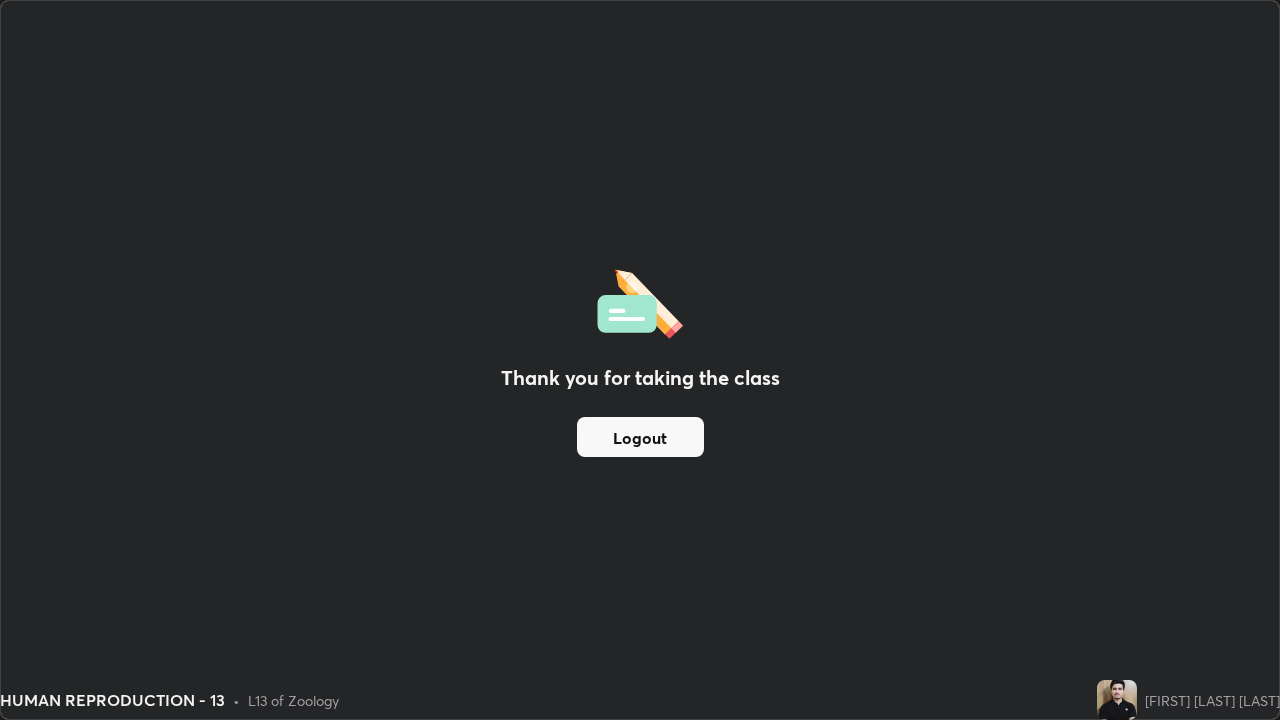 scroll, scrollTop: 0, scrollLeft: 0, axis: both 